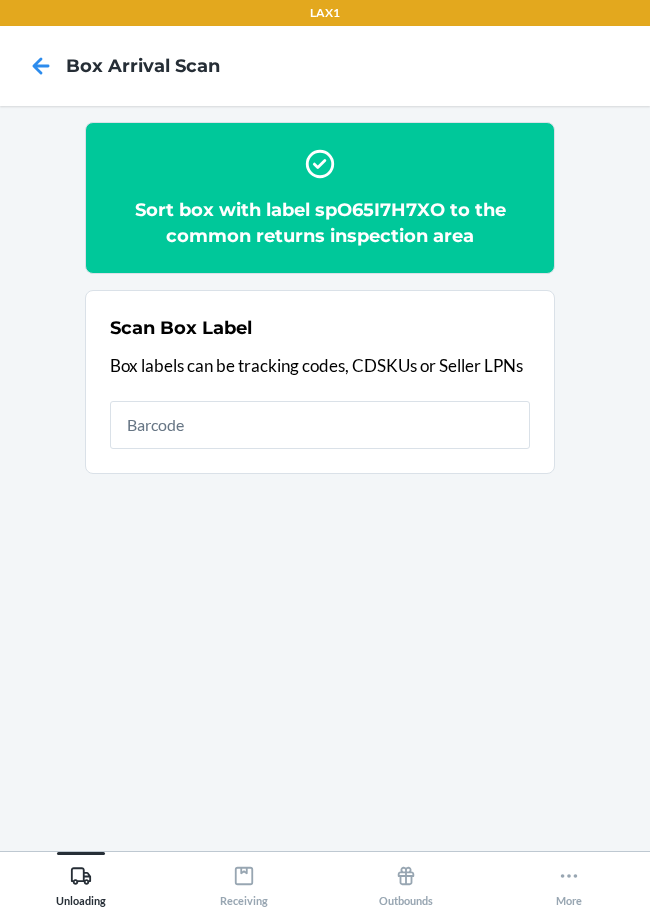 scroll, scrollTop: 0, scrollLeft: 0, axis: both 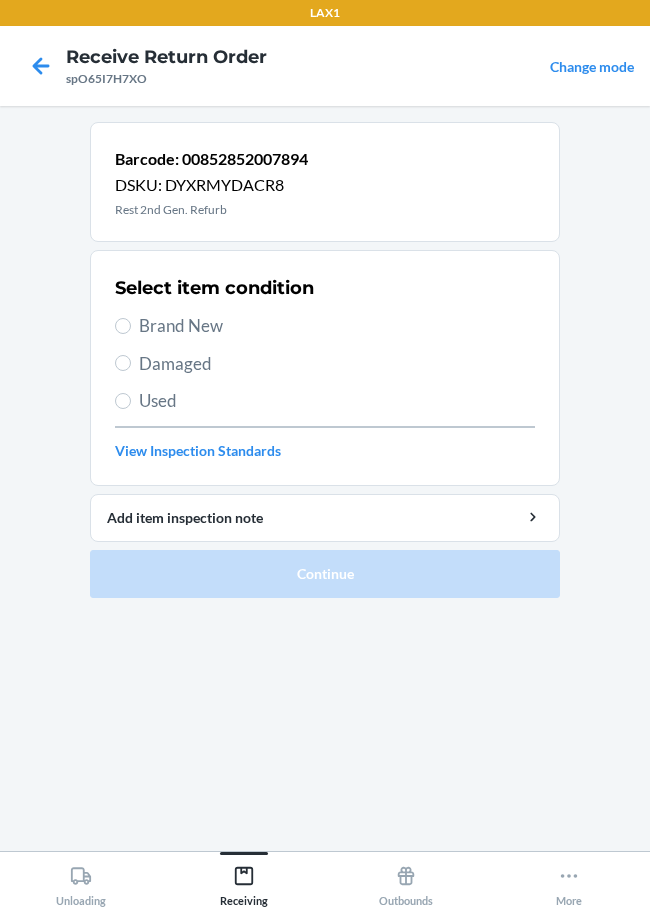 click on "Brand New" at bounding box center [337, 326] 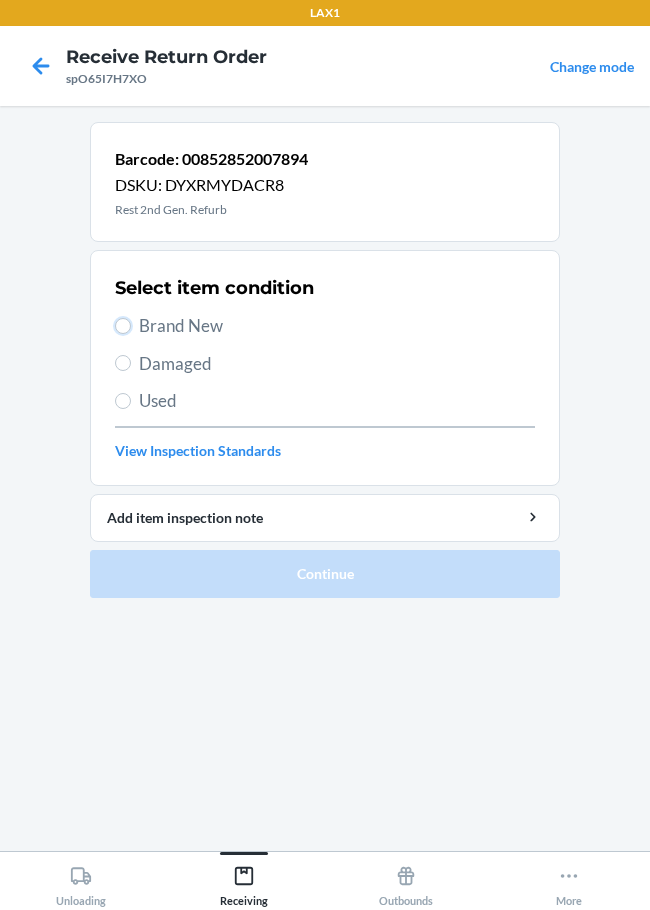 click on "Brand New" at bounding box center [123, 326] 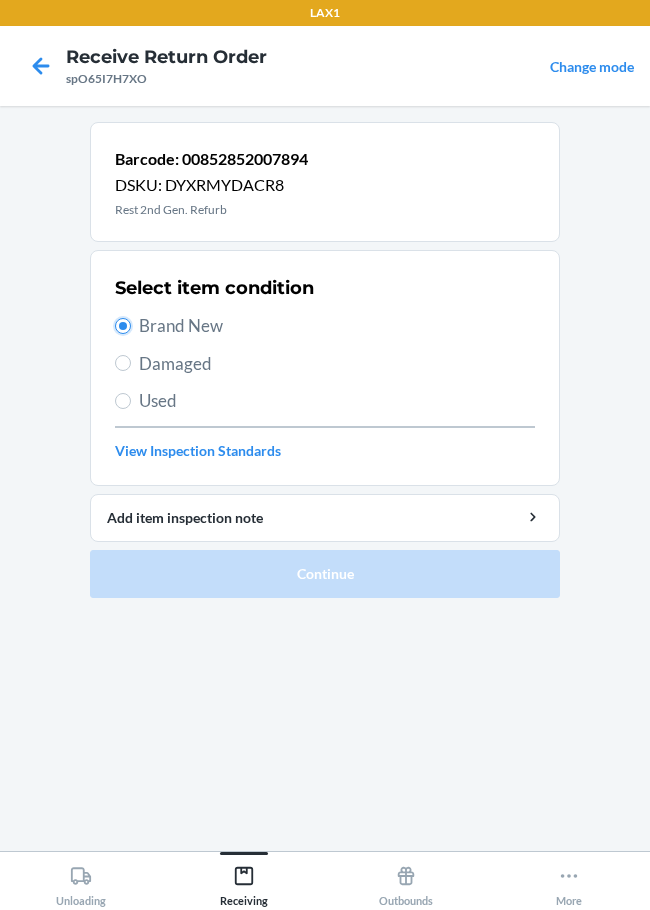 radio on "true" 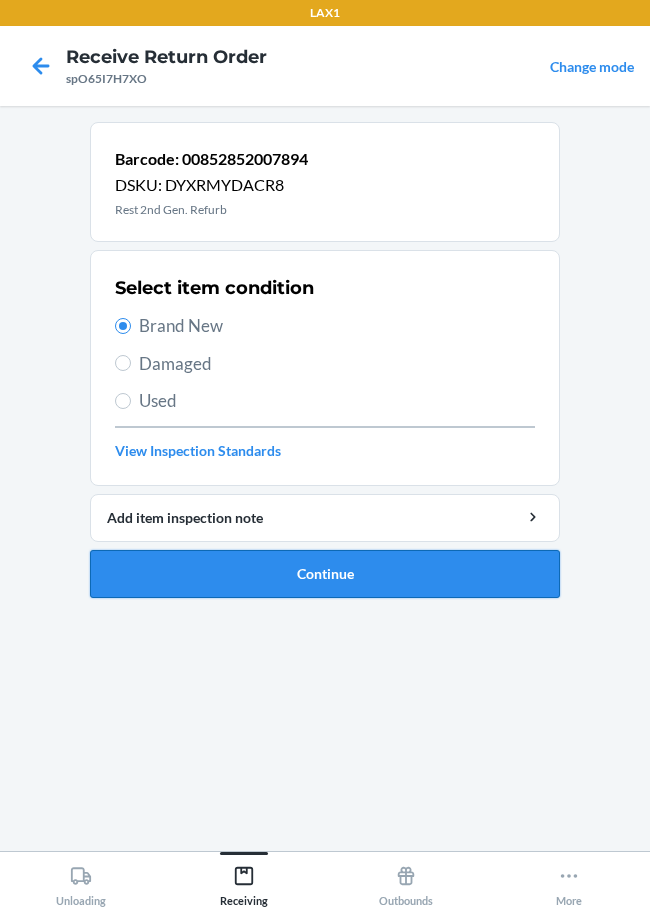 click on "Continue" at bounding box center (325, 574) 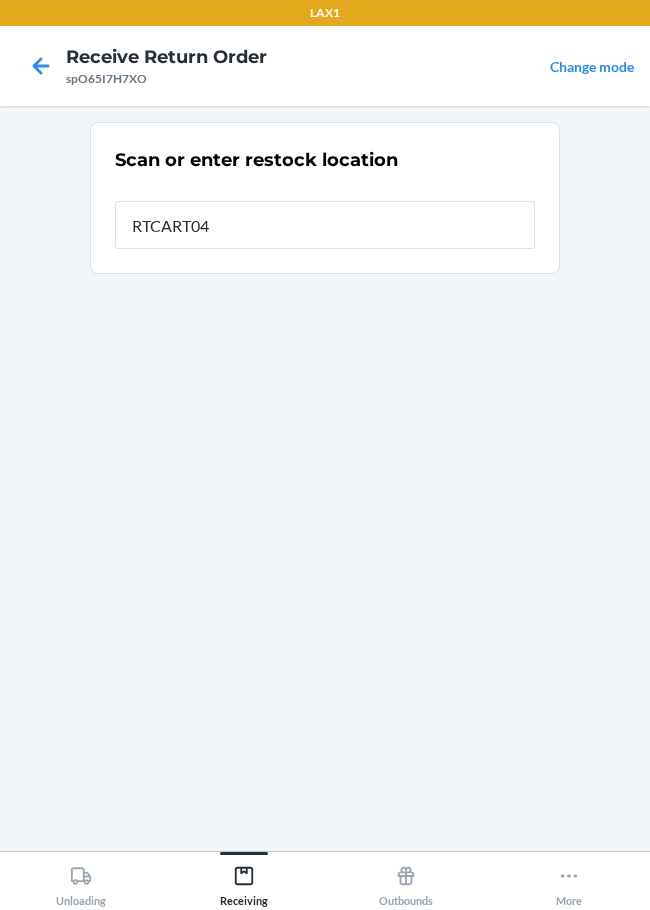 type on "RTCART047" 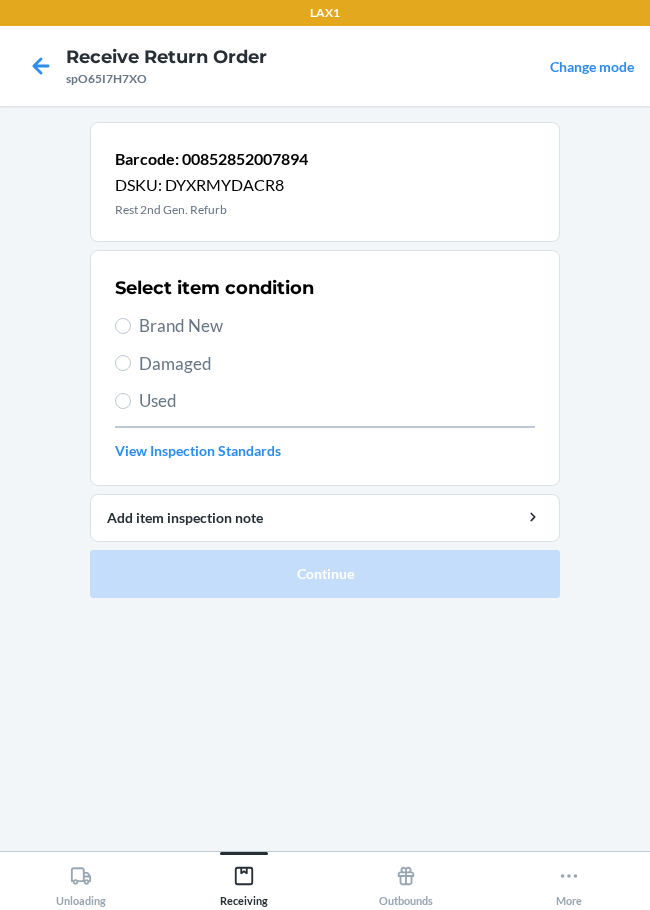 click on "Brand New" at bounding box center [337, 326] 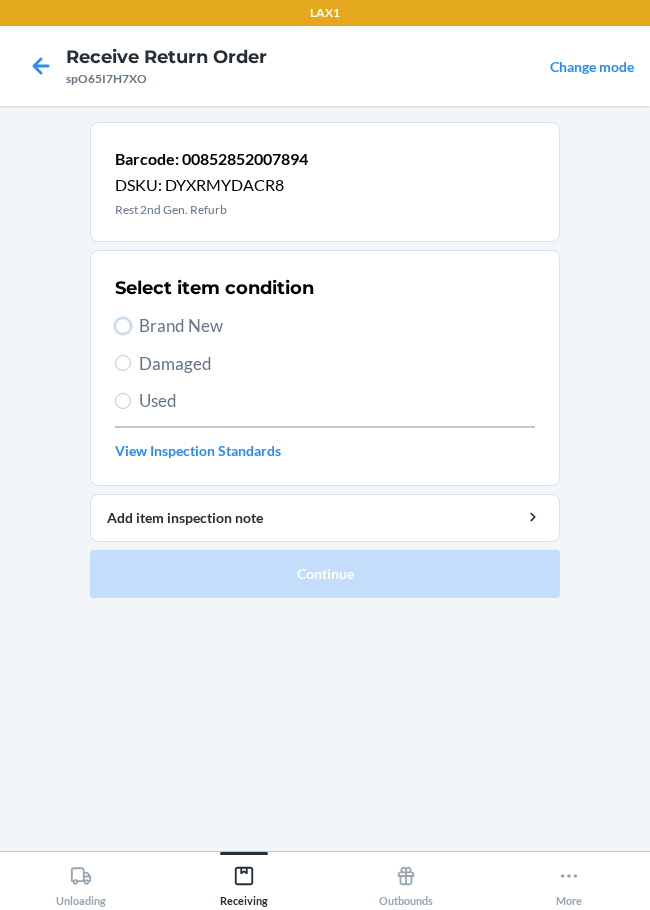 click on "Brand New" at bounding box center (123, 326) 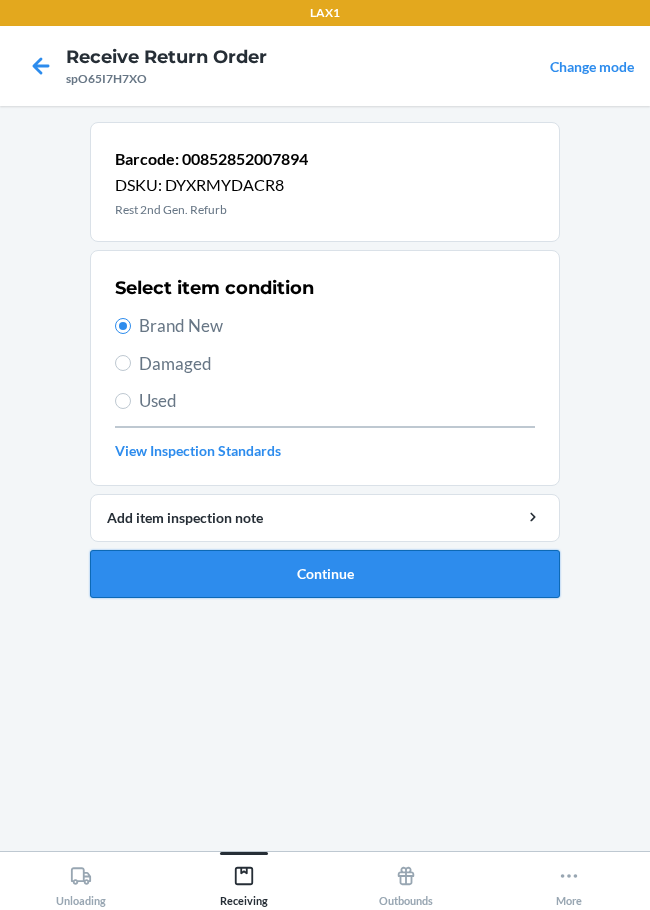 click on "Continue" at bounding box center (325, 574) 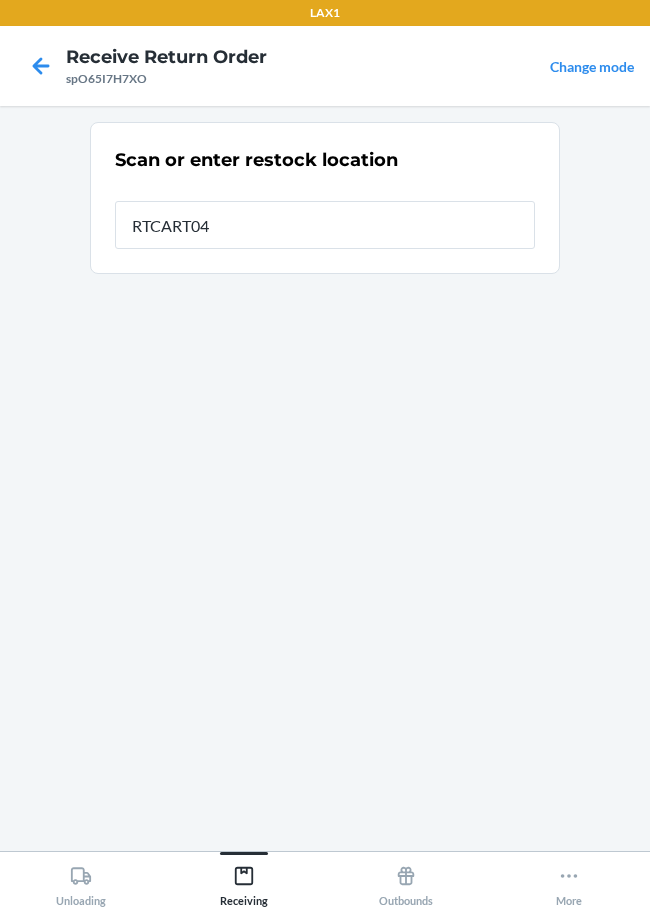 type on "RTCART047" 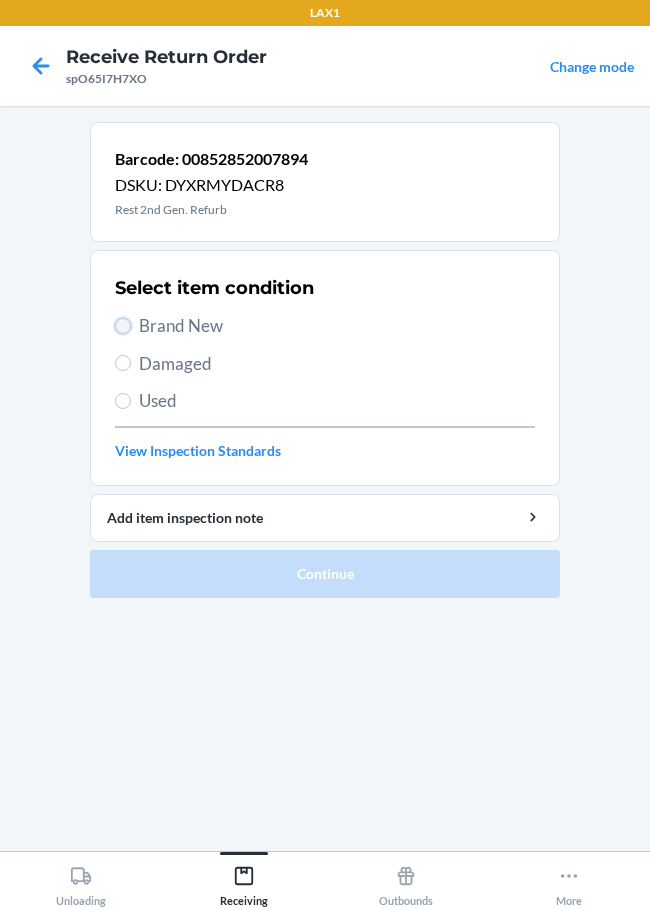 click on "Brand New" at bounding box center (123, 326) 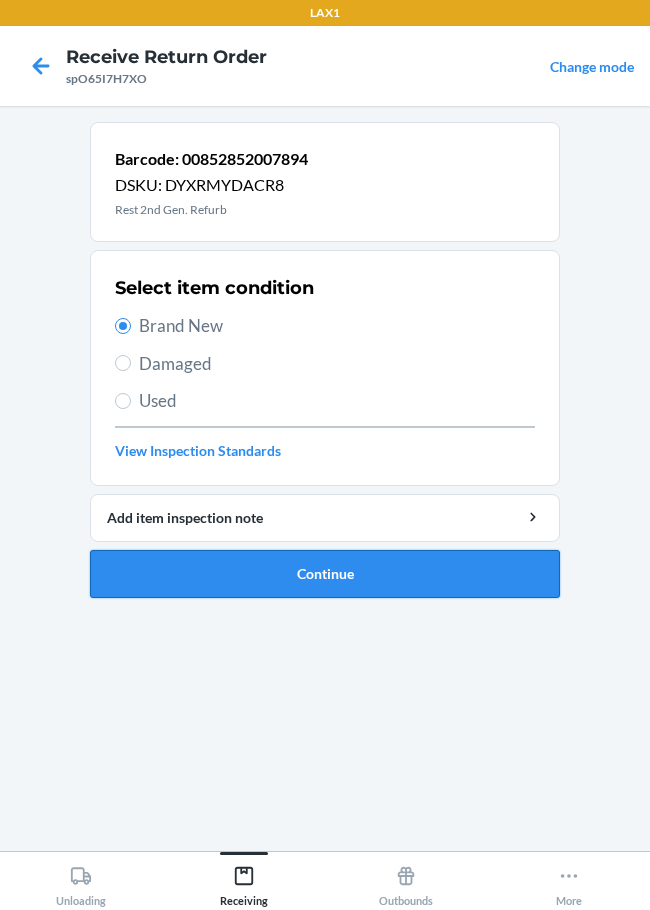 click on "Continue" at bounding box center (325, 574) 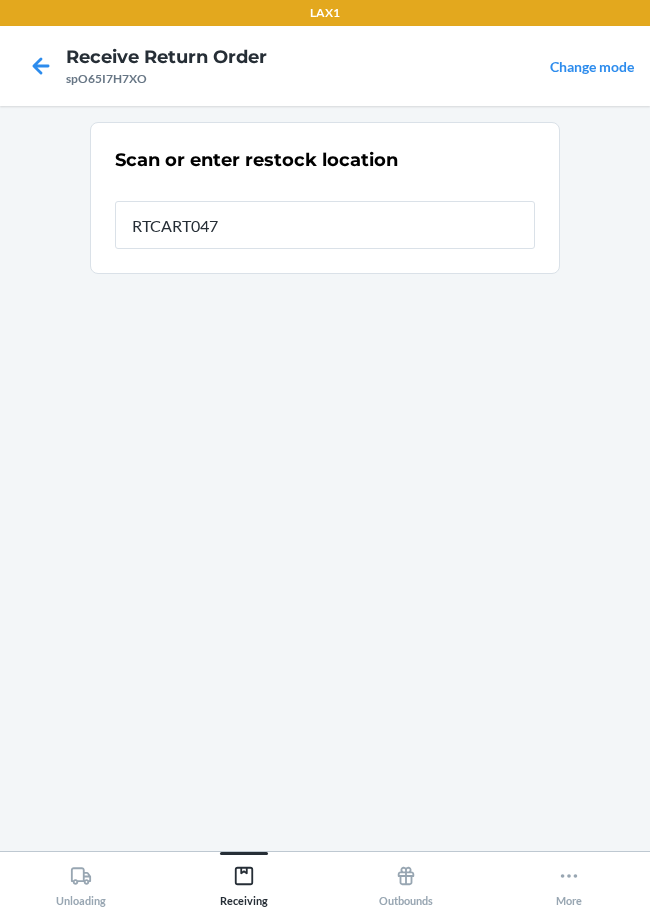 type on "RTCART047" 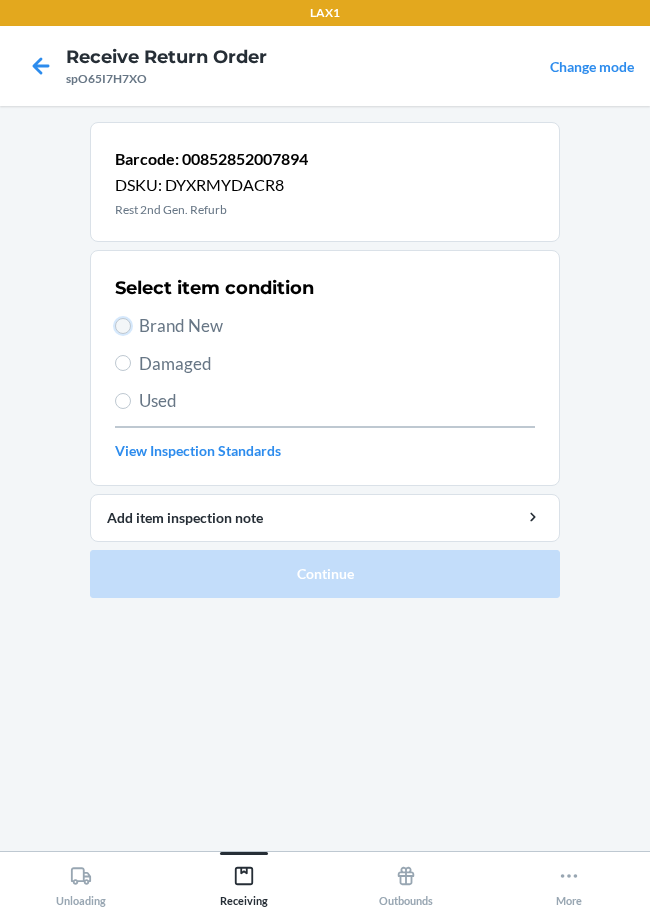 click on "Brand New" at bounding box center [123, 326] 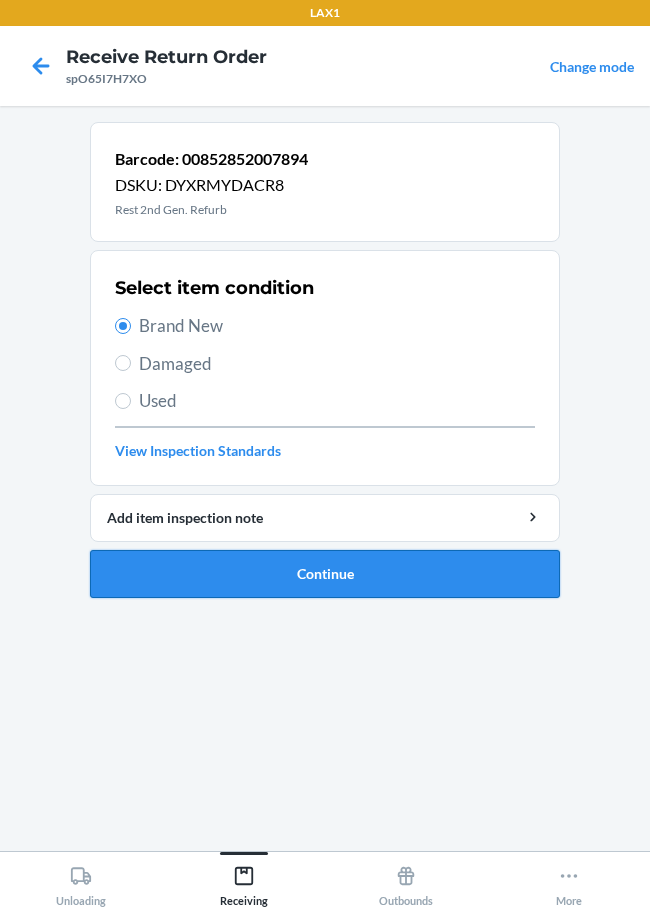 click on "Continue" at bounding box center [325, 574] 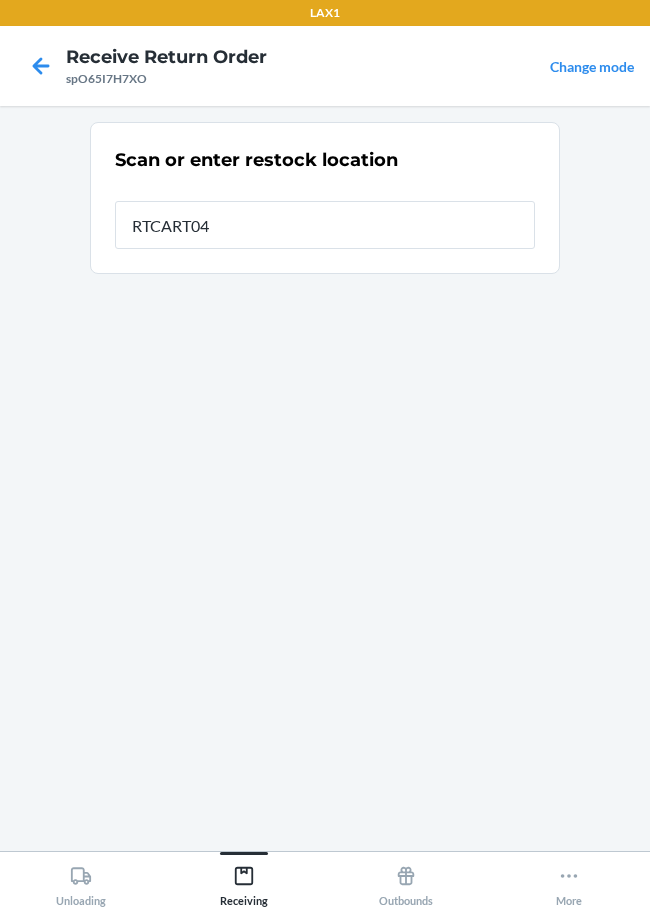 type on "RTCART047" 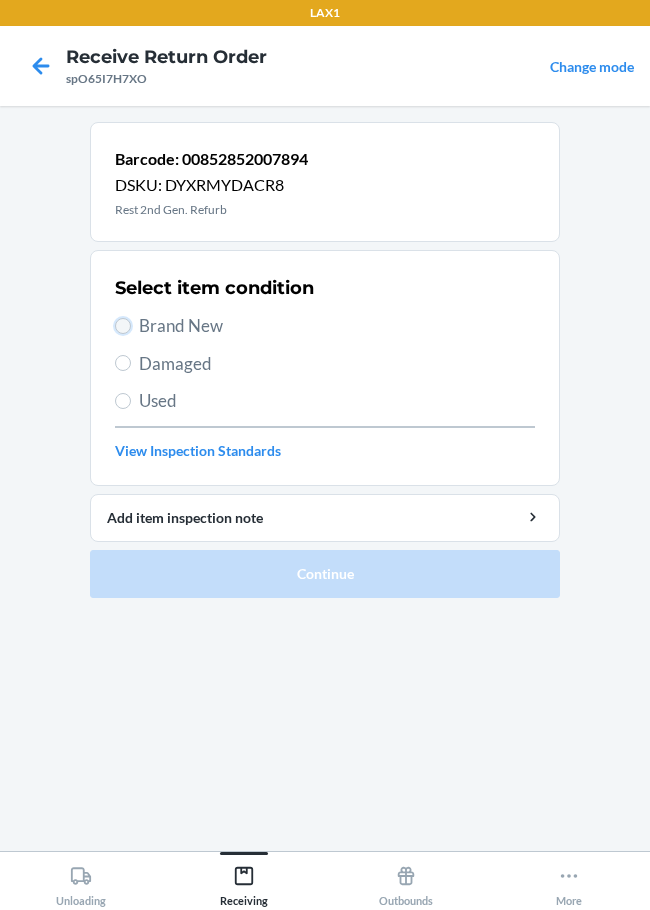 click on "Brand New" at bounding box center [123, 326] 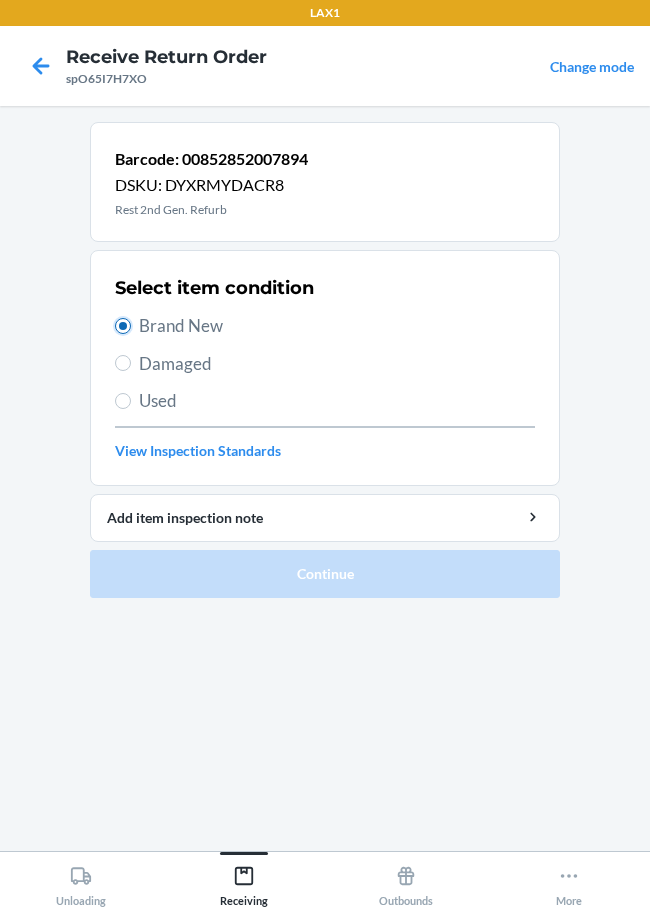 radio on "true" 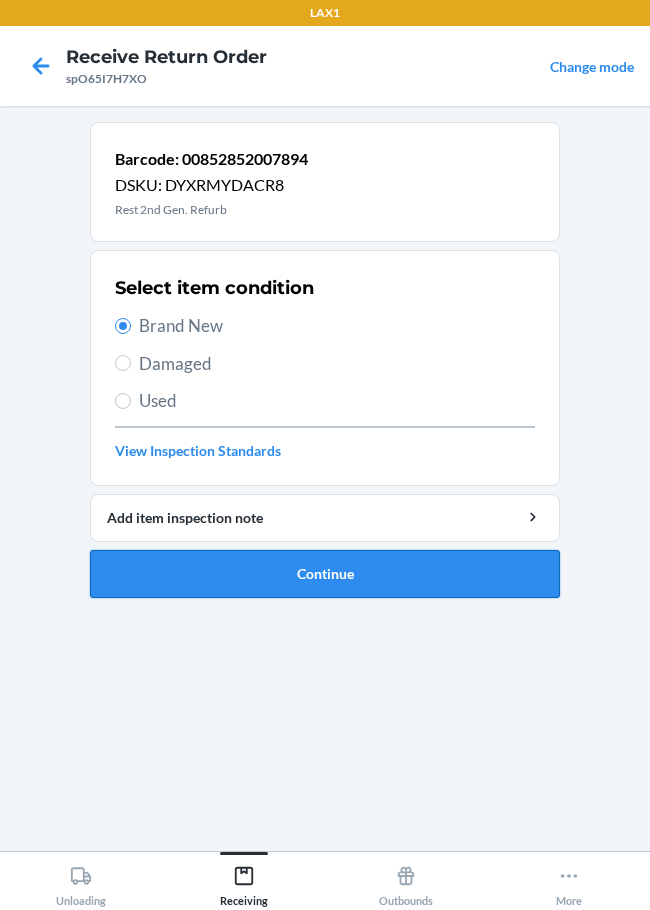 click on "Continue" at bounding box center [325, 574] 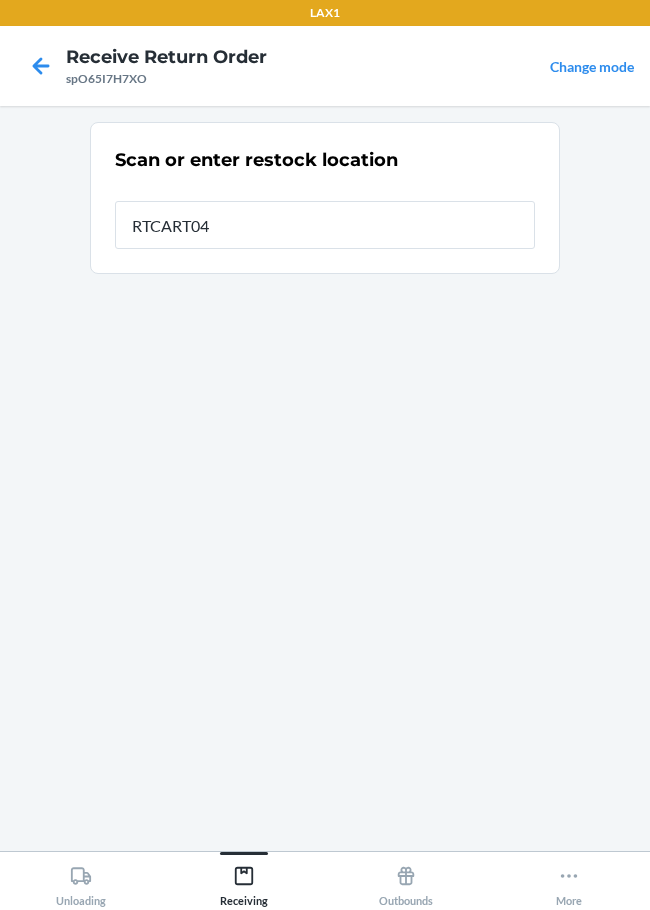 type on "RTCART047" 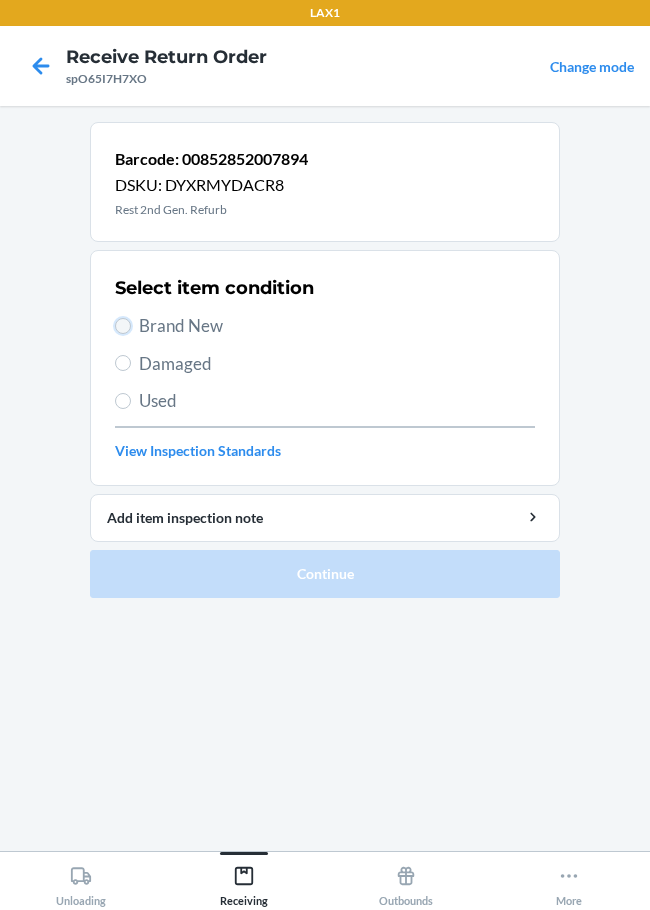 click on "Brand New" at bounding box center [123, 326] 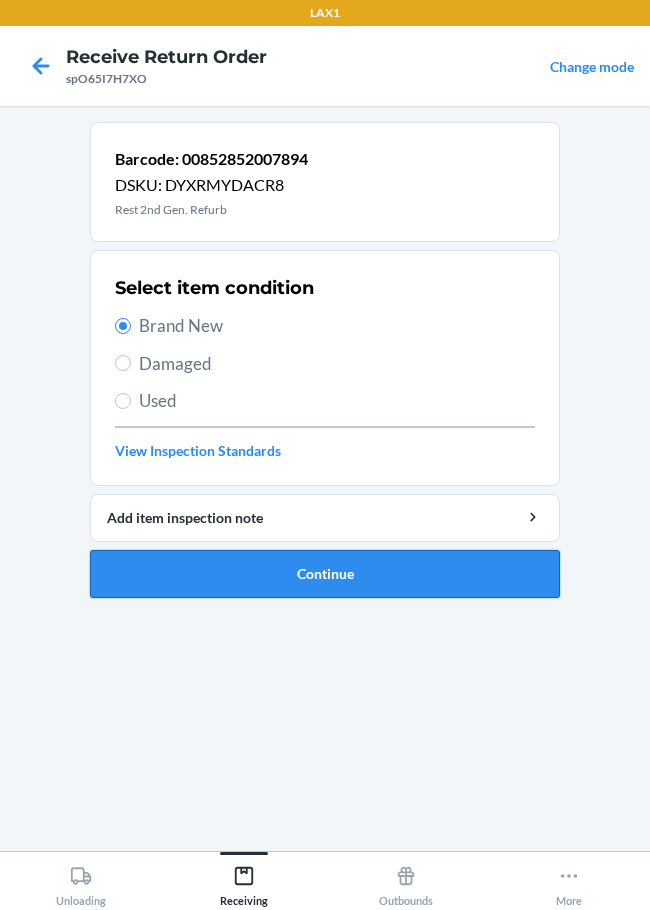click on "Continue" at bounding box center (325, 574) 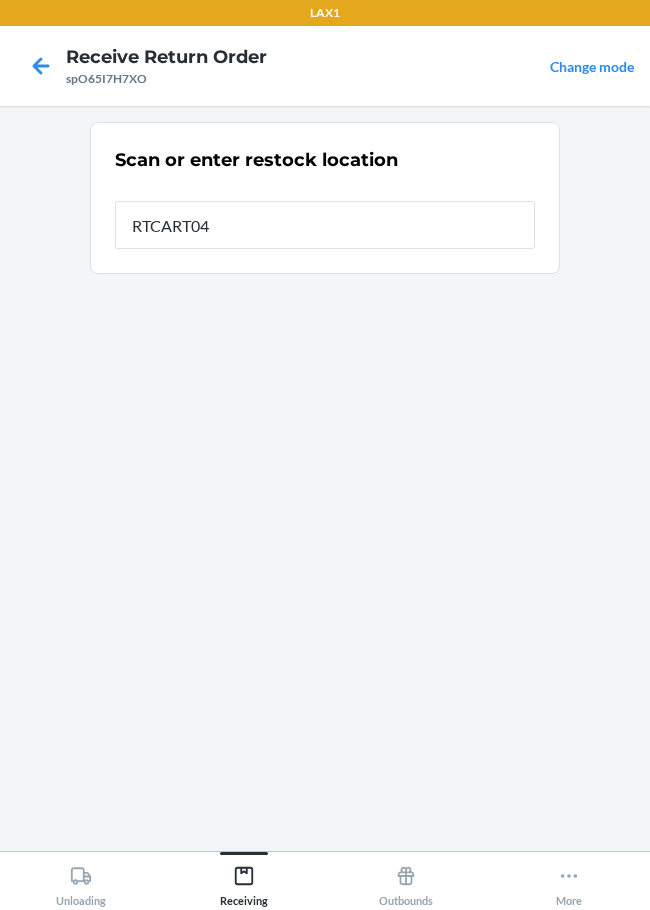 type on "RTCART047" 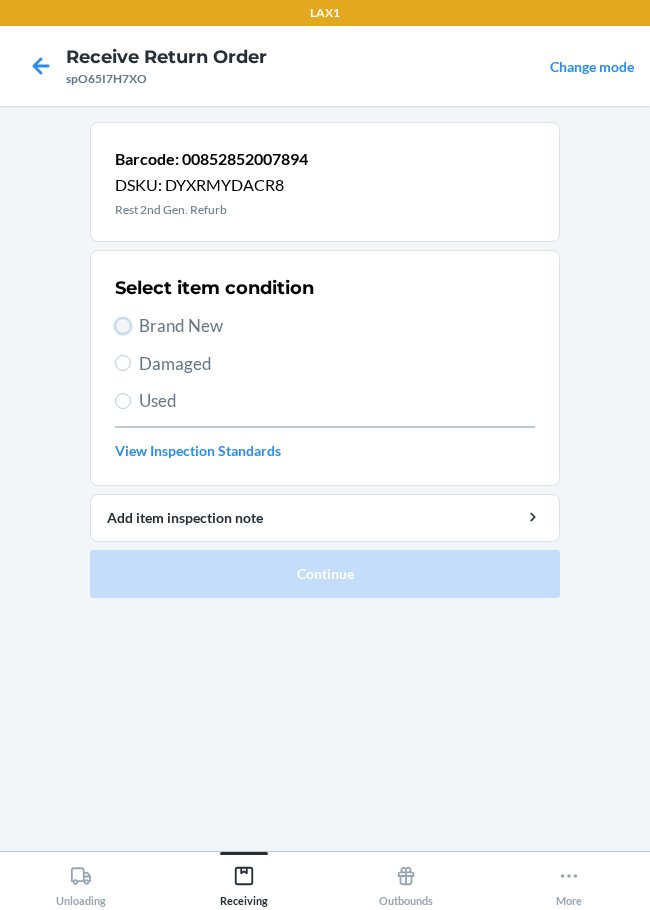 click on "Brand New" at bounding box center (123, 326) 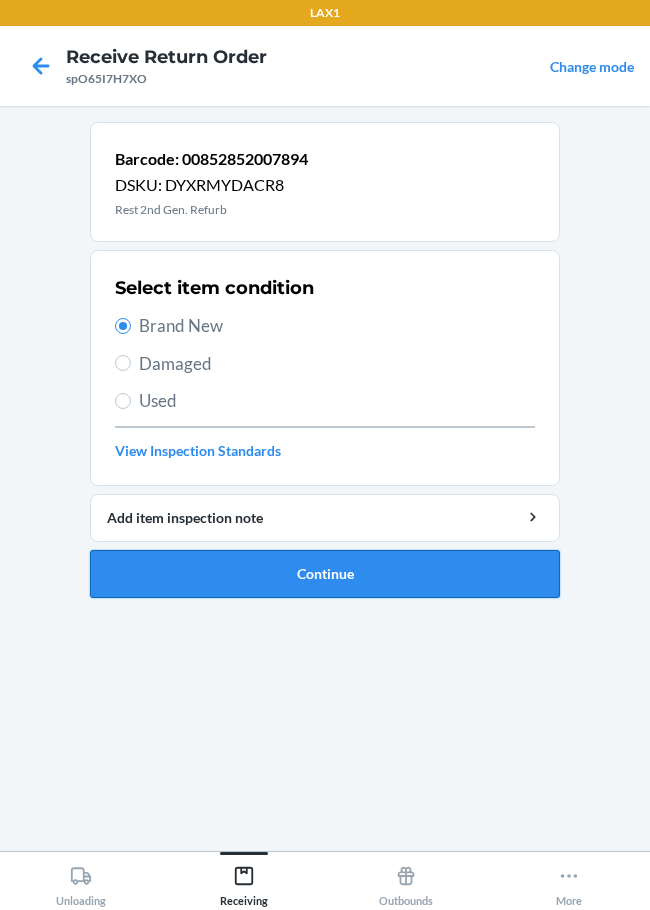 click on "Continue" at bounding box center (325, 574) 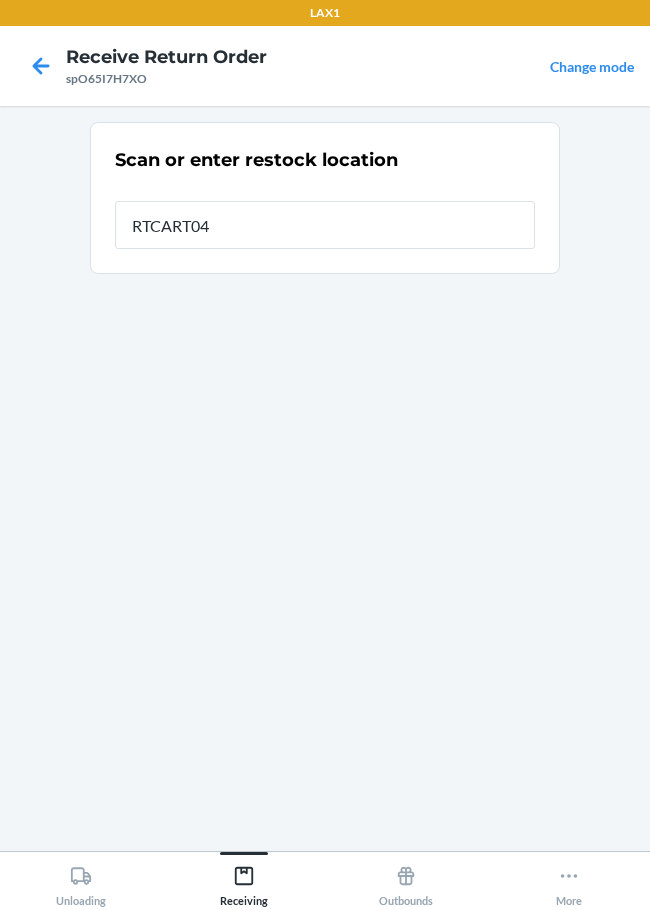 type on "RTCART047" 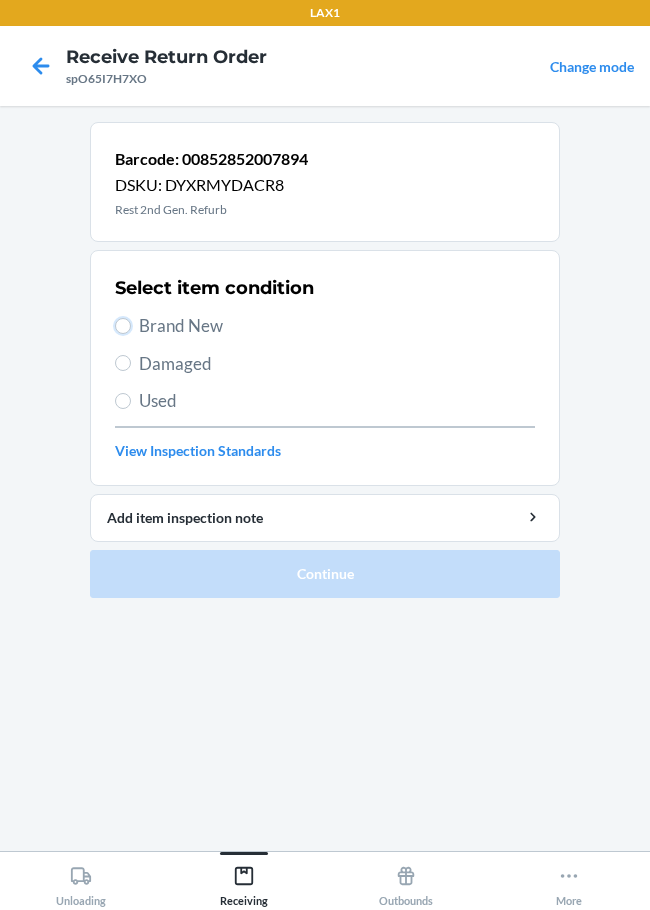 drag, startPoint x: 124, startPoint y: 326, endPoint x: 101, endPoint y: 388, distance: 66.12866 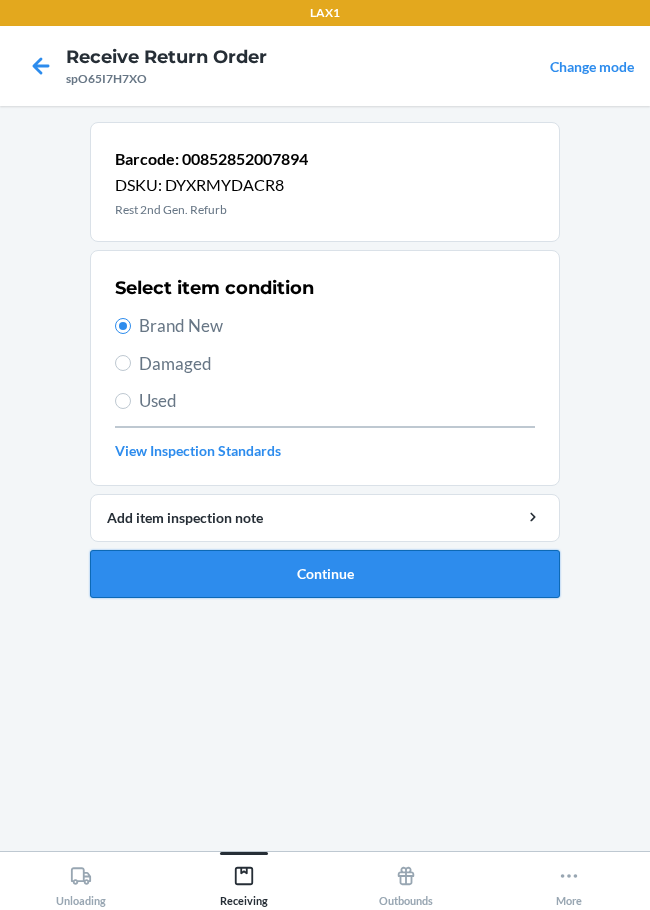 click on "Continue" at bounding box center [325, 574] 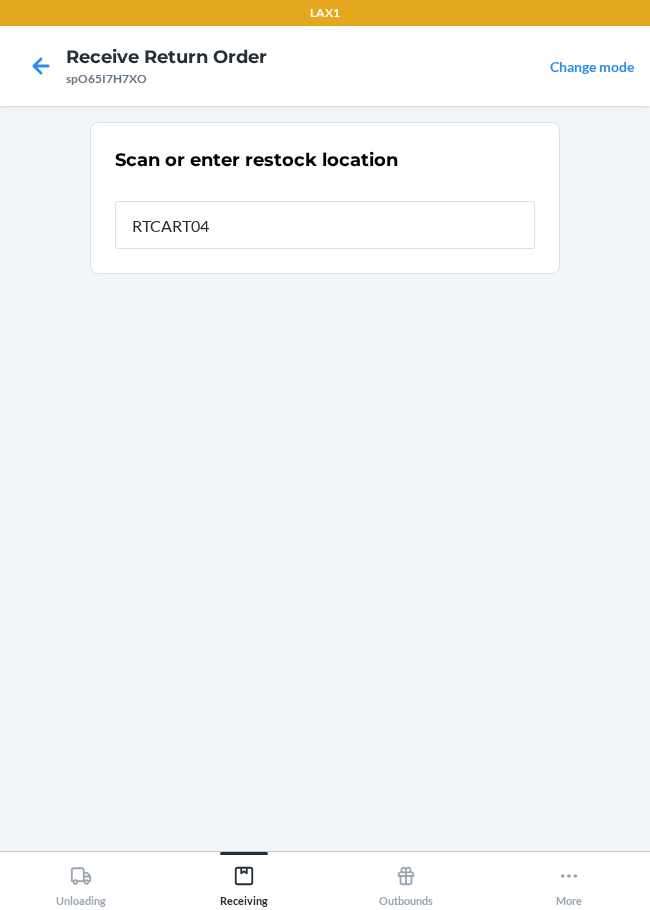 type on "RTCART047" 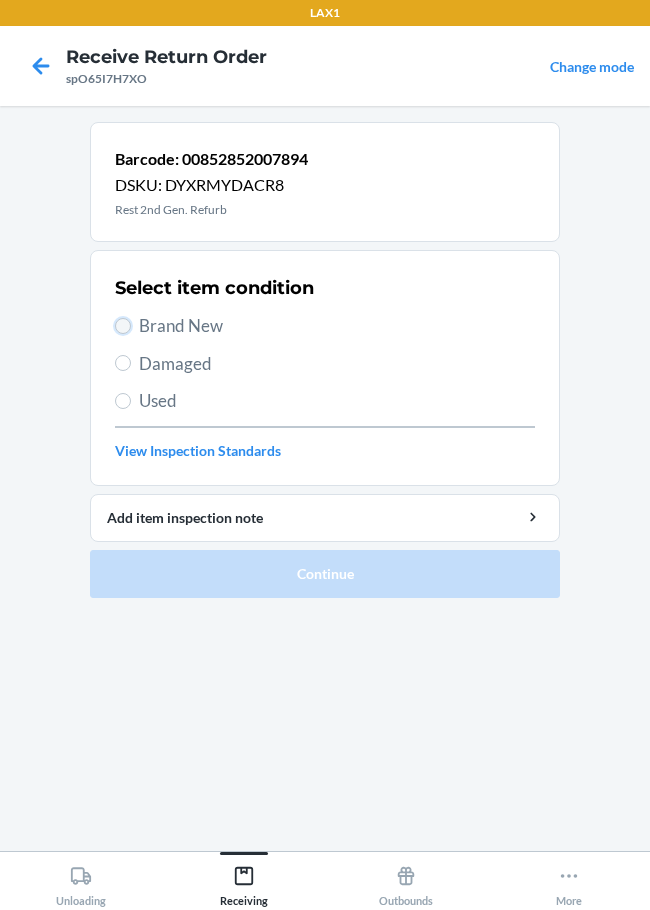 click on "Brand New" at bounding box center (123, 326) 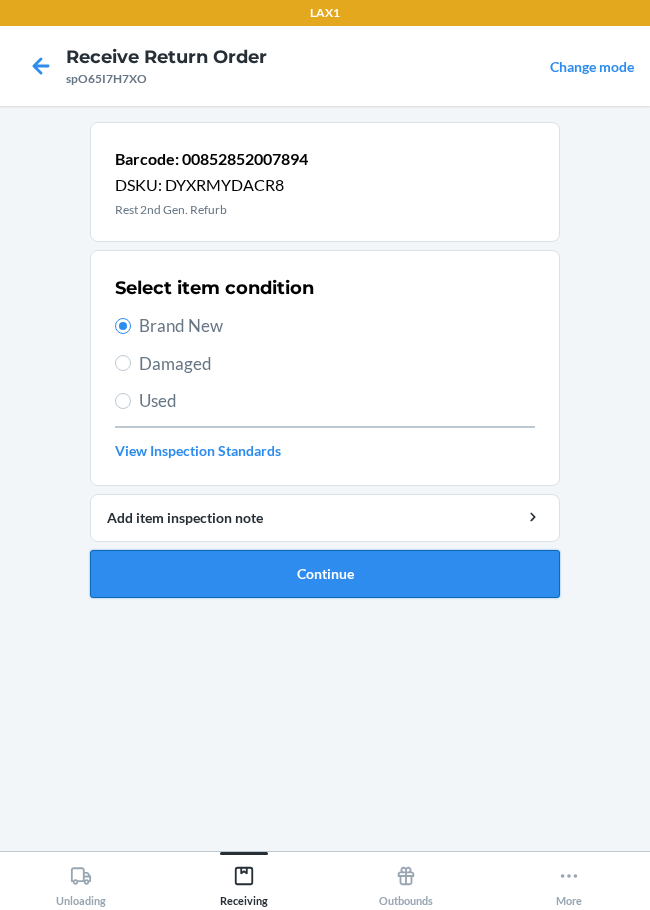 click on "Continue" at bounding box center (325, 574) 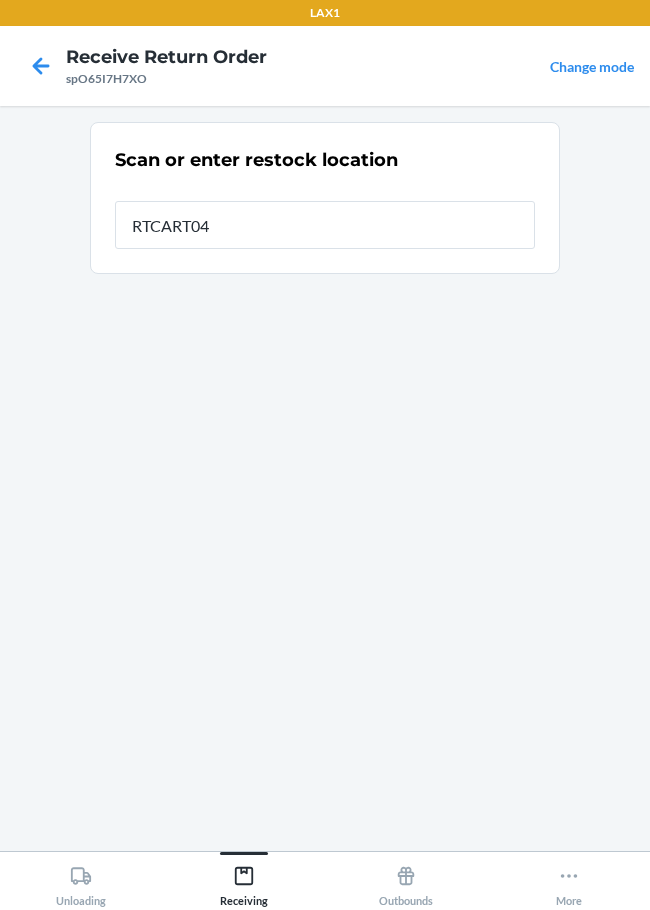 type on "RTCART047" 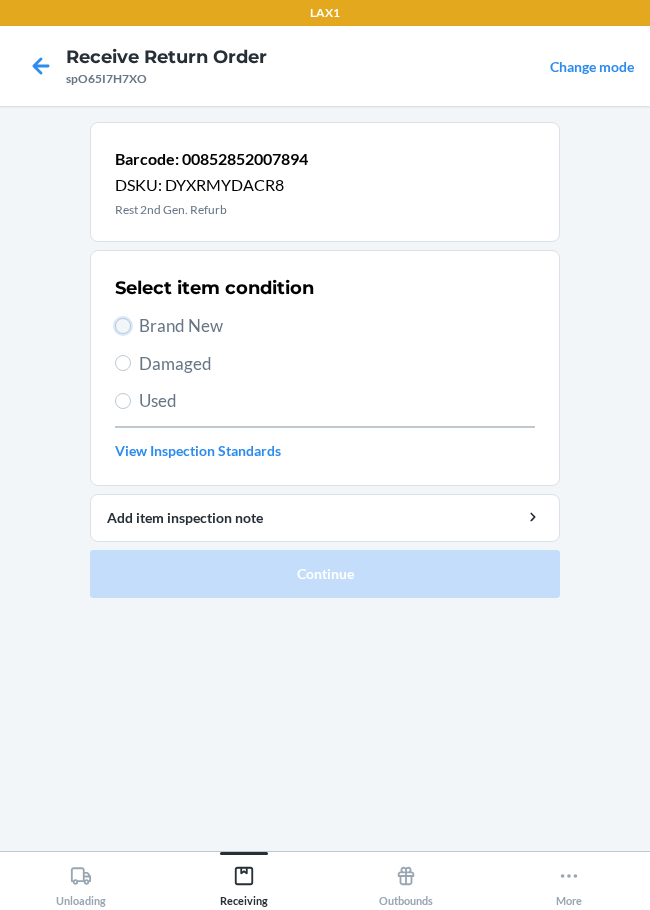 click on "Brand New" at bounding box center (123, 326) 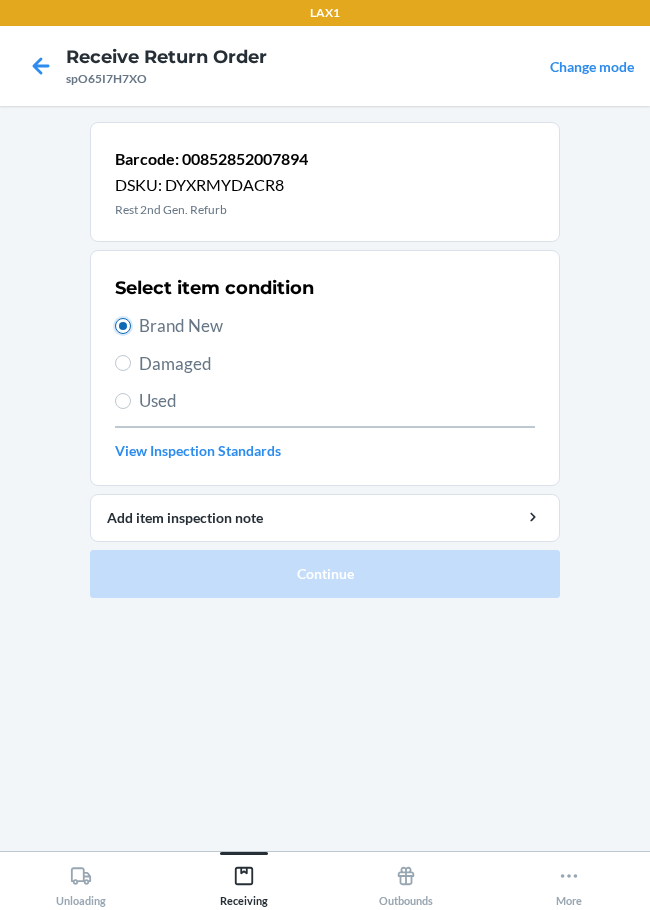 radio on "true" 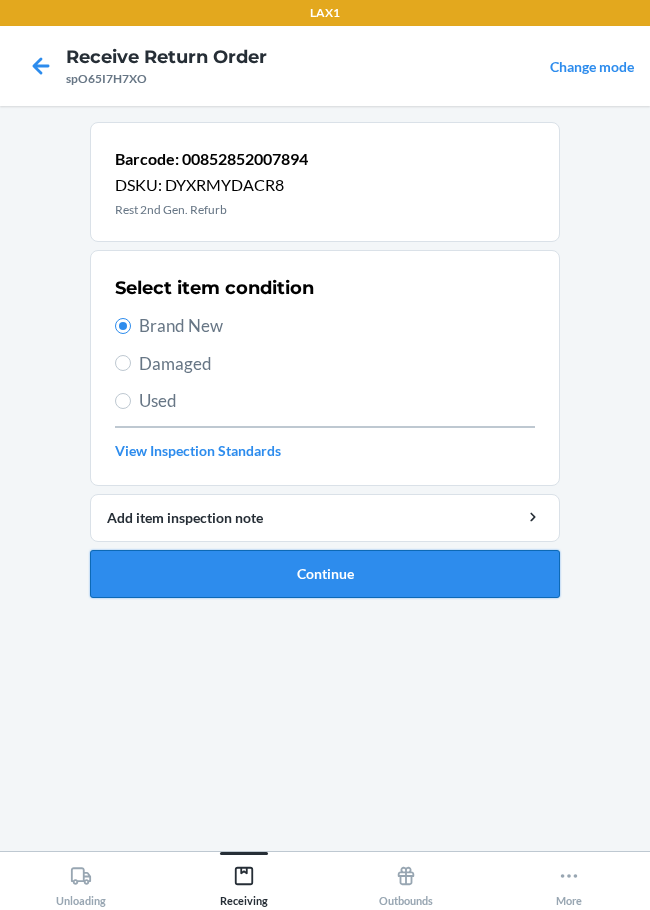 click on "Continue" at bounding box center (325, 574) 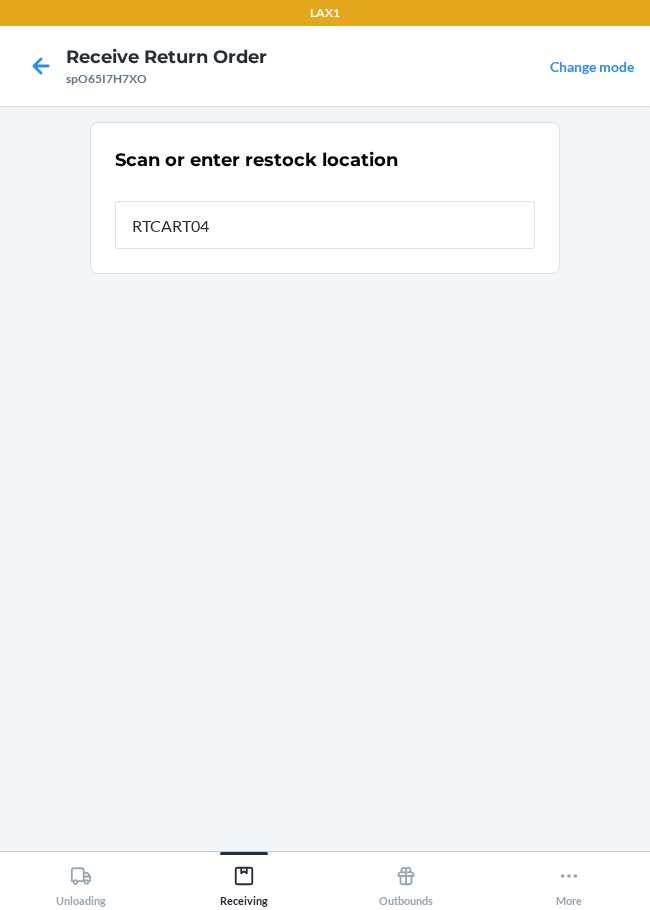 type on "RTCART047" 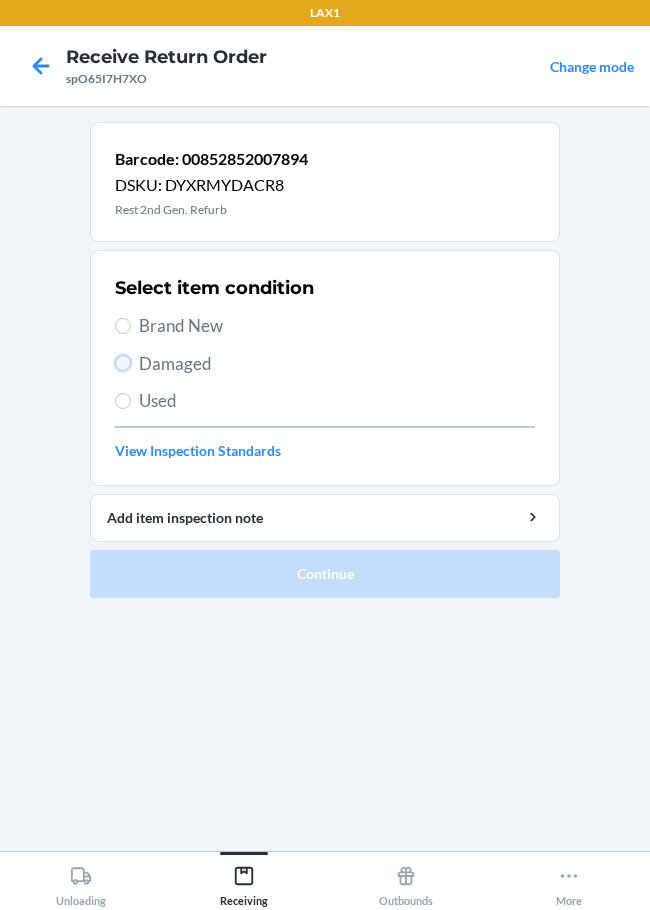 click on "Damaged" at bounding box center (123, 363) 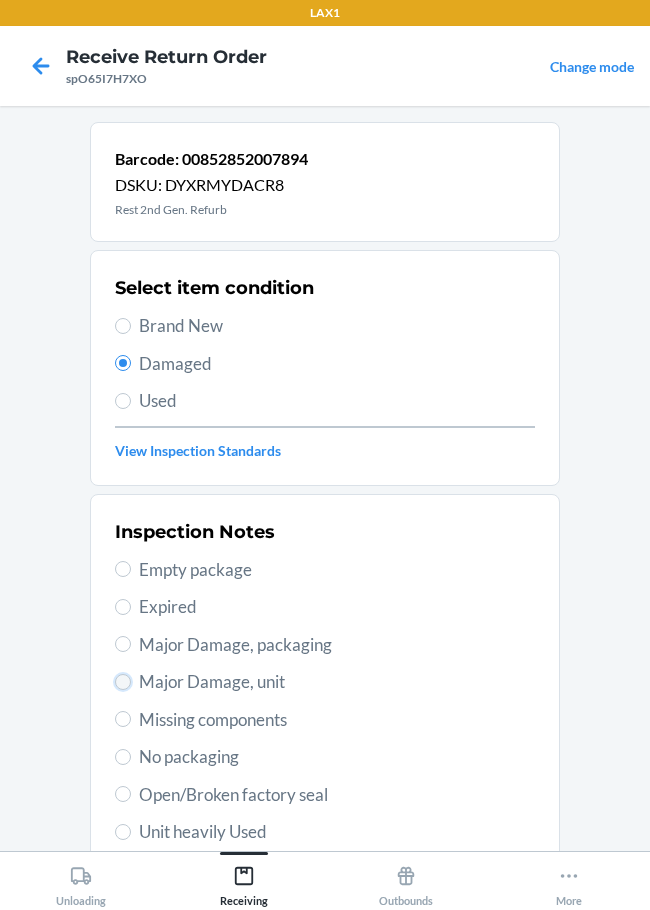 click on "Major Damage, unit" at bounding box center [123, 682] 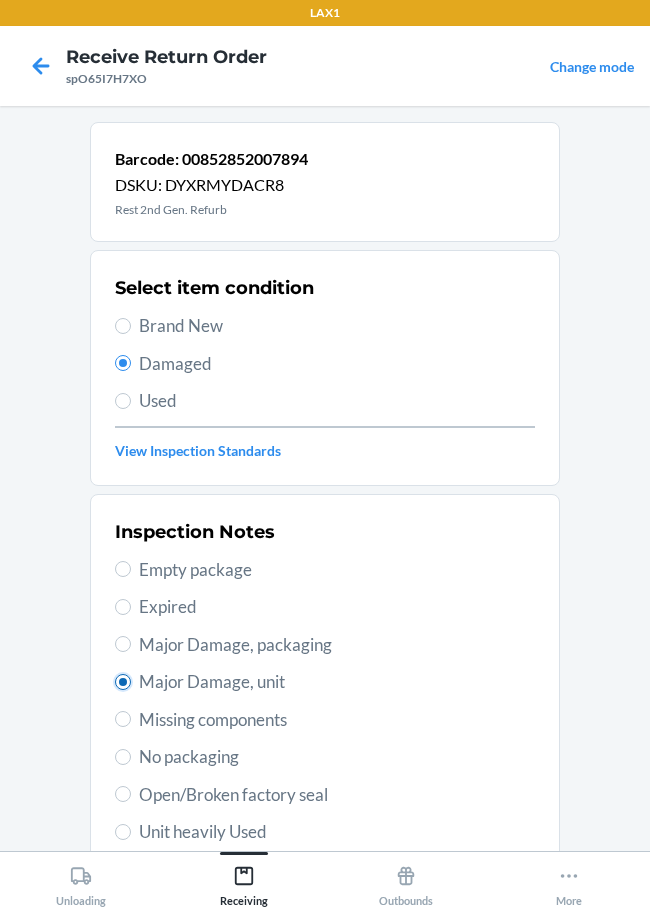 radio on "true" 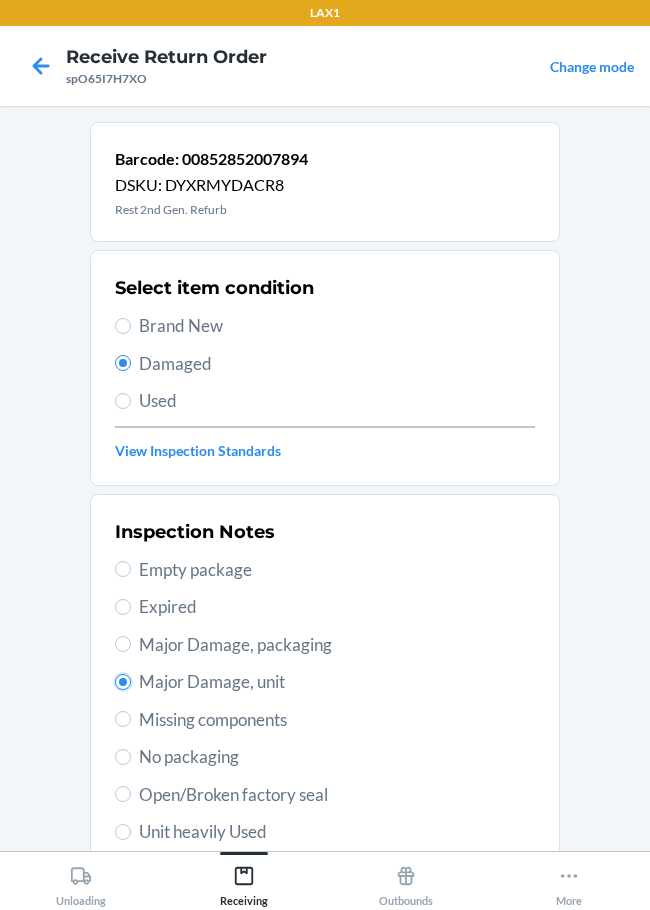 scroll, scrollTop: 297, scrollLeft: 0, axis: vertical 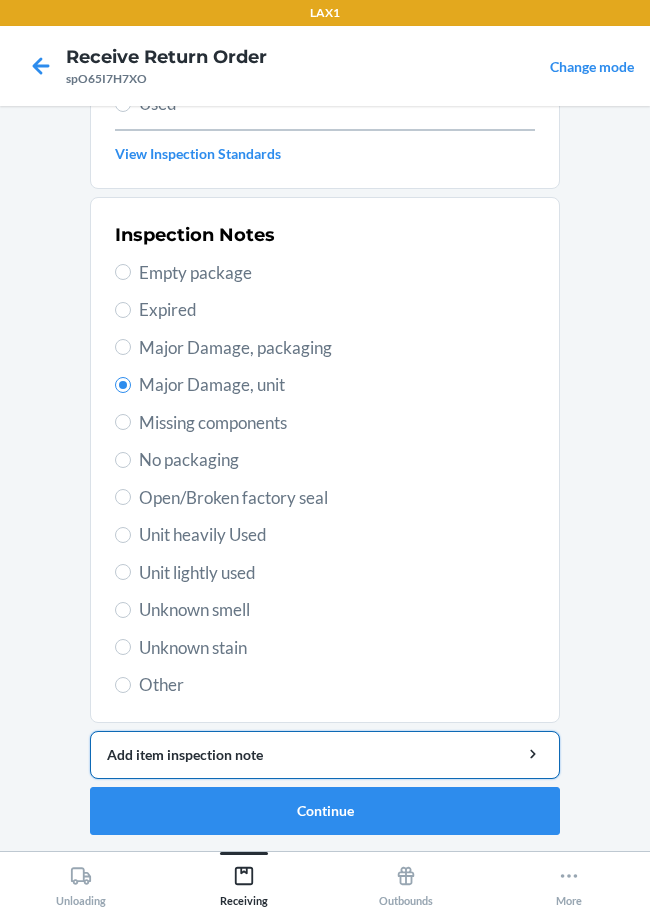 click on "Add item inspection note" at bounding box center (325, 754) 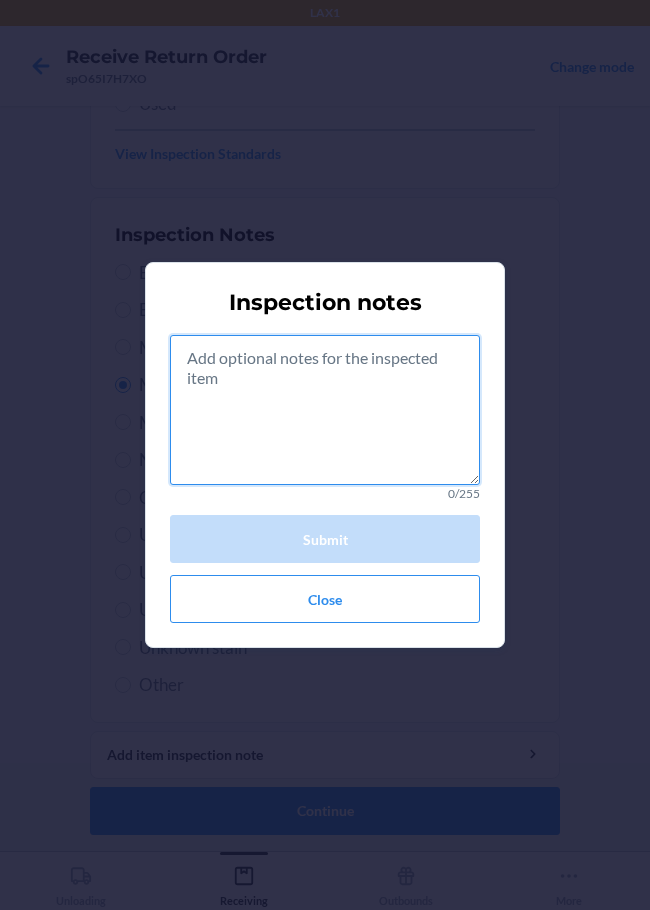 click at bounding box center (325, 410) 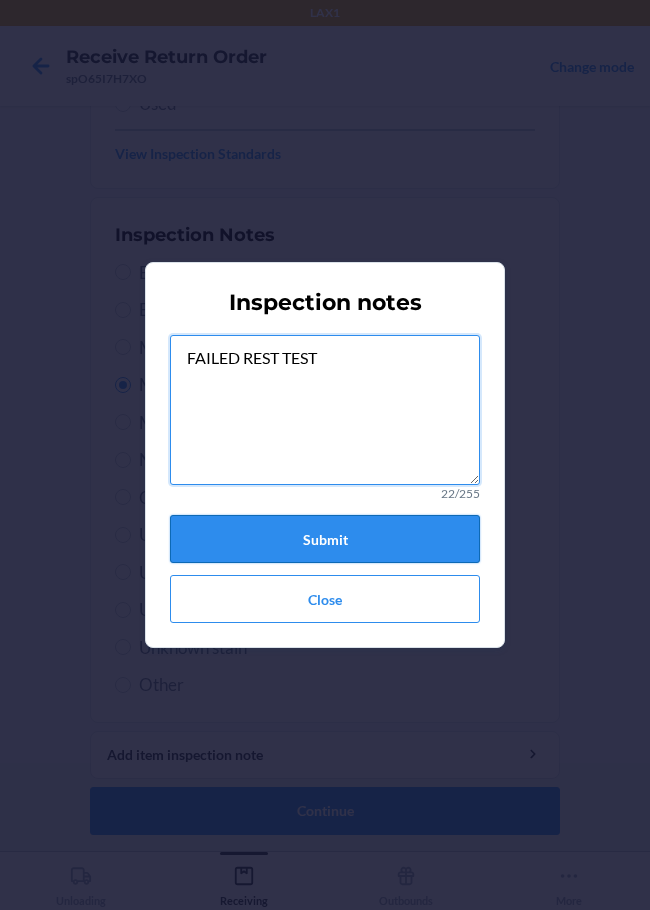 type on "FAILED REST TEST" 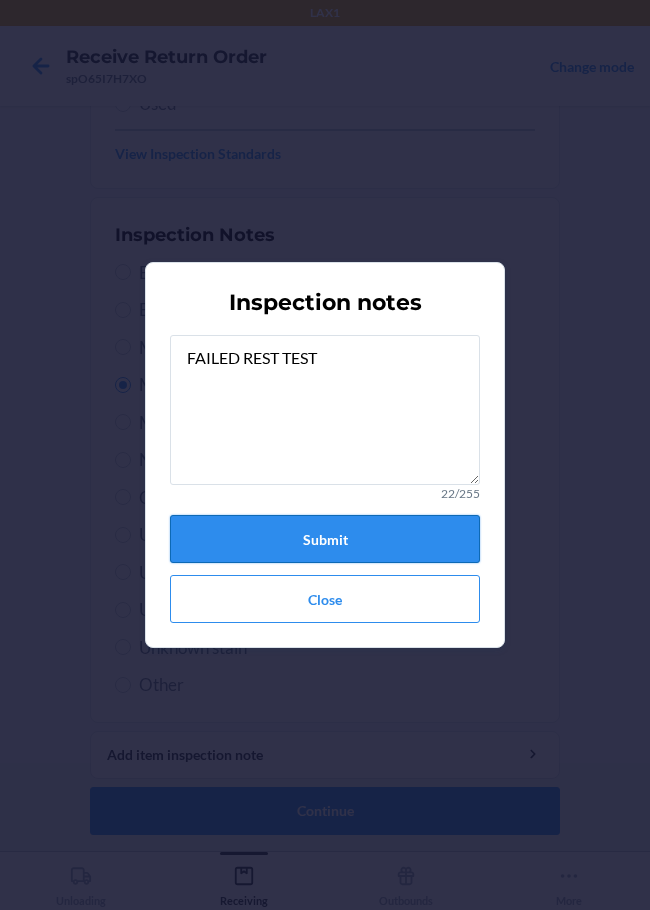 click on "Submit" at bounding box center [325, 539] 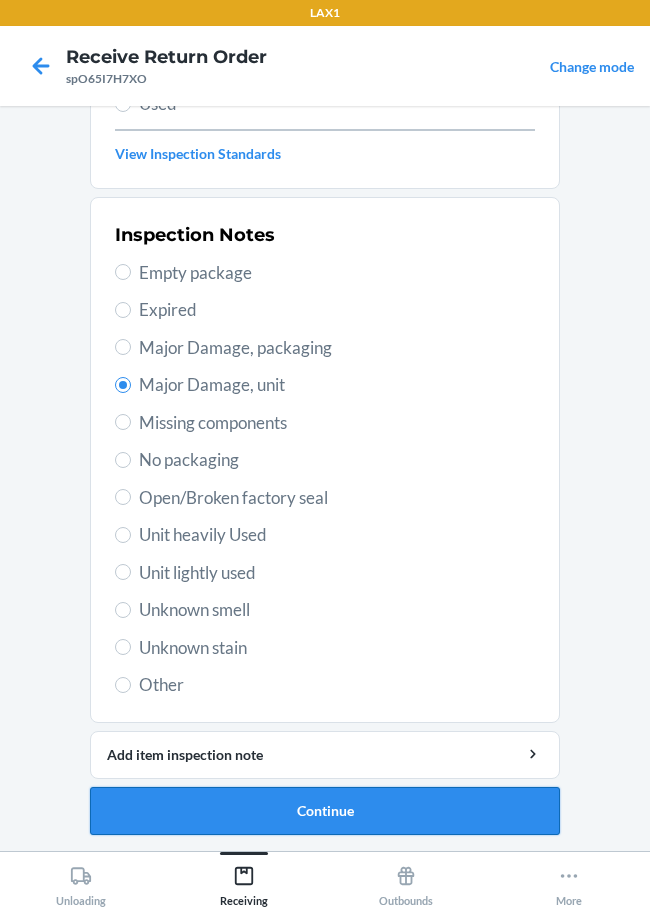 click on "Continue" at bounding box center [325, 811] 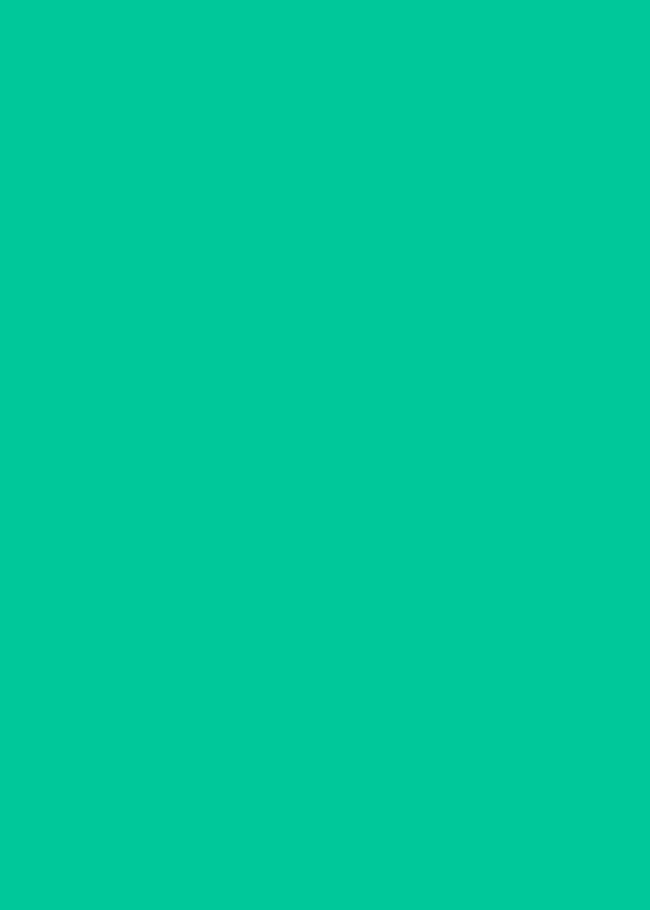 scroll, scrollTop: 120, scrollLeft: 0, axis: vertical 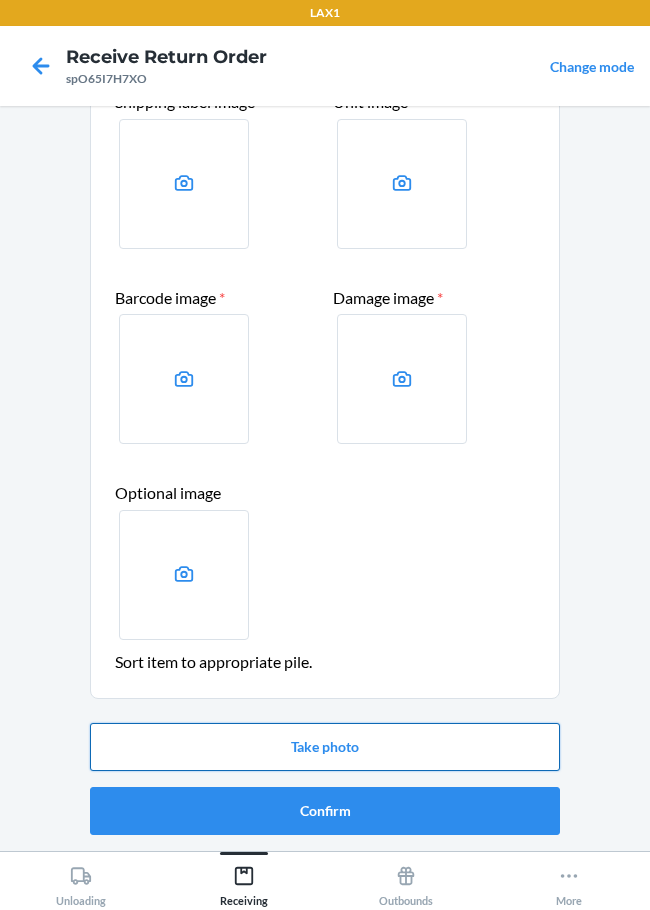click on "Take photo" at bounding box center [325, 747] 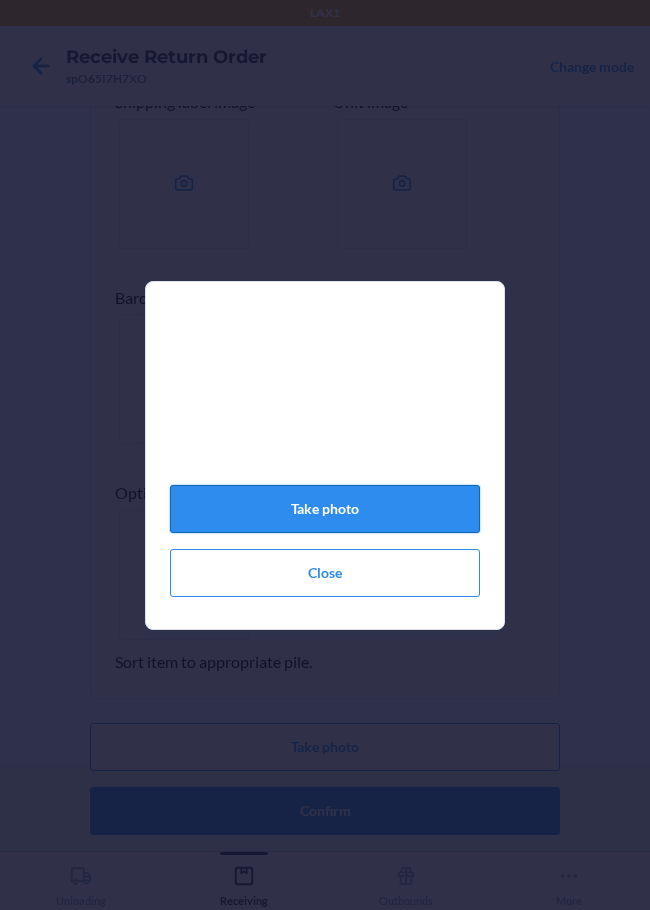 click on "Take photo" 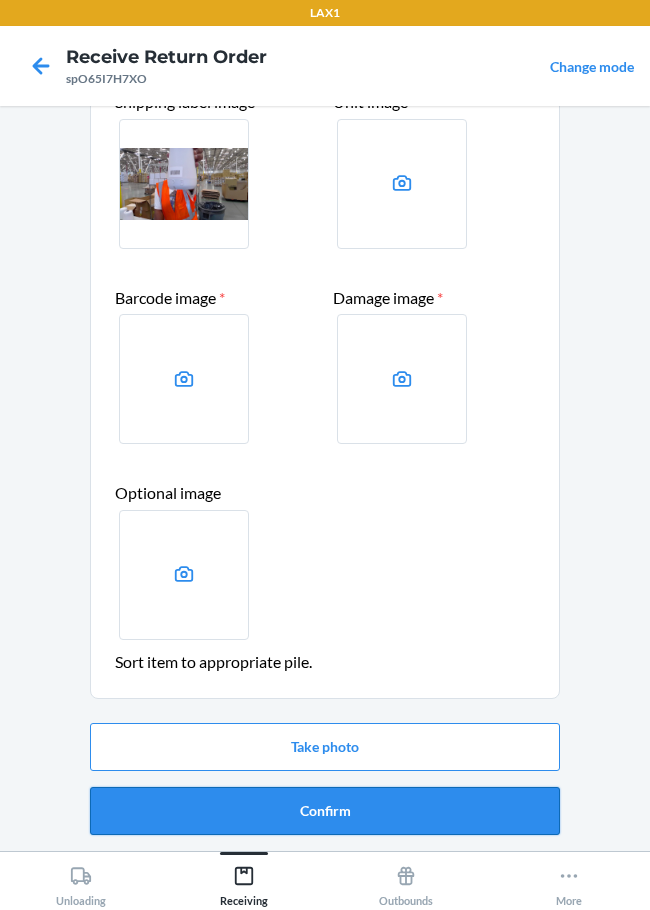 click on "Confirm" at bounding box center (325, 811) 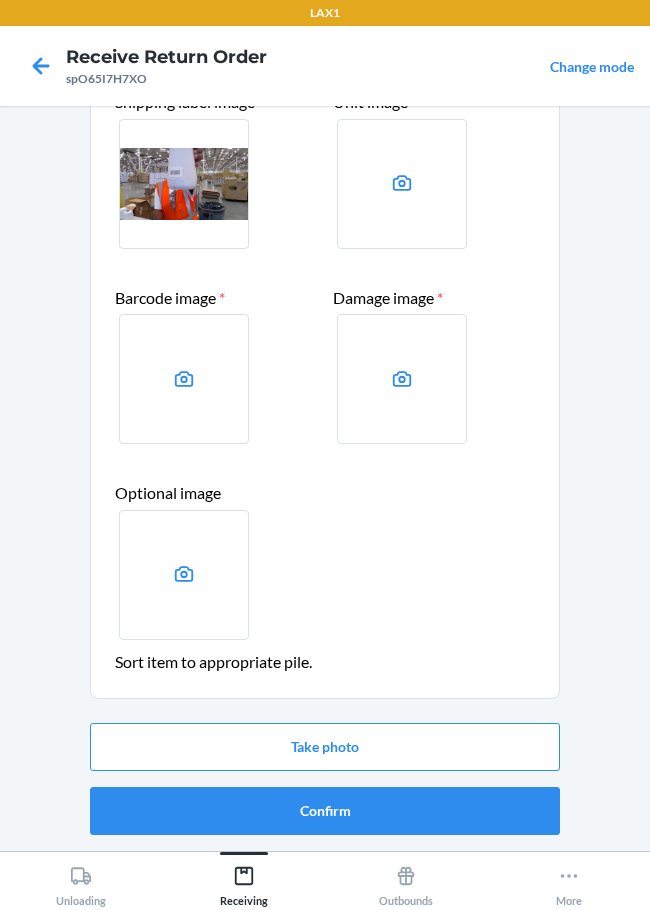 scroll, scrollTop: 0, scrollLeft: 0, axis: both 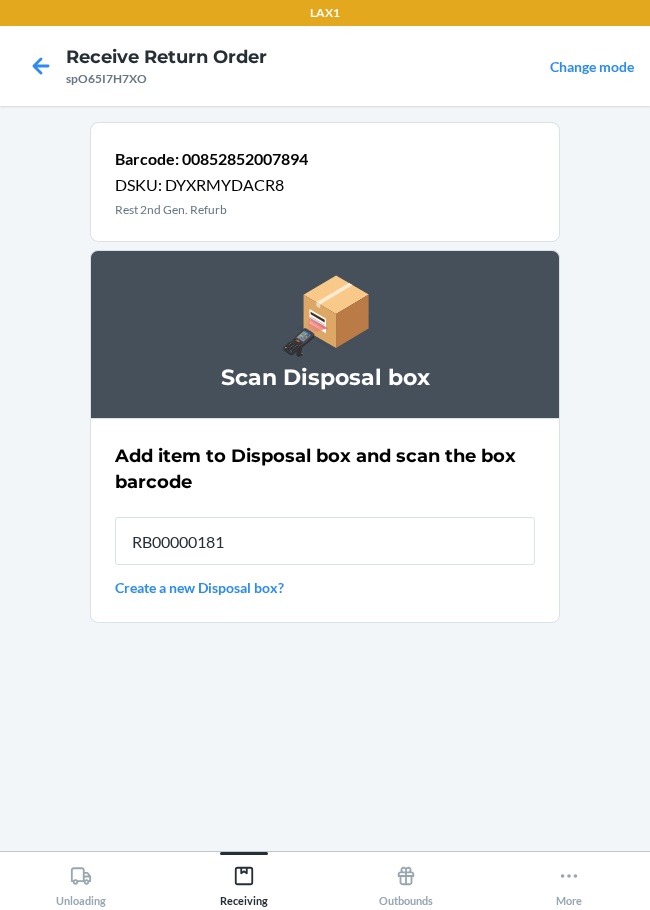 type on "RB000001819" 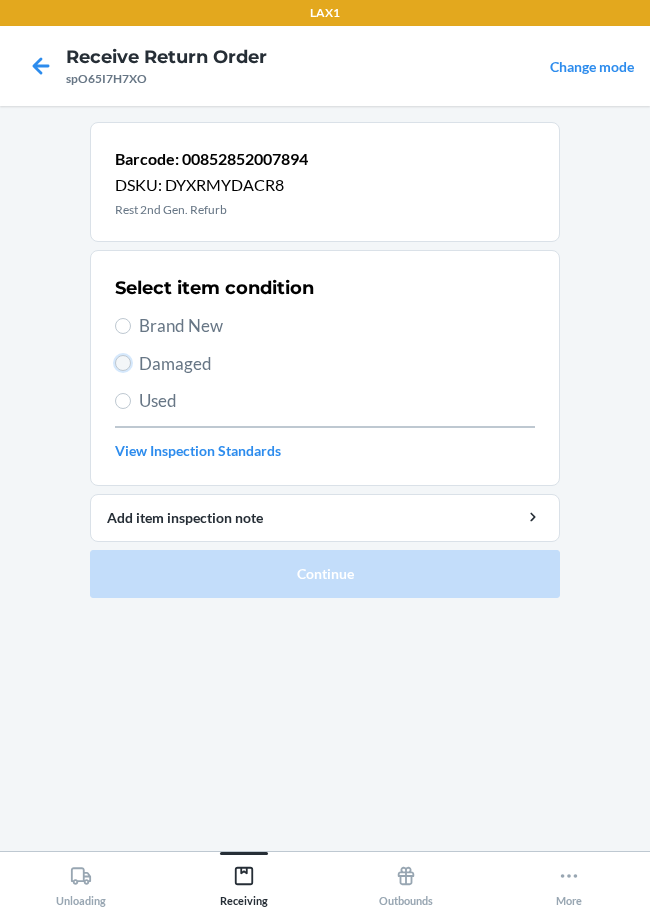 click on "Damaged" at bounding box center (123, 363) 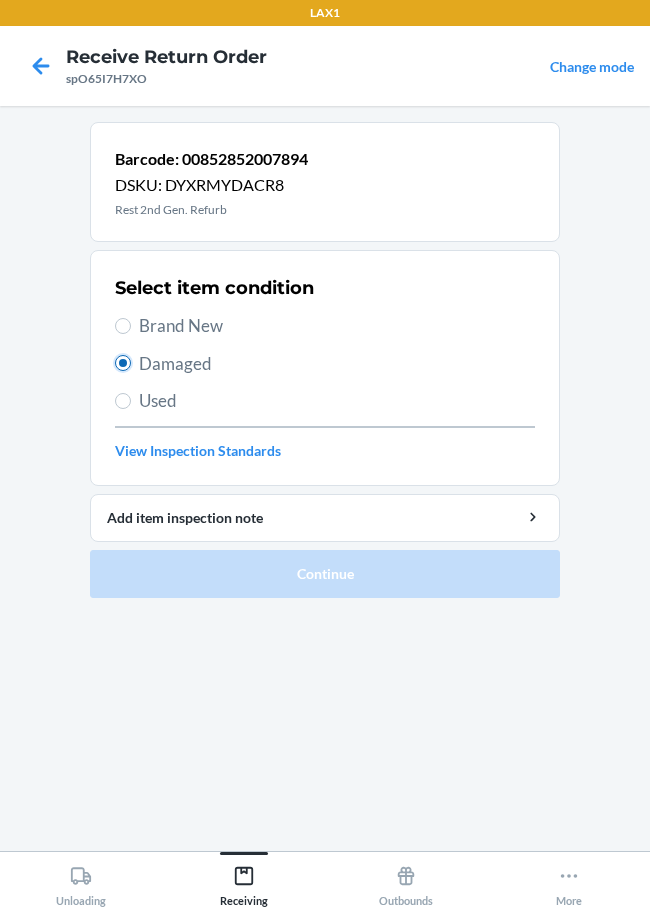 radio on "true" 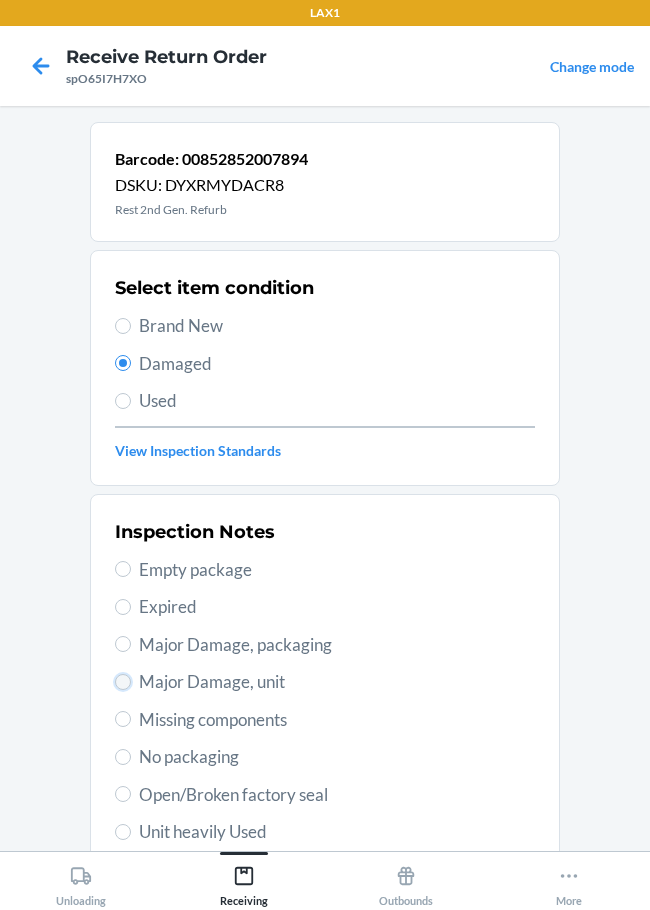 click on "Major Damage, unit" at bounding box center [123, 682] 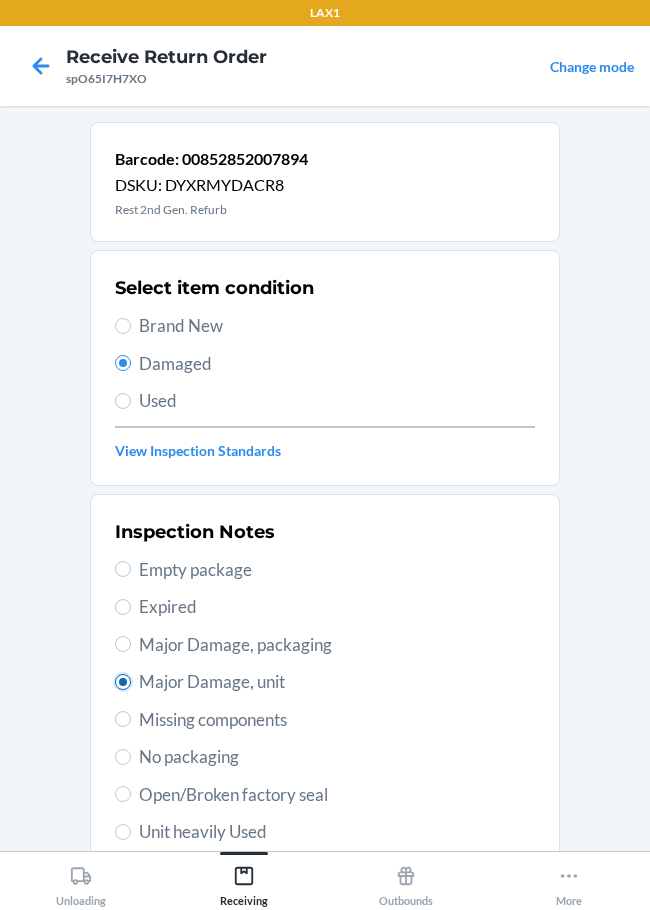 radio on "true" 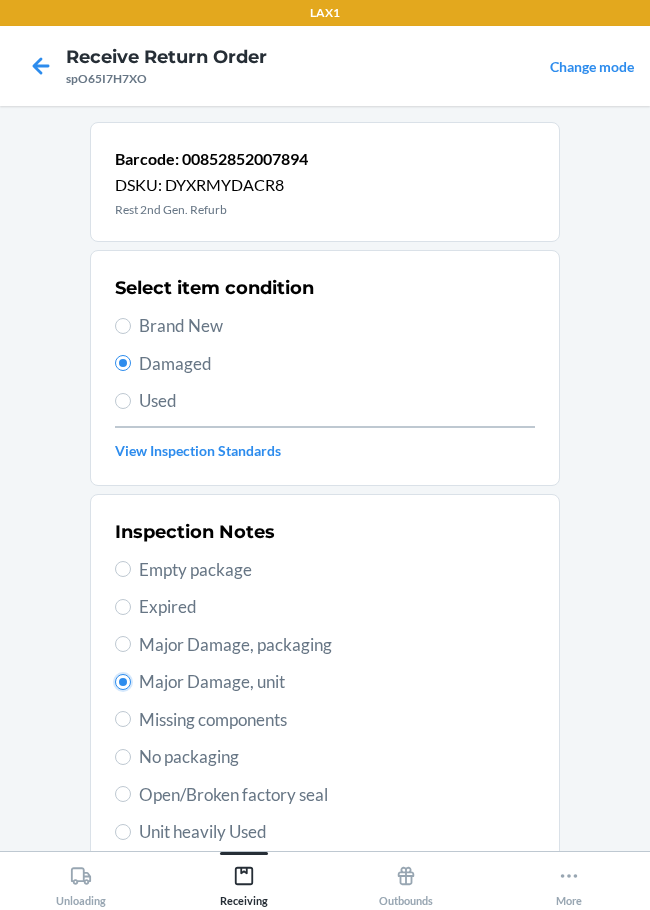 scroll, scrollTop: 297, scrollLeft: 0, axis: vertical 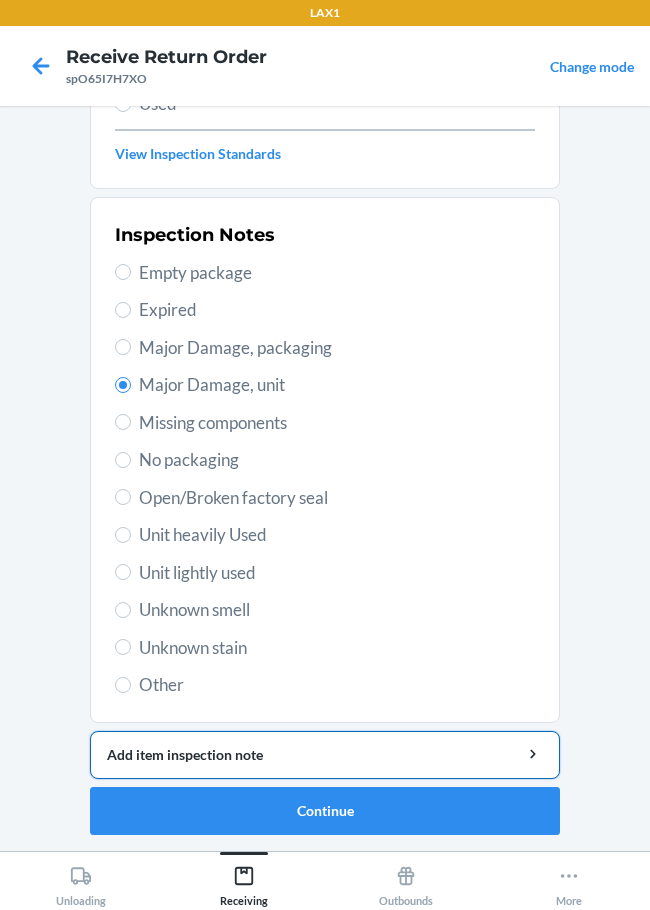 click on "Add item inspection note" at bounding box center [325, 754] 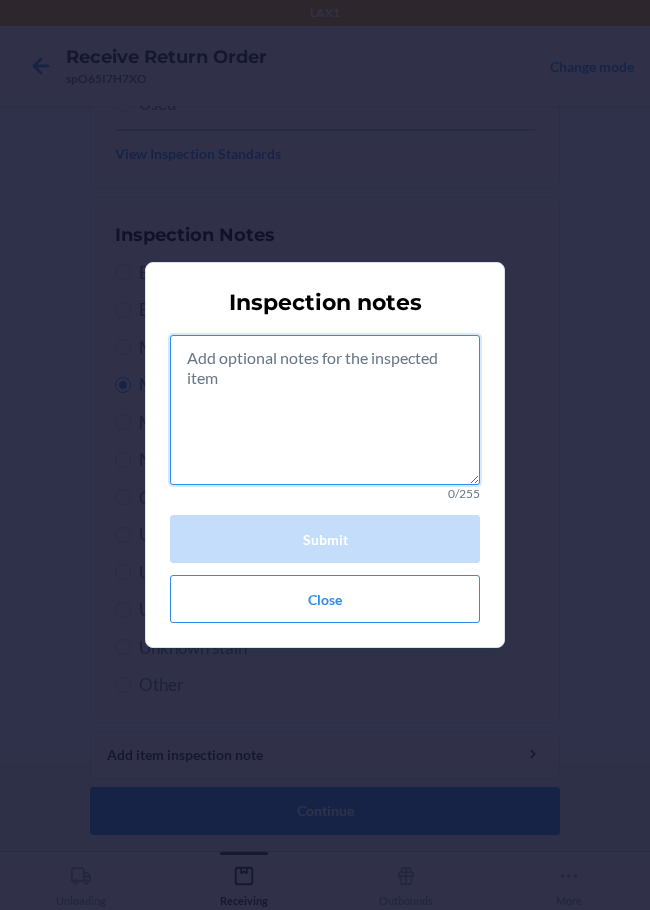 click at bounding box center (325, 410) 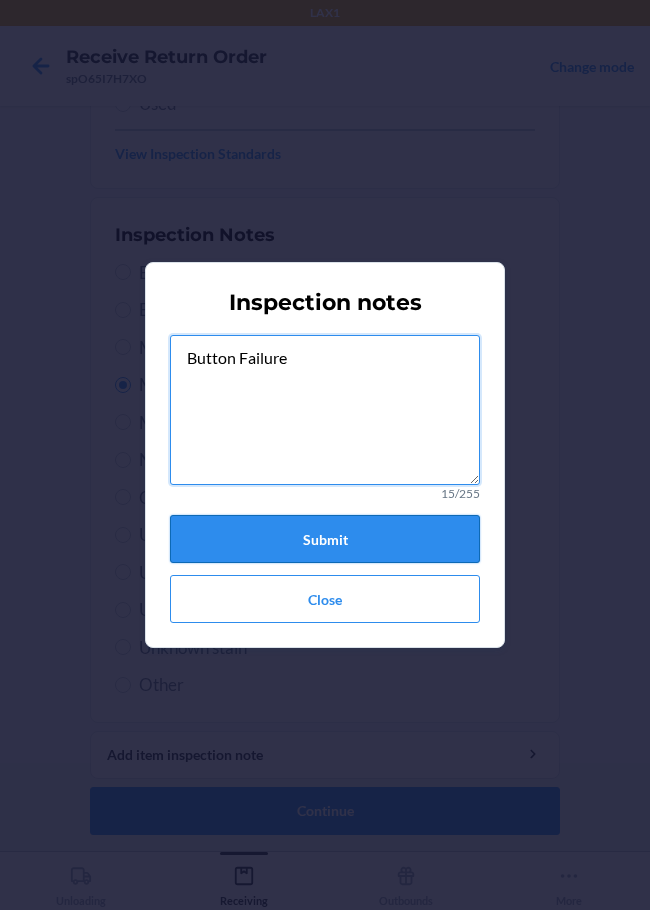 type on "Button Failure" 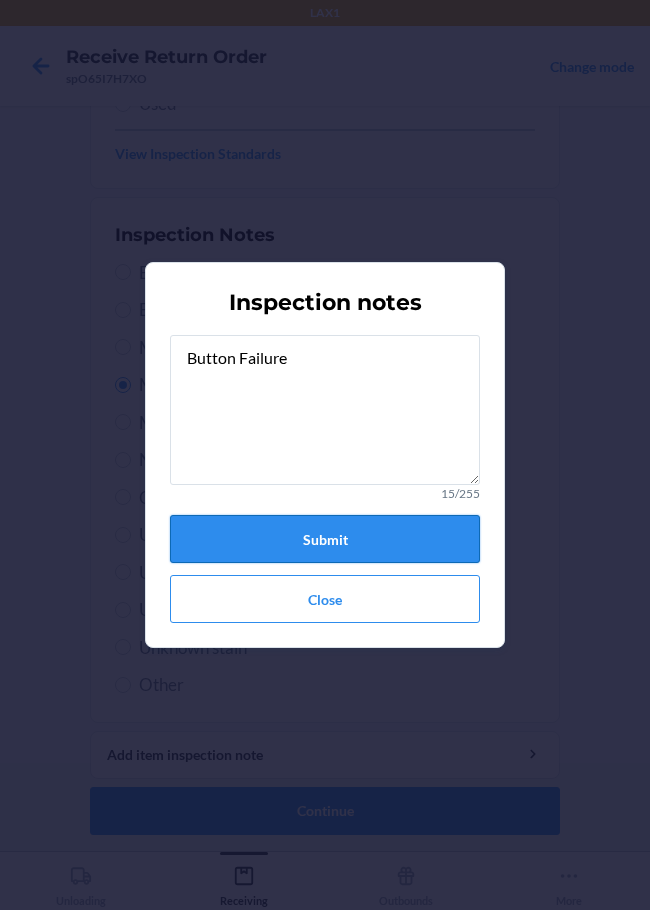 click on "Submit" at bounding box center [325, 539] 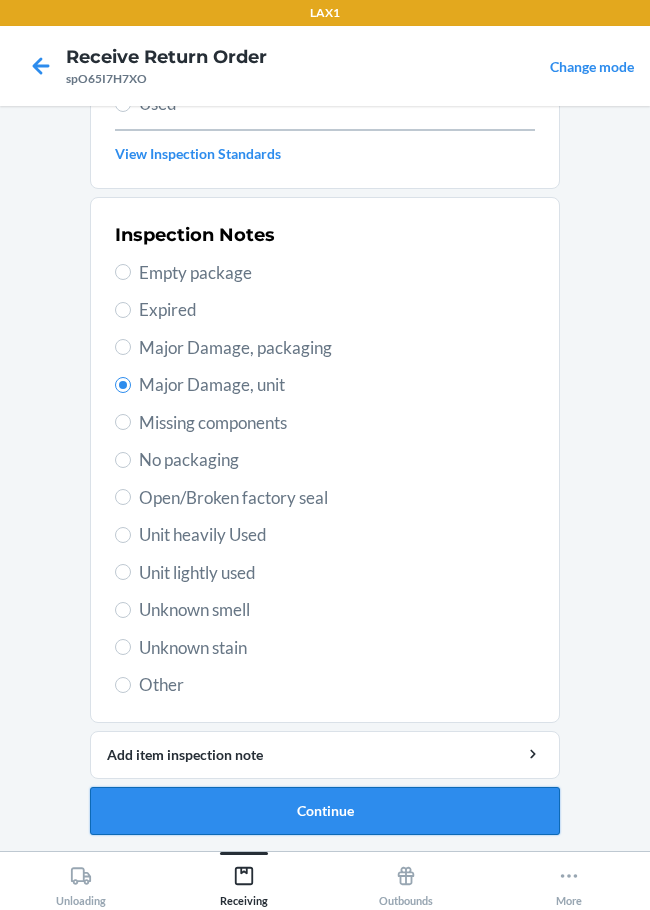 click on "Continue" at bounding box center [325, 811] 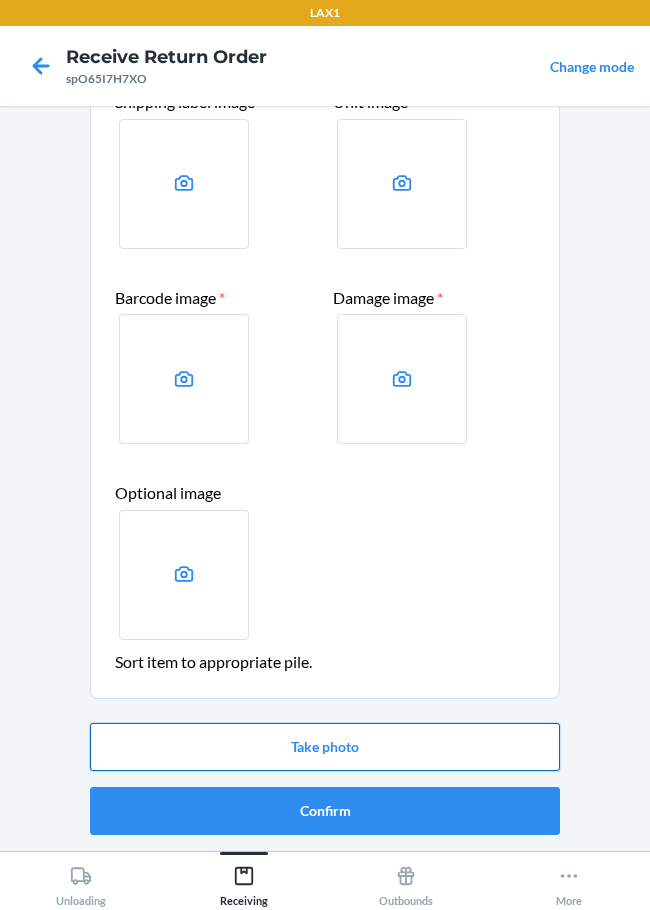 click on "Take photo" at bounding box center (325, 747) 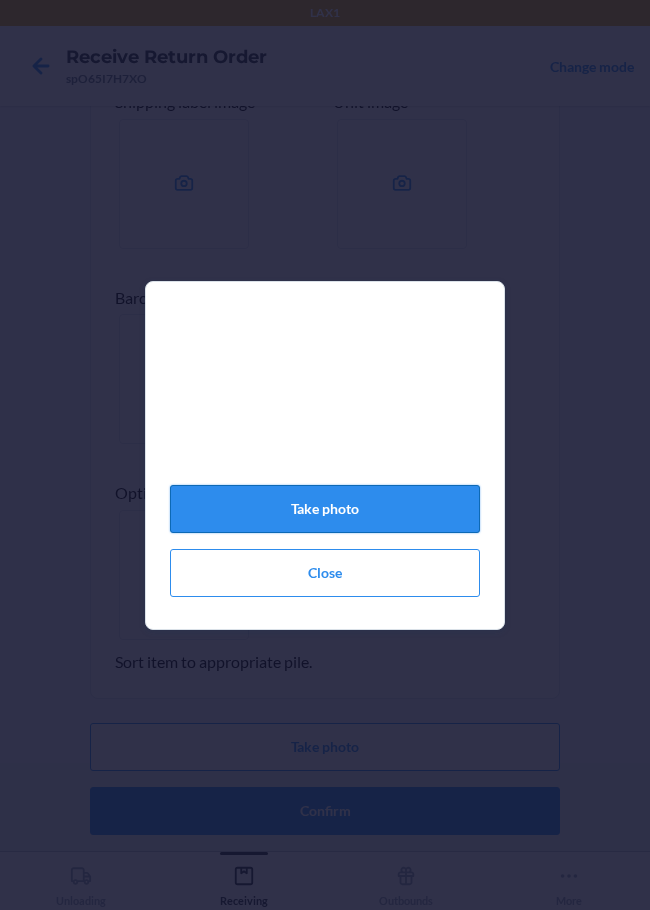 click on "Take photo" 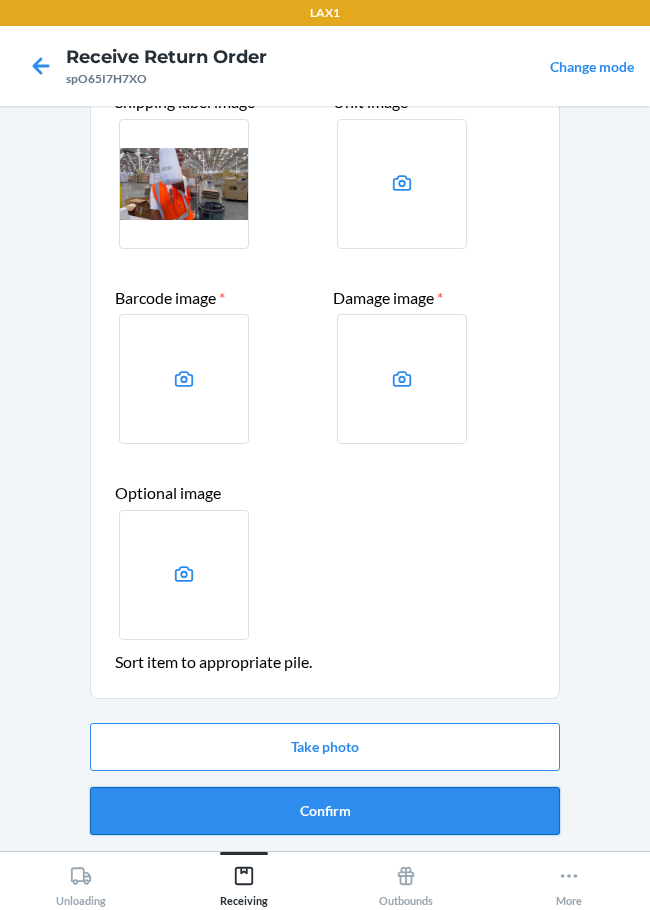 click on "Confirm" at bounding box center [325, 811] 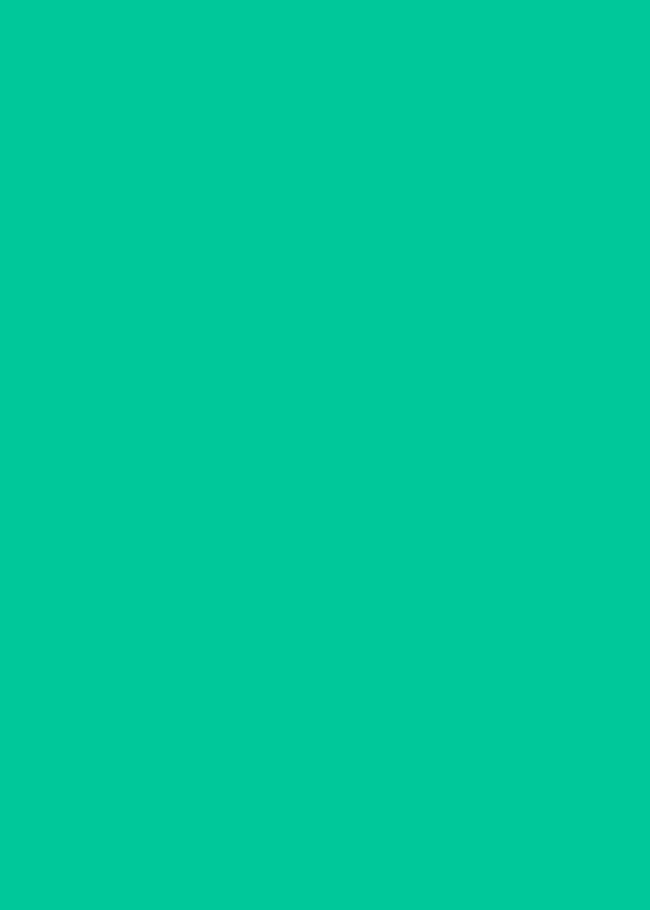 scroll, scrollTop: 0, scrollLeft: 0, axis: both 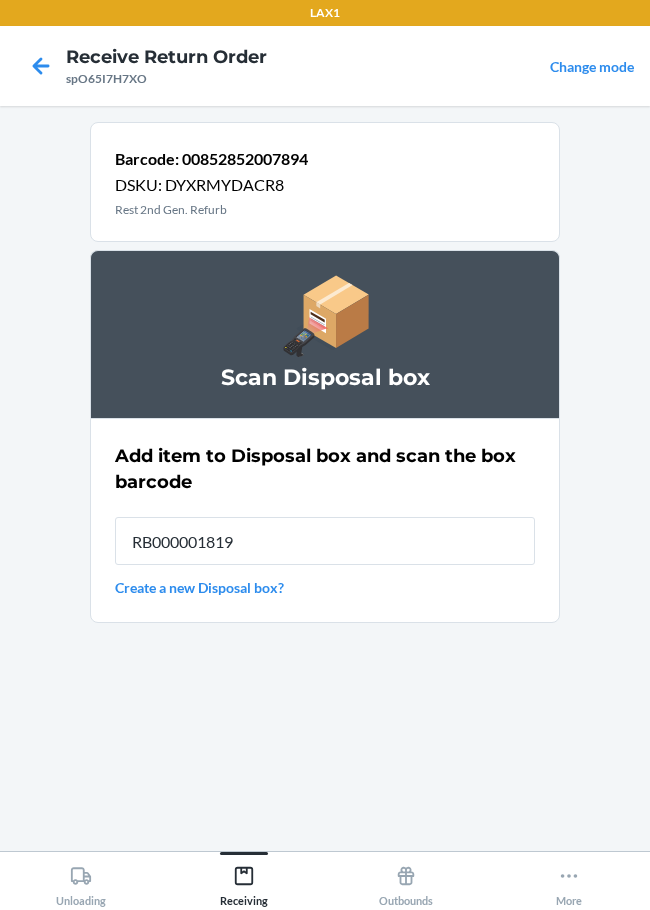 type on "RB000001819" 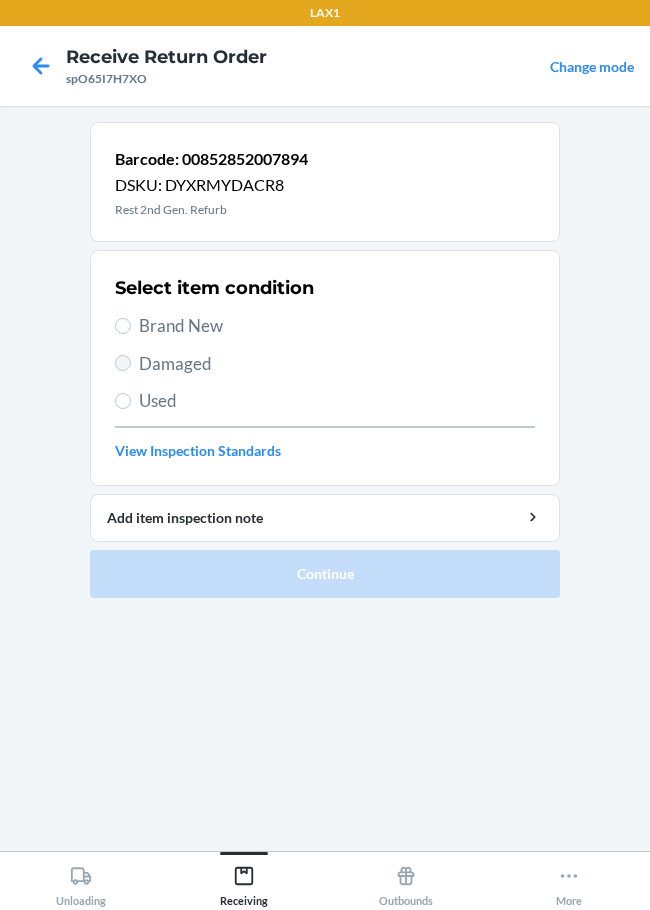 click on "Select item condition Brand New Damaged Used View Inspection Standards" at bounding box center (325, 368) 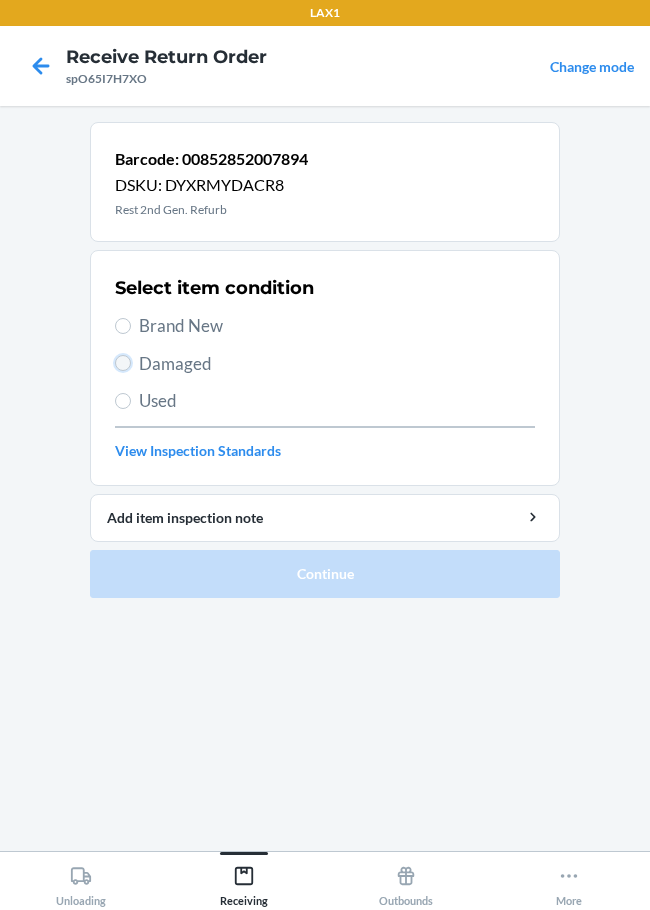 click on "Damaged" at bounding box center [123, 363] 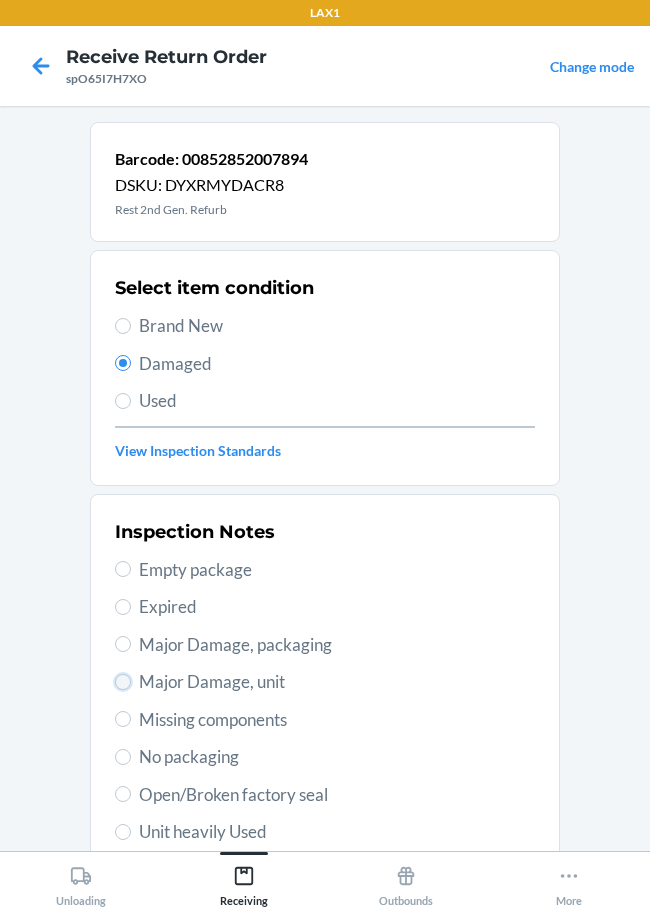 click on "Major Damage, unit" at bounding box center [123, 682] 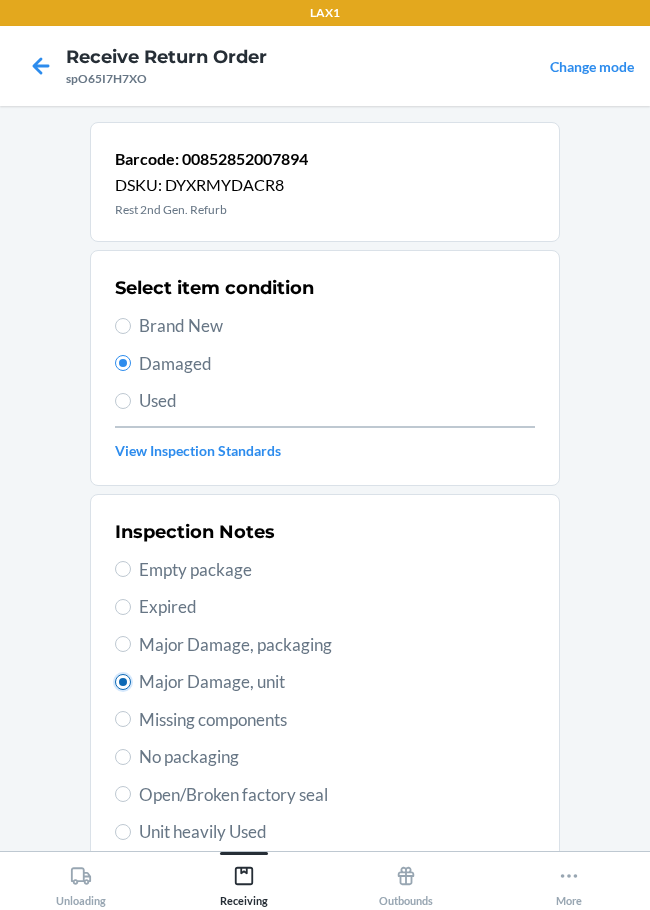 radio on "true" 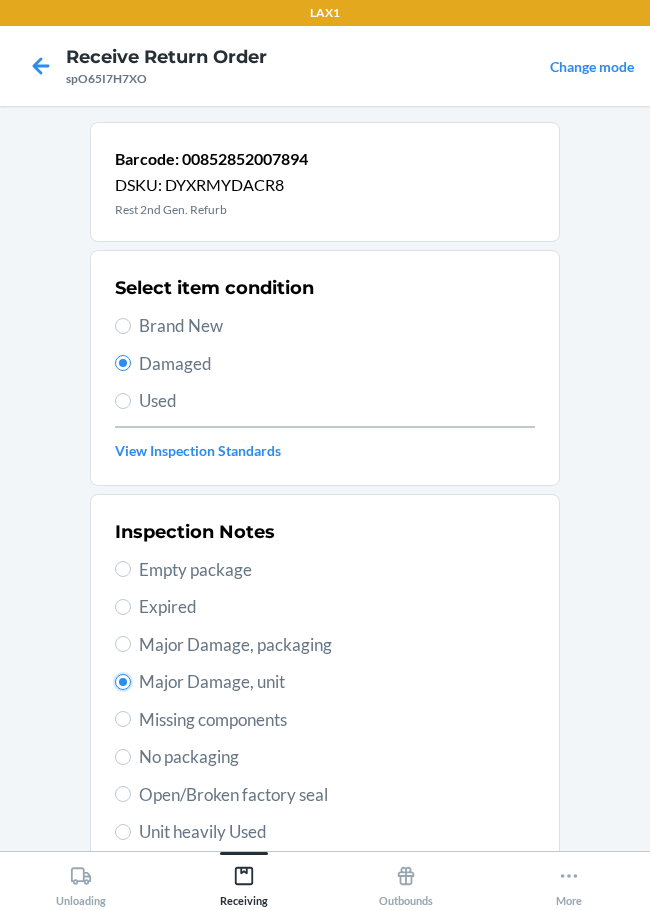scroll, scrollTop: 297, scrollLeft: 0, axis: vertical 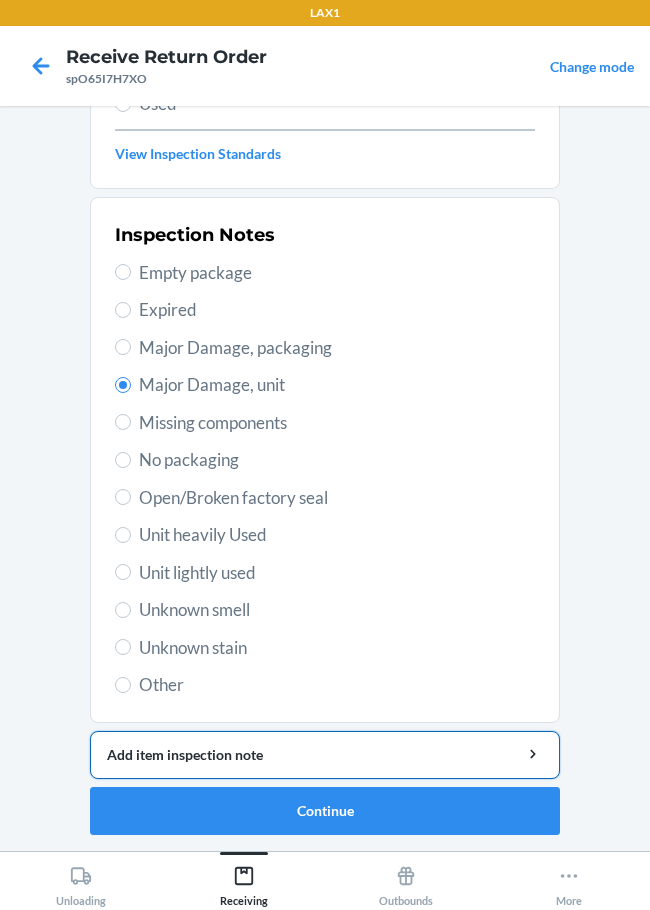 click on "Add item inspection note" at bounding box center (325, 754) 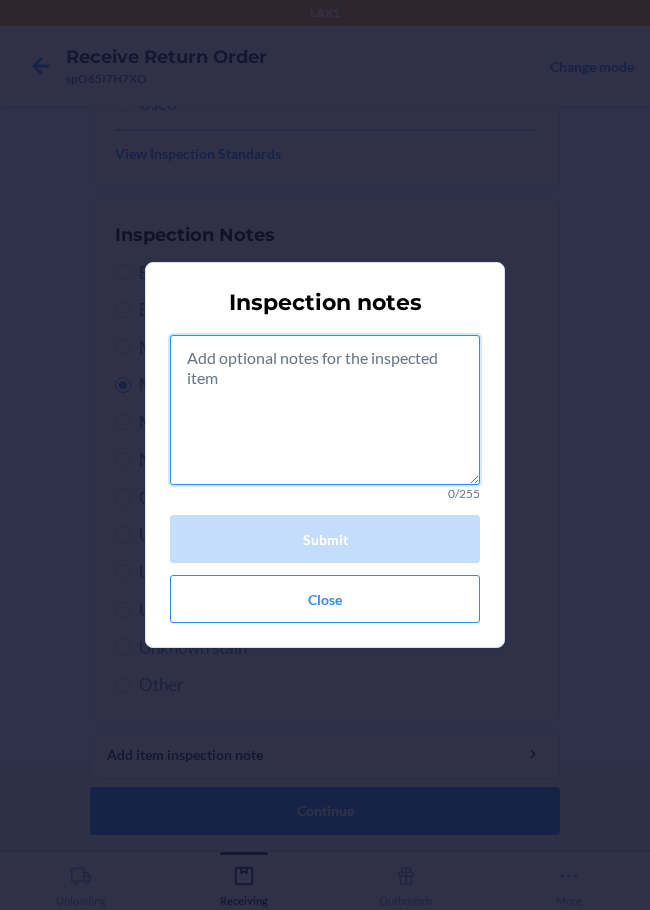 click at bounding box center (325, 410) 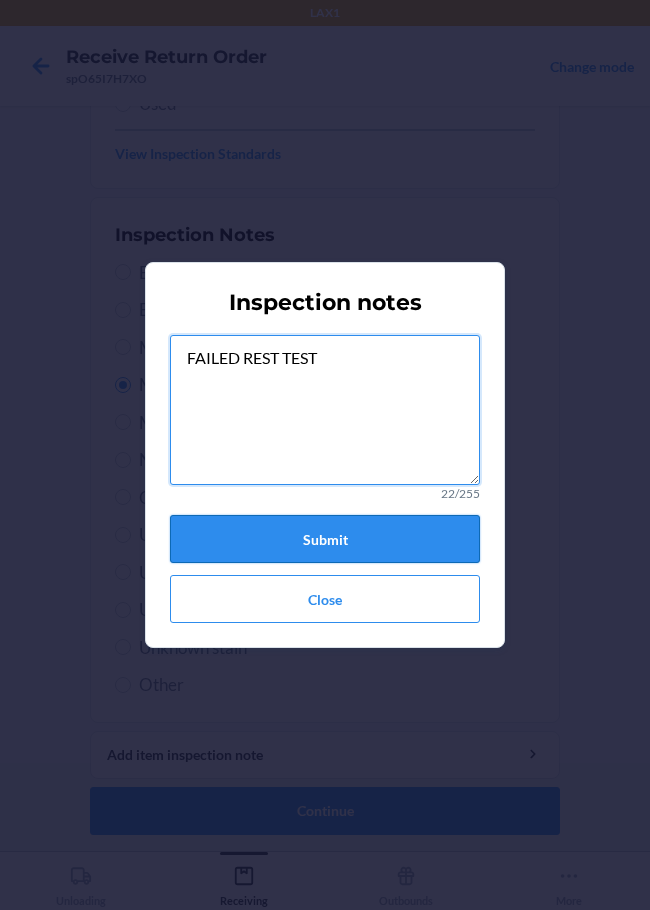 type on "FAILED REST TEST" 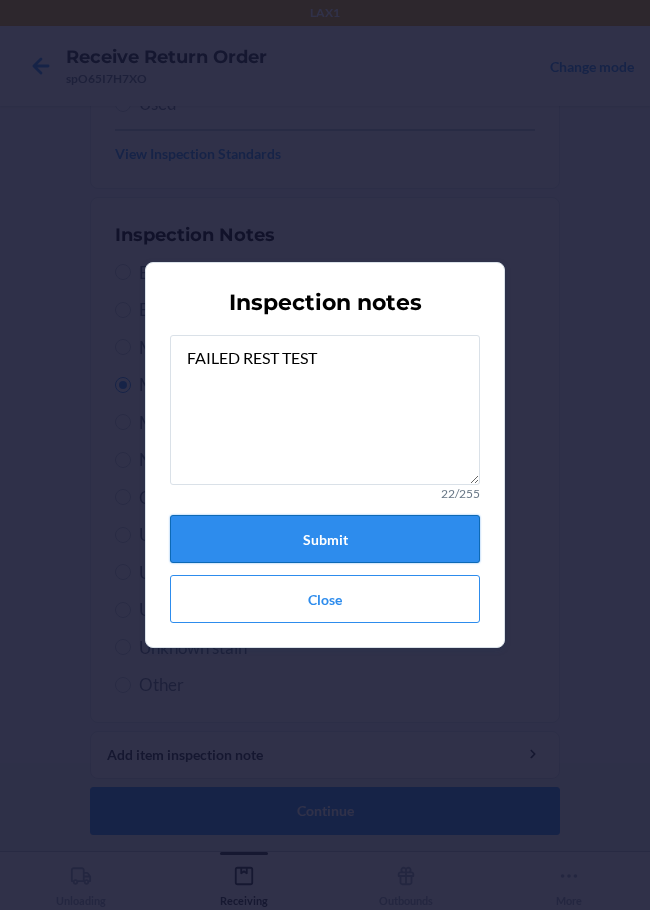 click on "Submit" at bounding box center [325, 539] 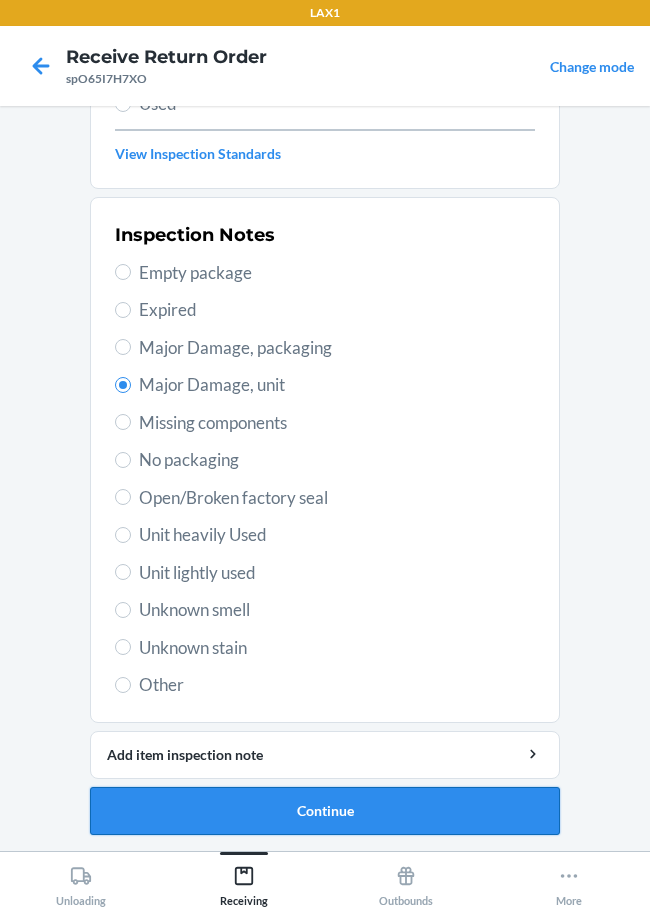 click on "Continue" at bounding box center (325, 811) 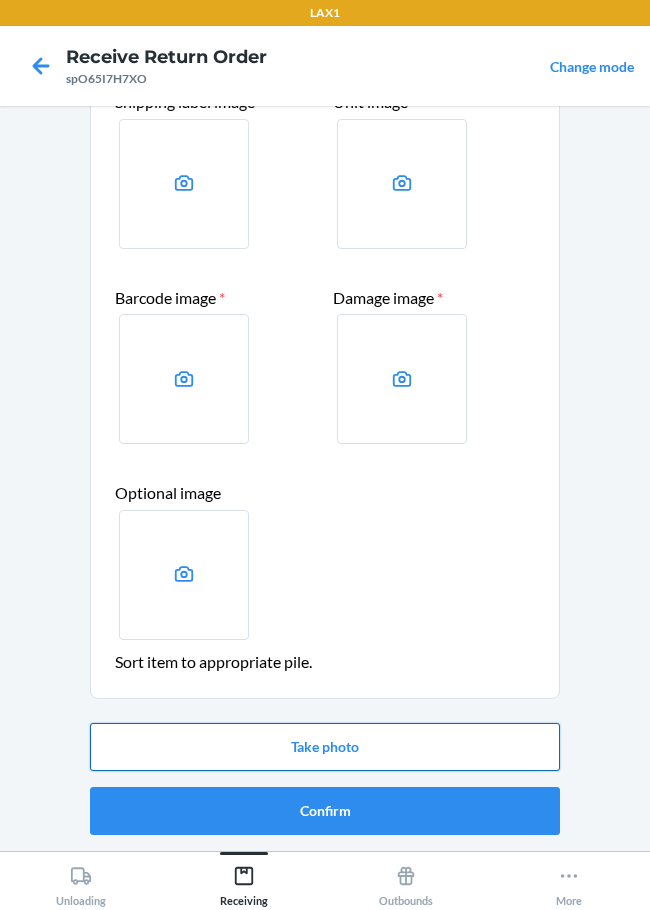 click on "Take photo" at bounding box center [325, 747] 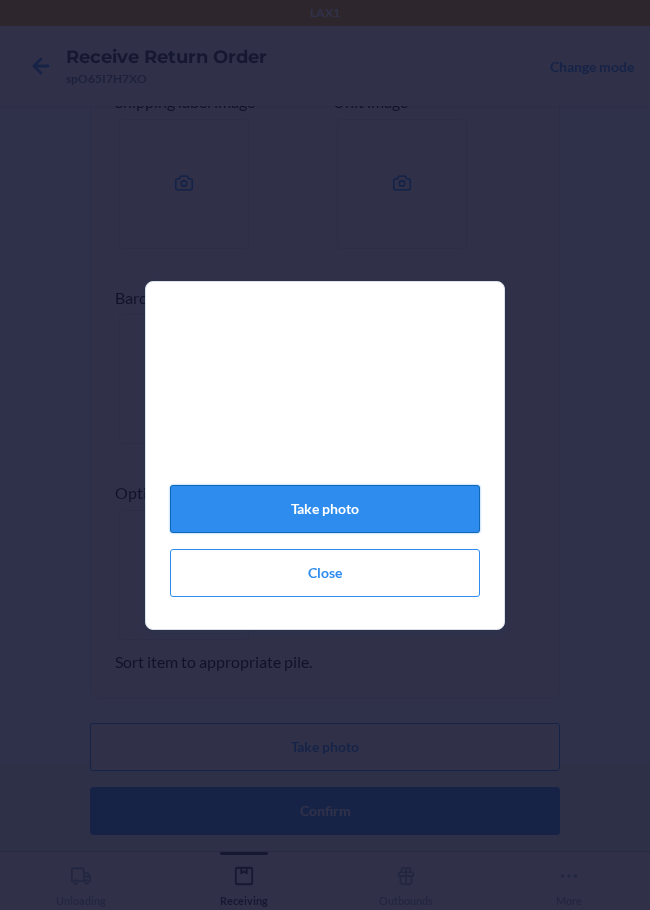 click on "Take photo" 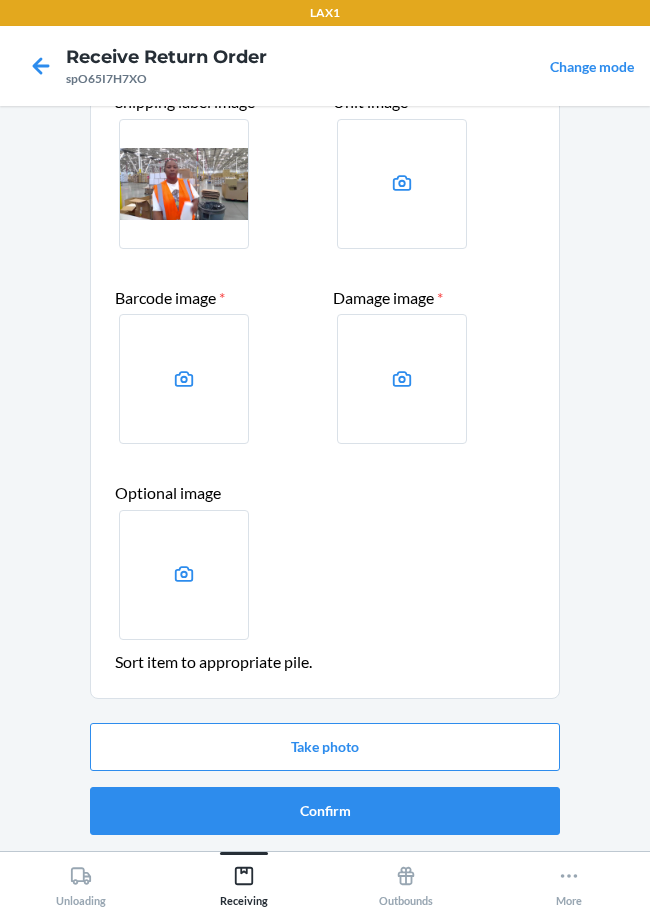 click at bounding box center [184, 184] 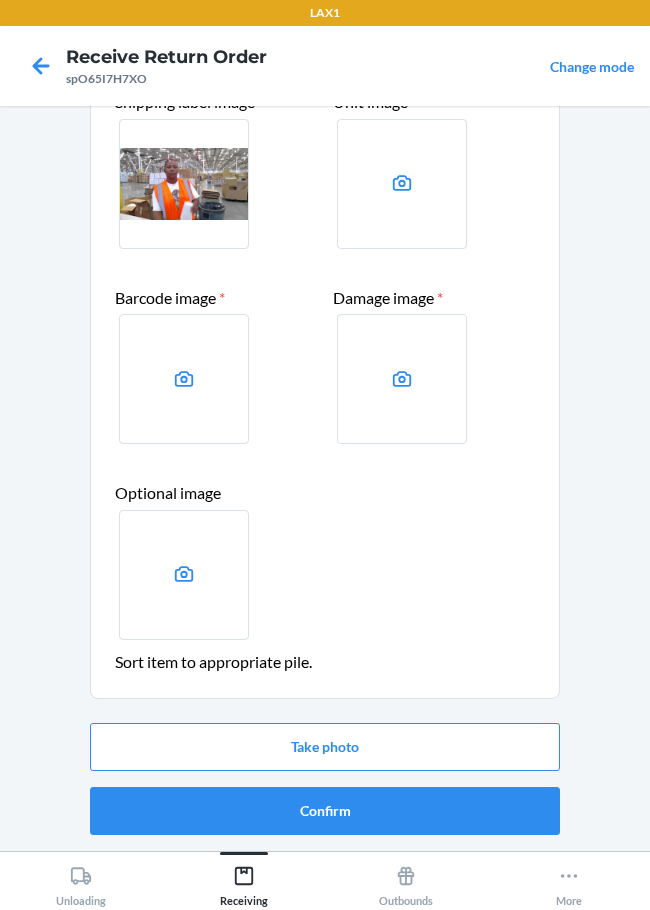 click at bounding box center [0, 0] 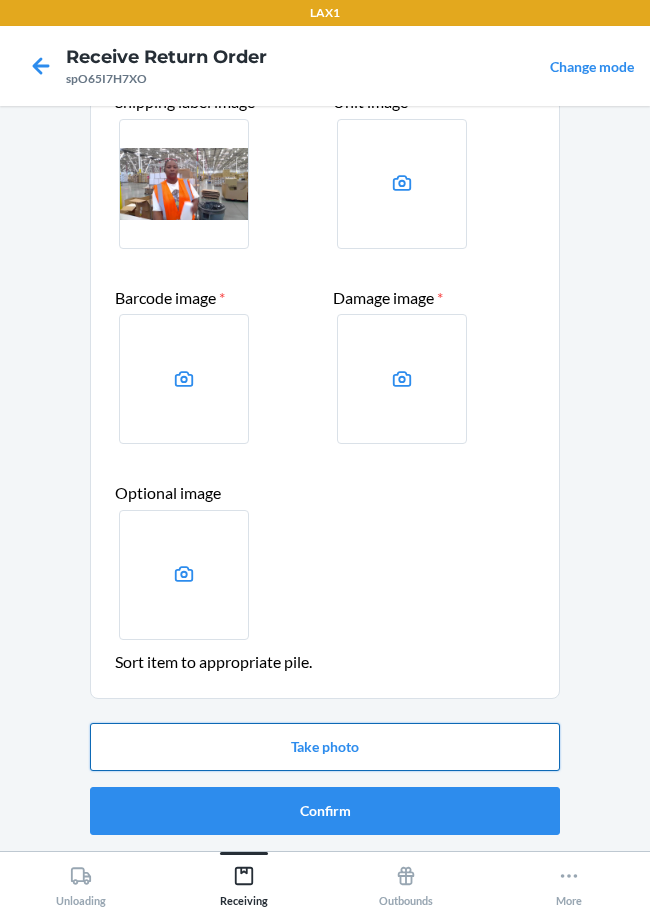 click on "Take photo" at bounding box center (325, 747) 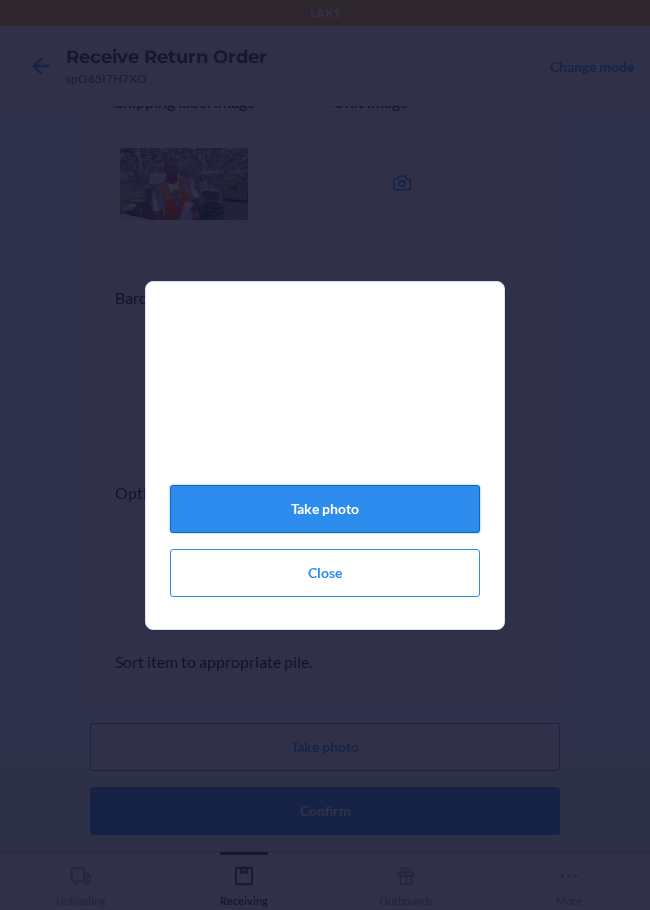 click on "Take photo" 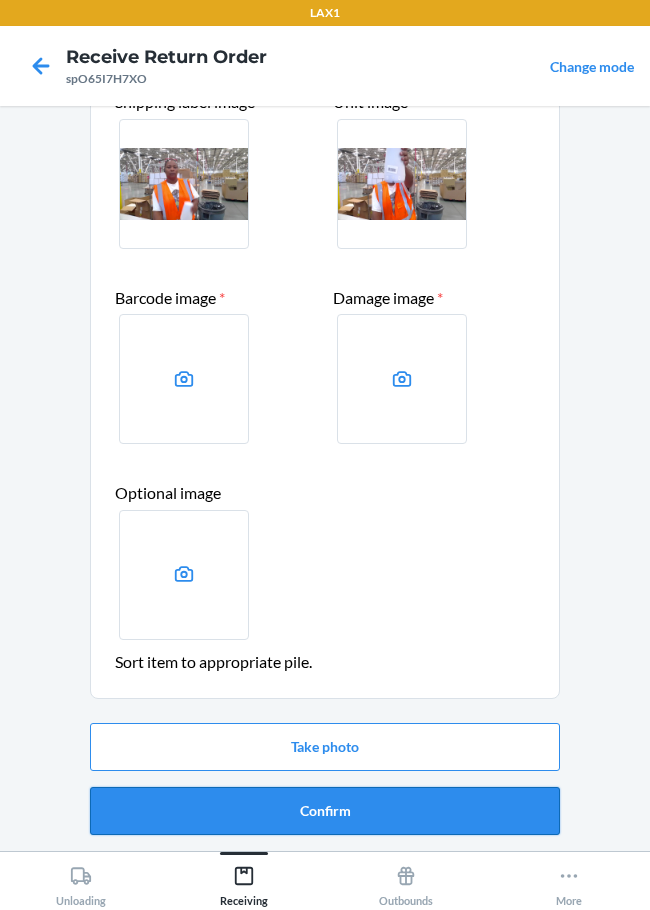 click on "Confirm" at bounding box center [325, 811] 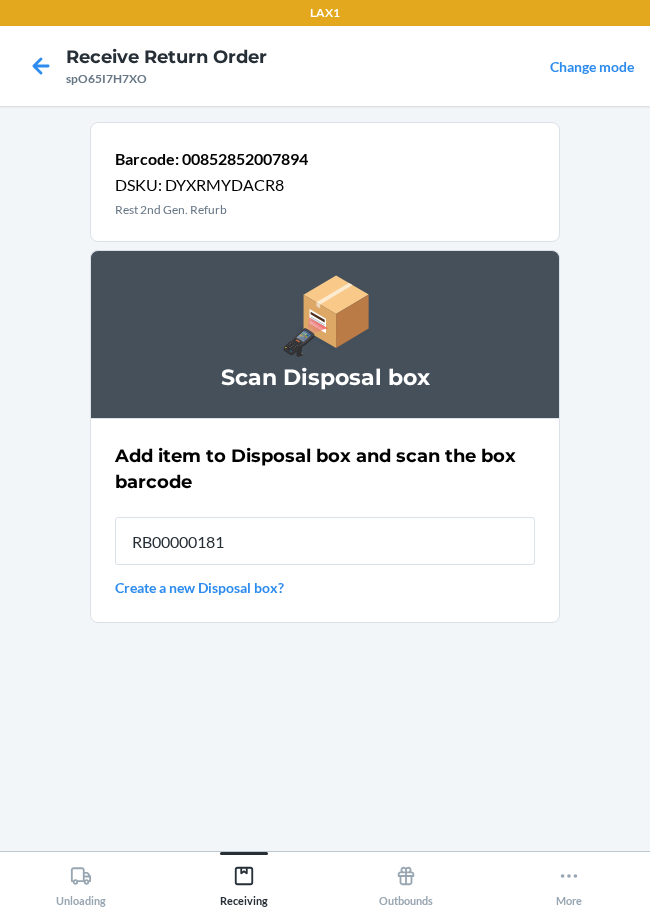 type on "RB000001819" 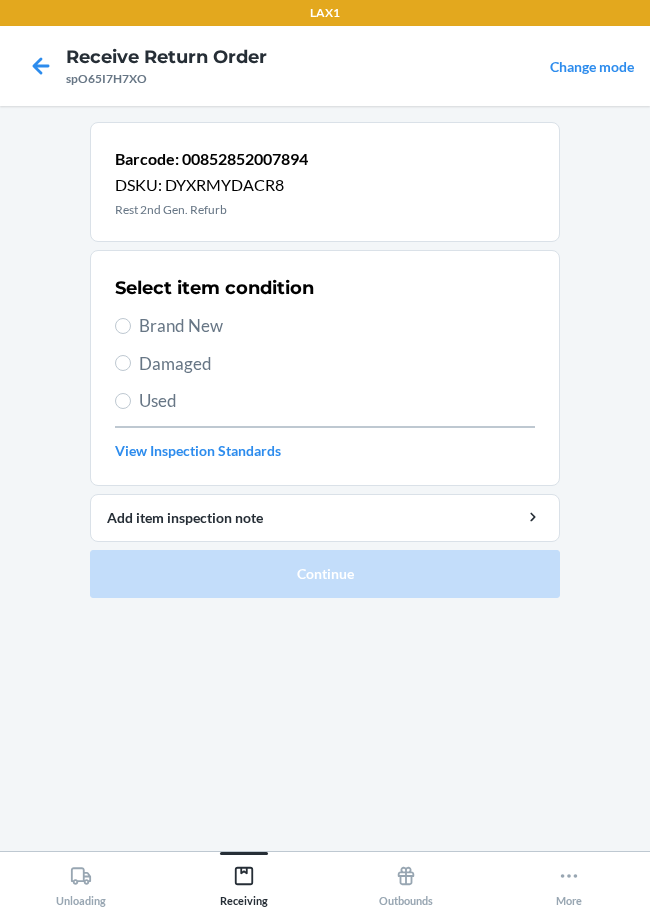 click on "Damaged" at bounding box center (325, 364) 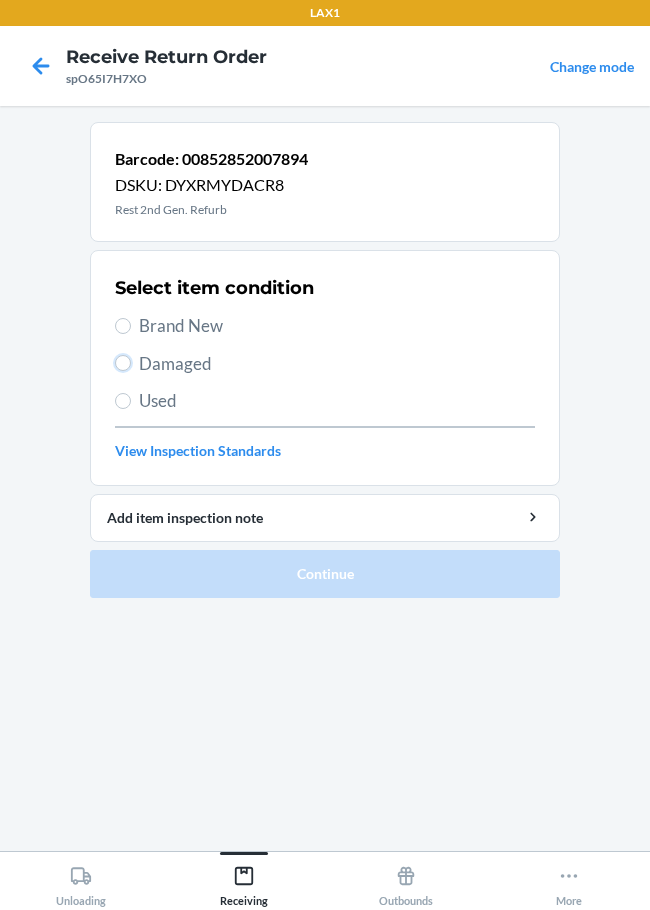 click on "Damaged" at bounding box center (123, 363) 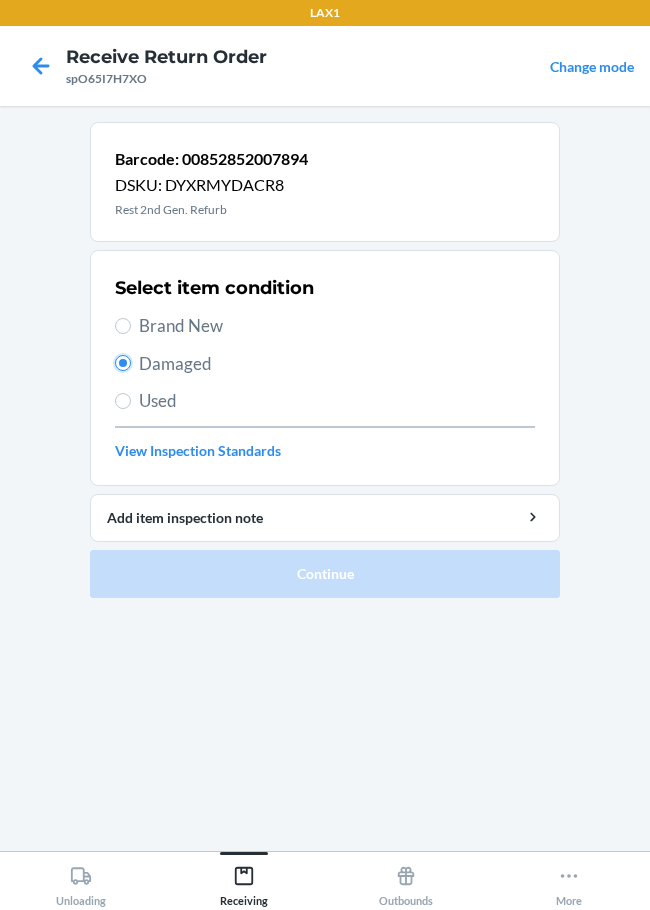 radio on "true" 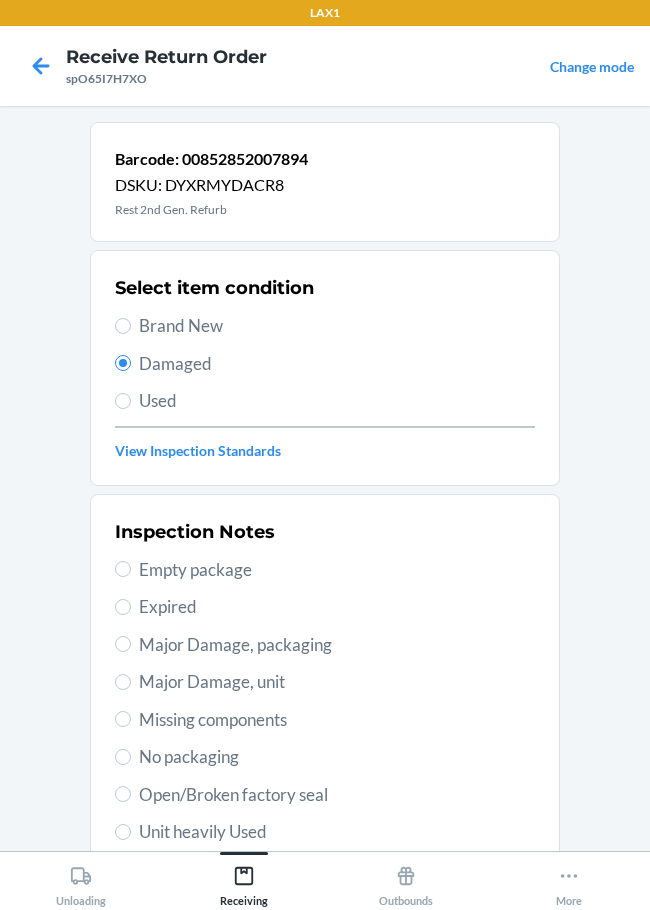 click on "Major Damage, unit" at bounding box center [325, 682] 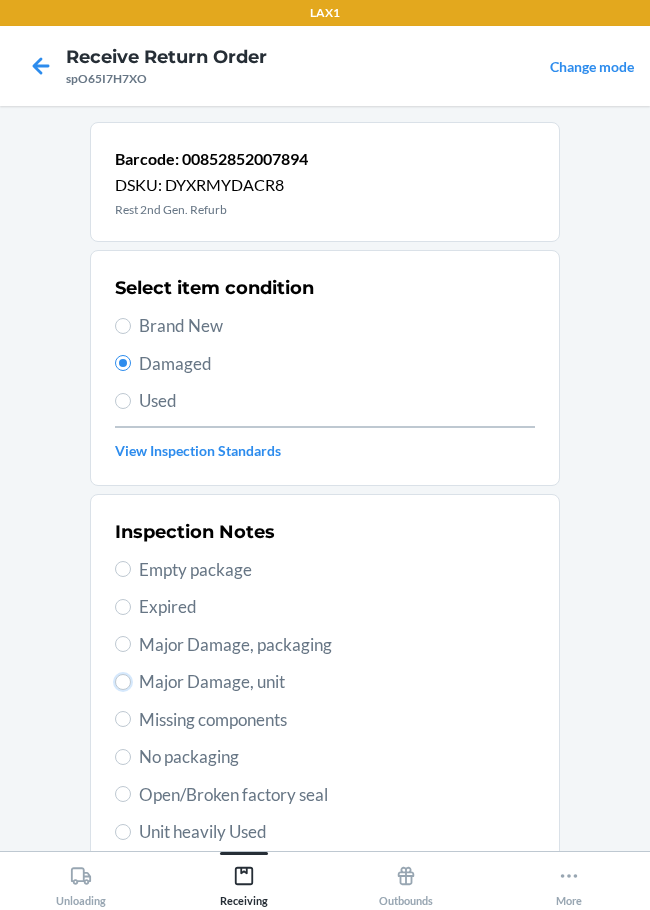 click on "Major Damage, unit" at bounding box center (123, 682) 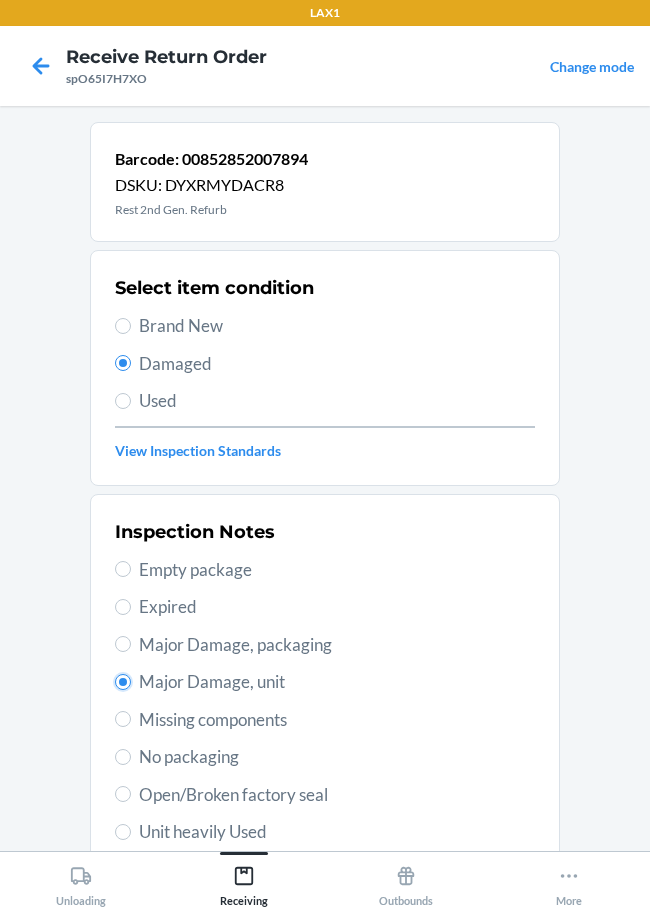 radio on "true" 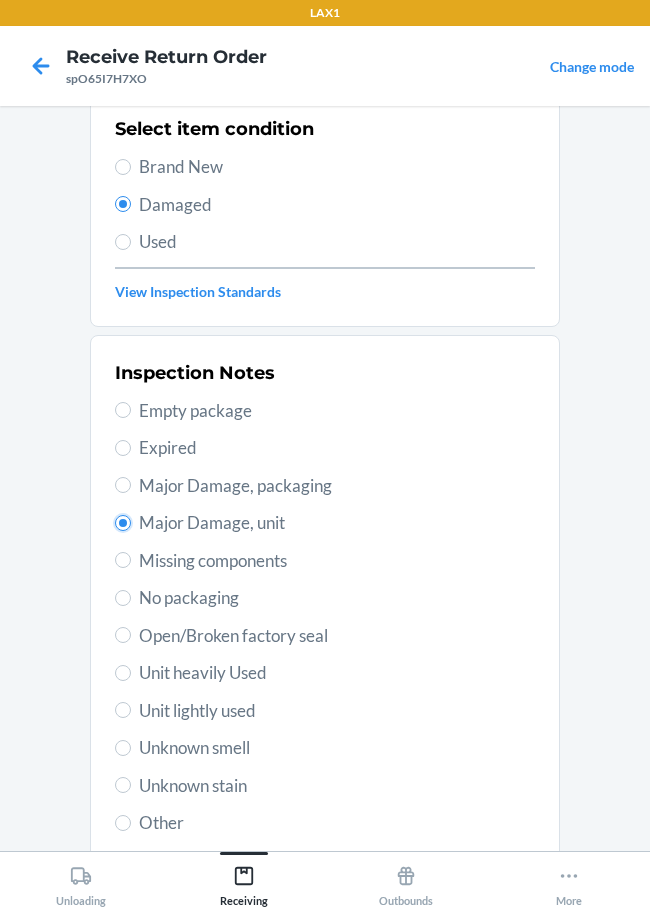 scroll, scrollTop: 297, scrollLeft: 0, axis: vertical 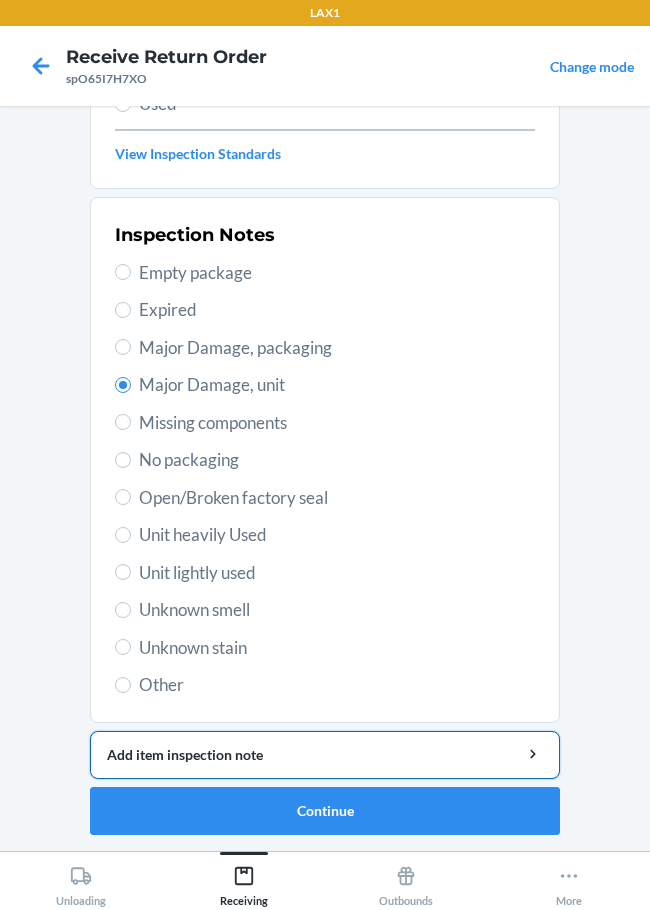 click on "Add item inspection note" at bounding box center [325, 754] 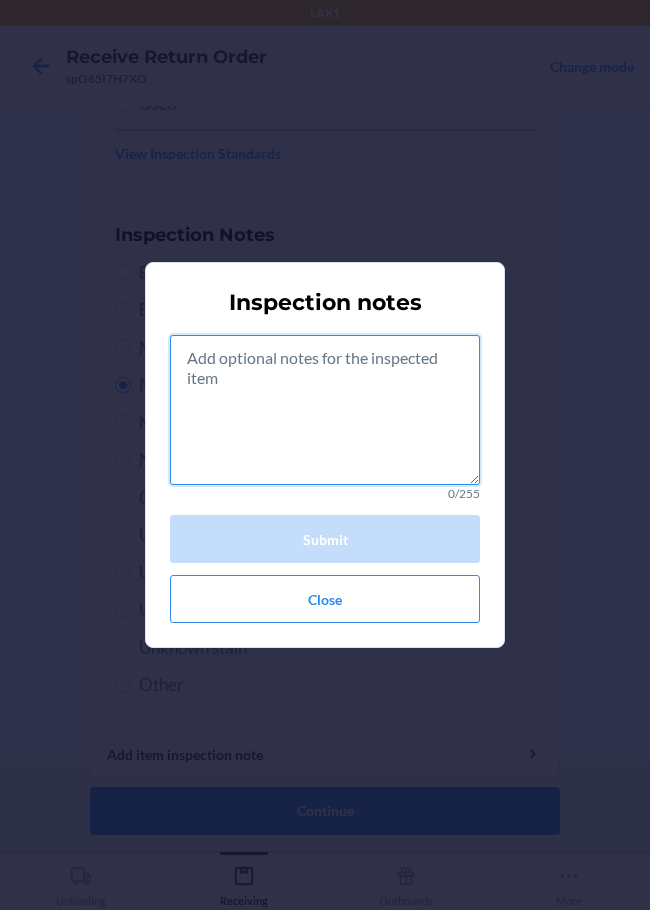 click at bounding box center [325, 410] 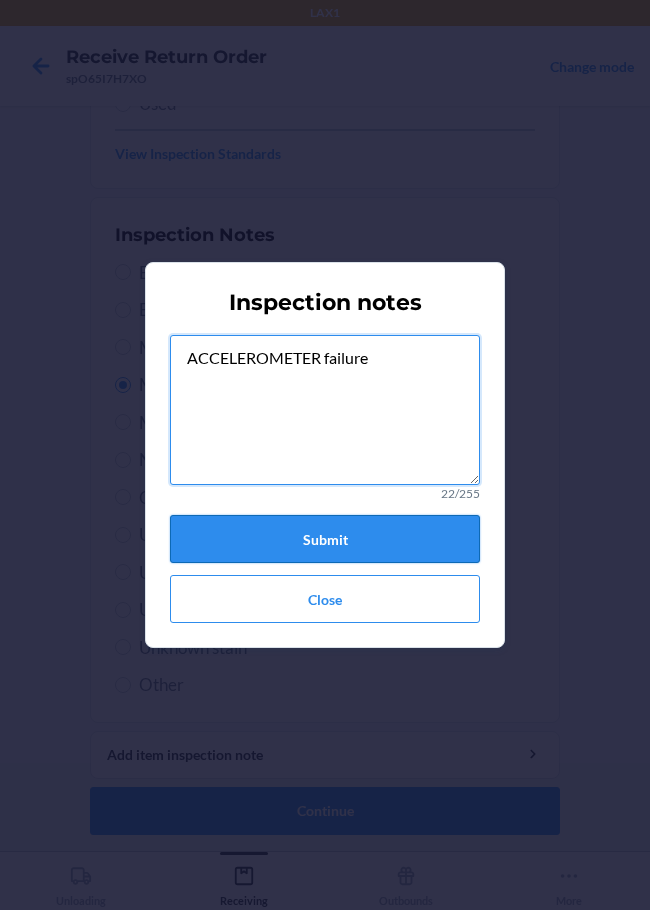 type on "ACCELEROMETER failure" 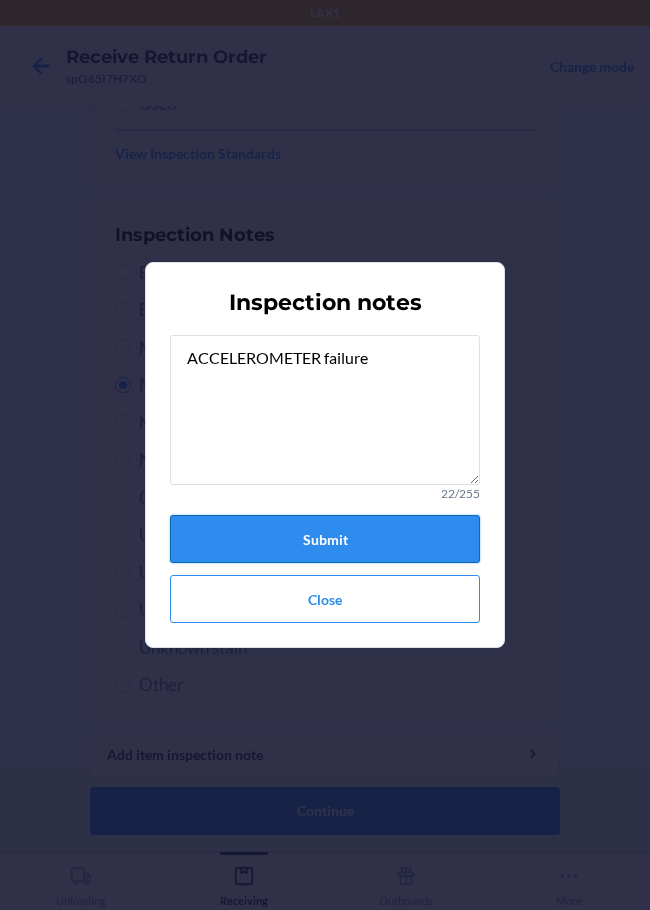 click on "Submit" at bounding box center [325, 539] 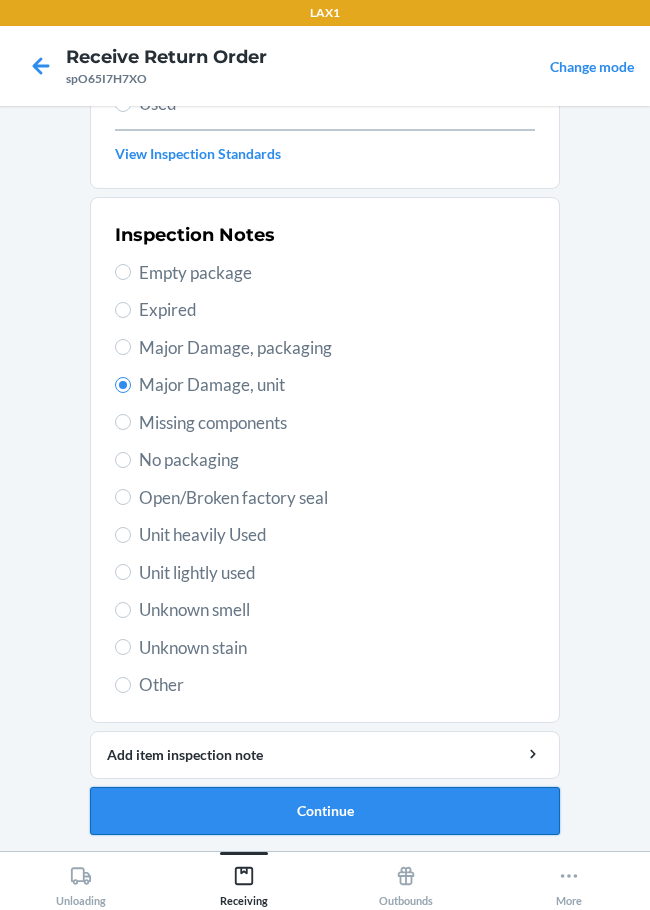 click on "Continue" at bounding box center (325, 811) 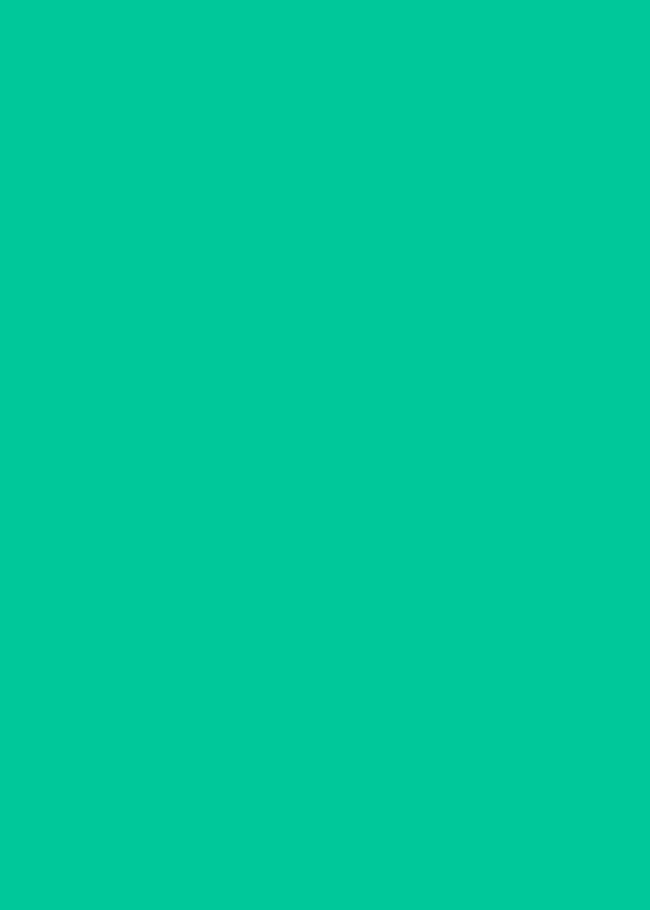 scroll, scrollTop: 120, scrollLeft: 0, axis: vertical 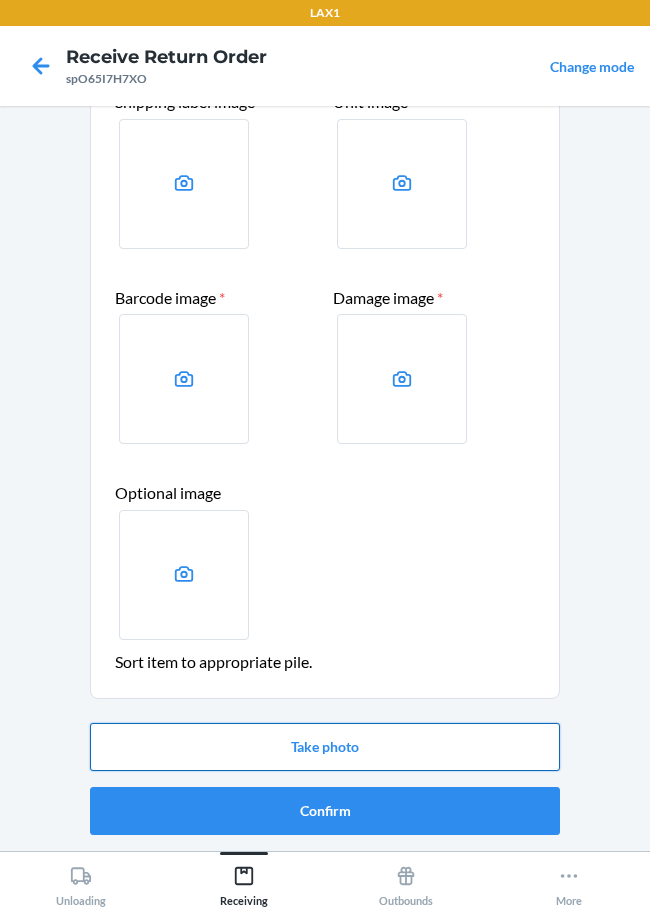 click on "Take photo" at bounding box center (325, 747) 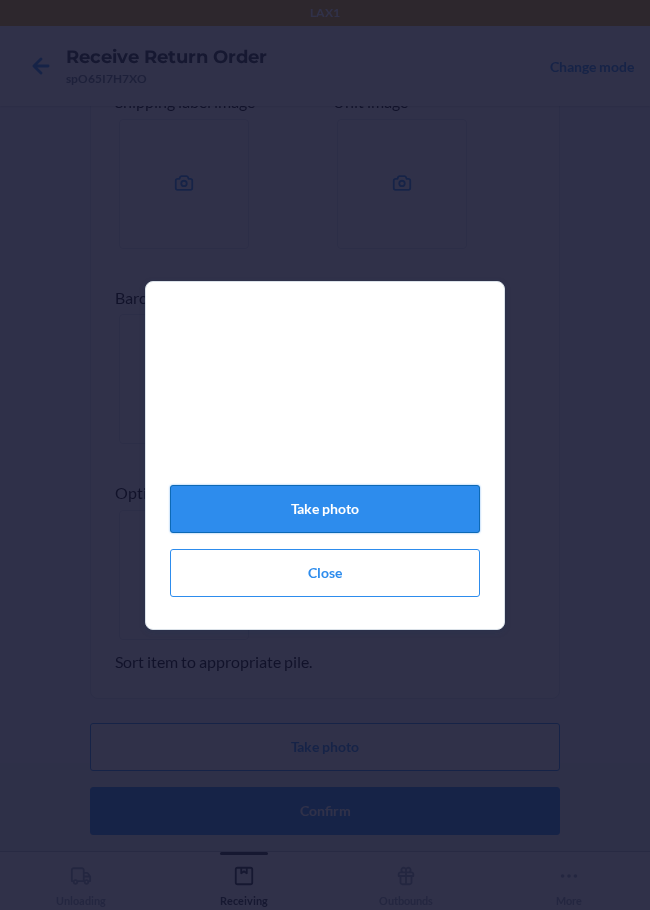 click on "Take photo" 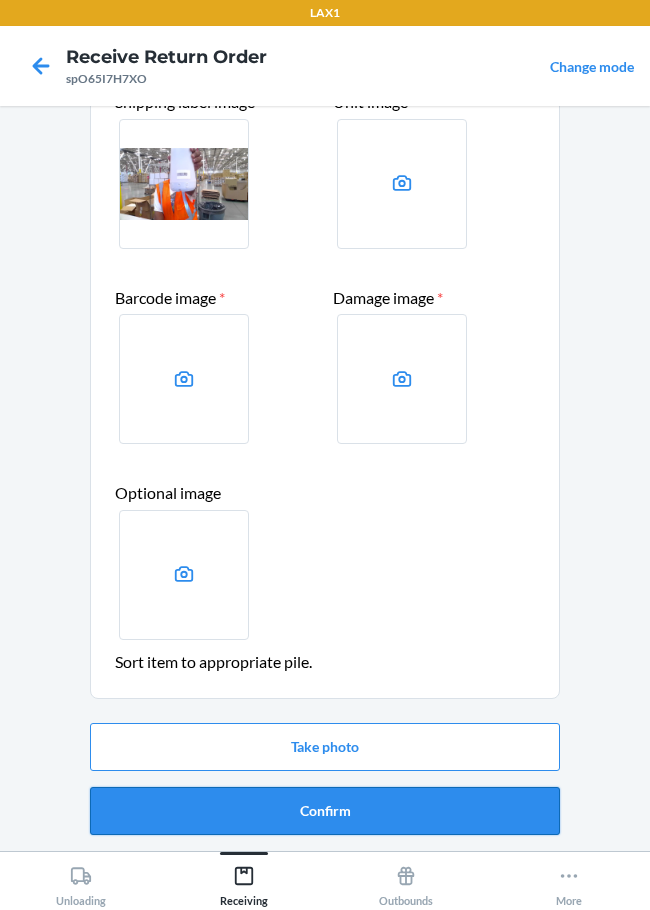 click on "Confirm" at bounding box center [325, 811] 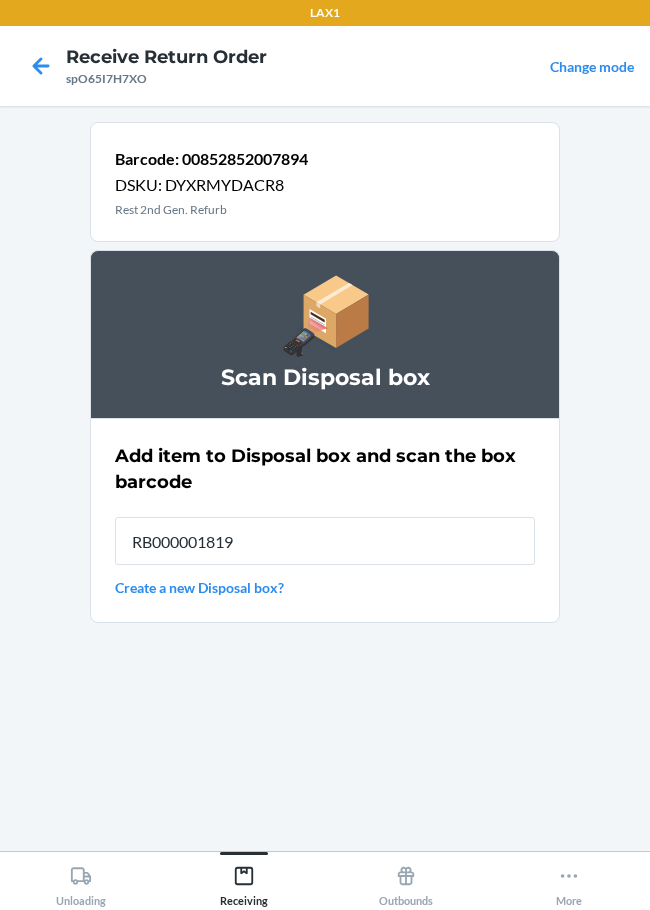 type on "RB000001819" 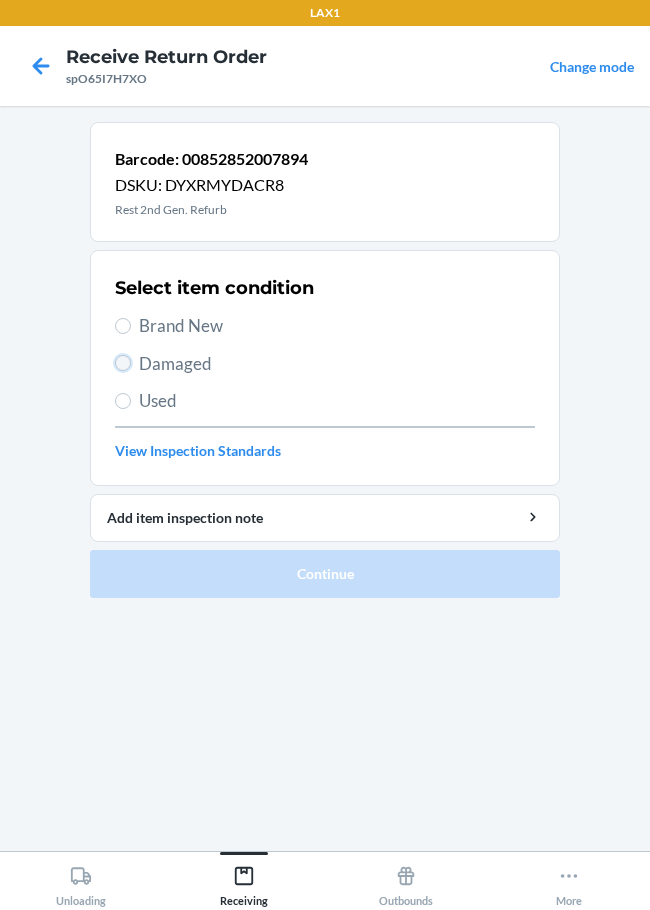 click on "Damaged" at bounding box center [123, 363] 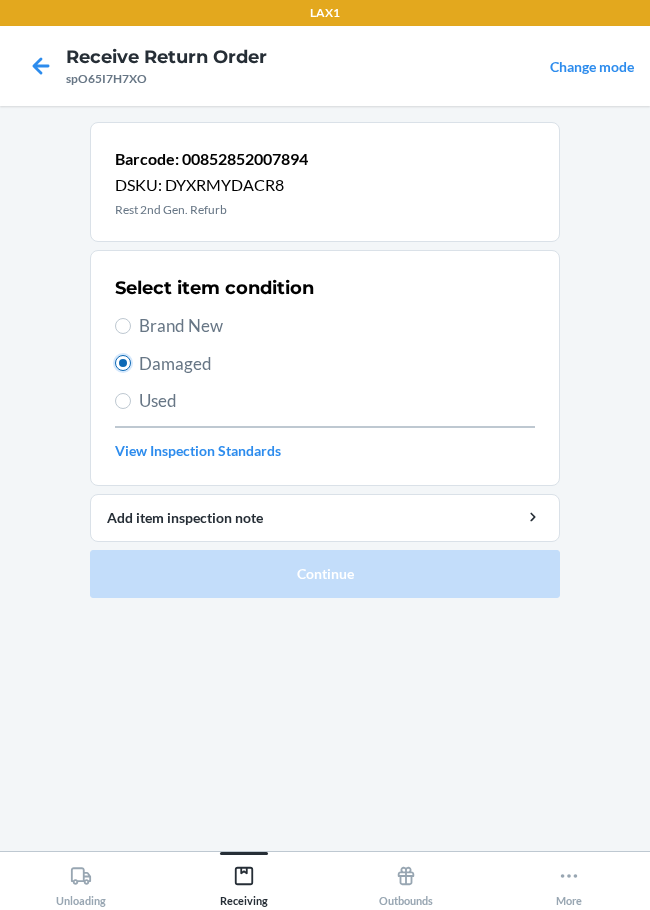 radio on "true" 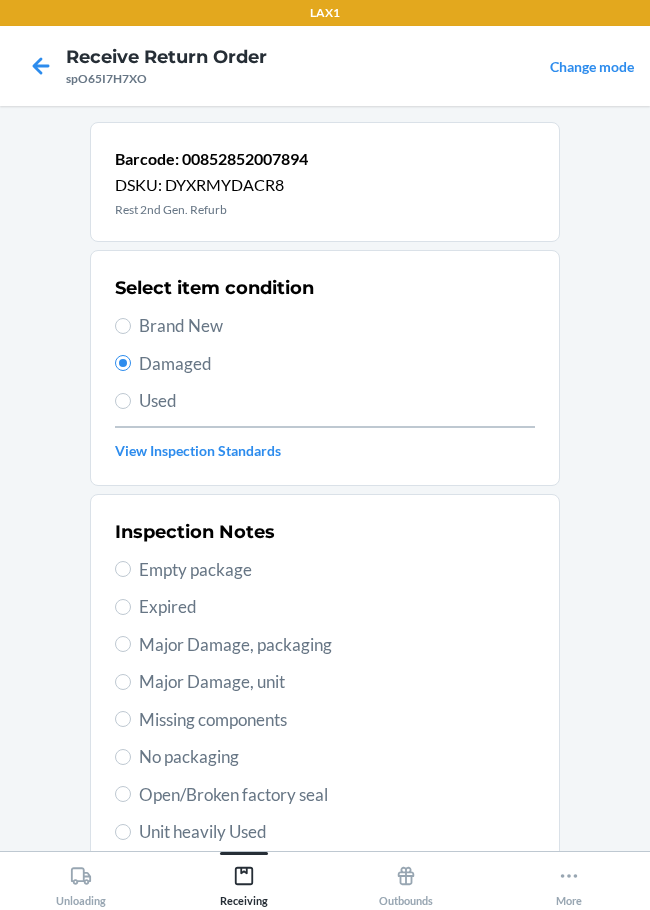 click on "Major Damage, unit" at bounding box center (325, 682) 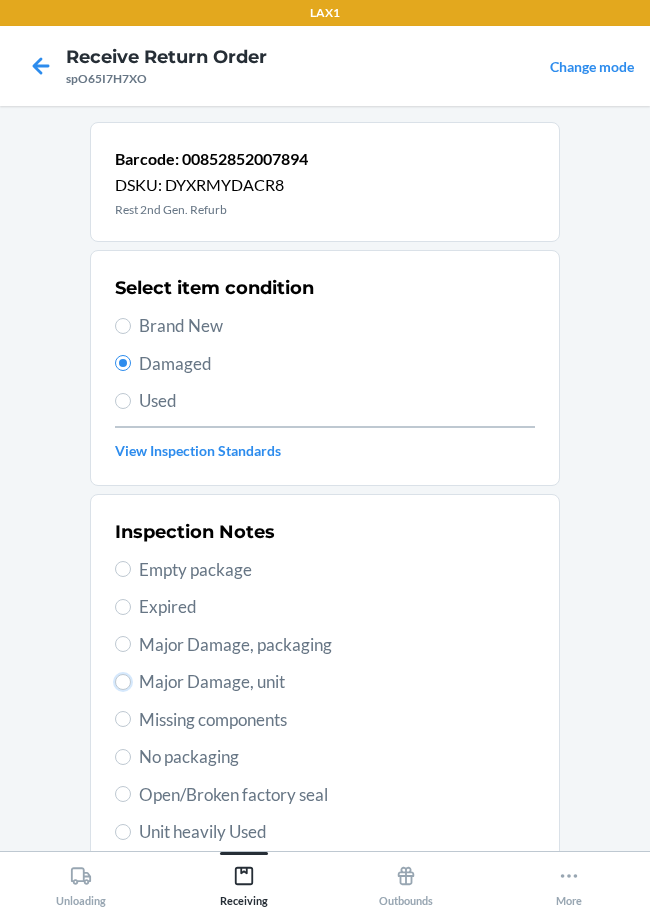 click on "Major Damage, unit" at bounding box center [123, 682] 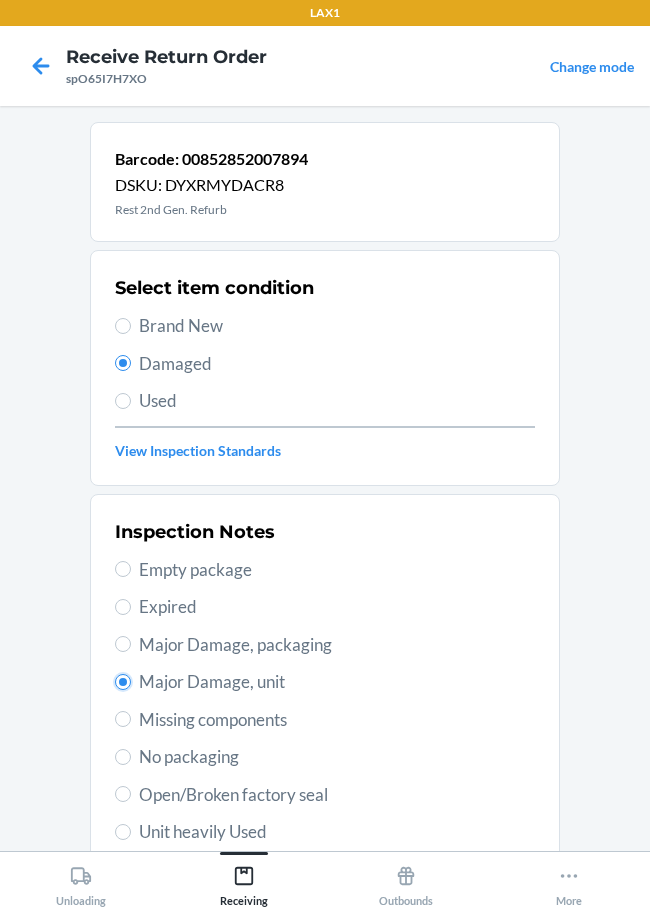 radio on "true" 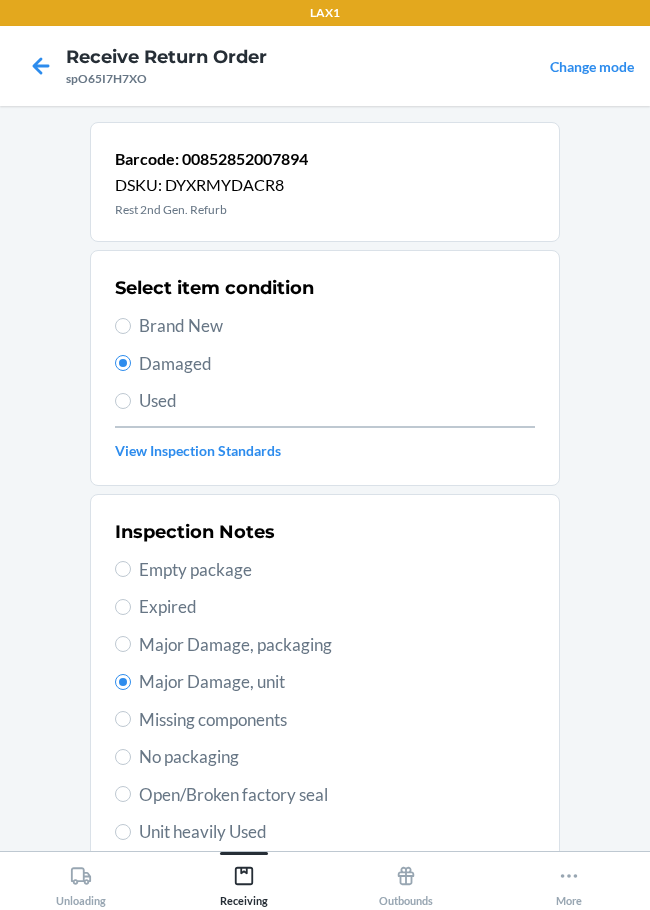 scroll, scrollTop: 297, scrollLeft: 0, axis: vertical 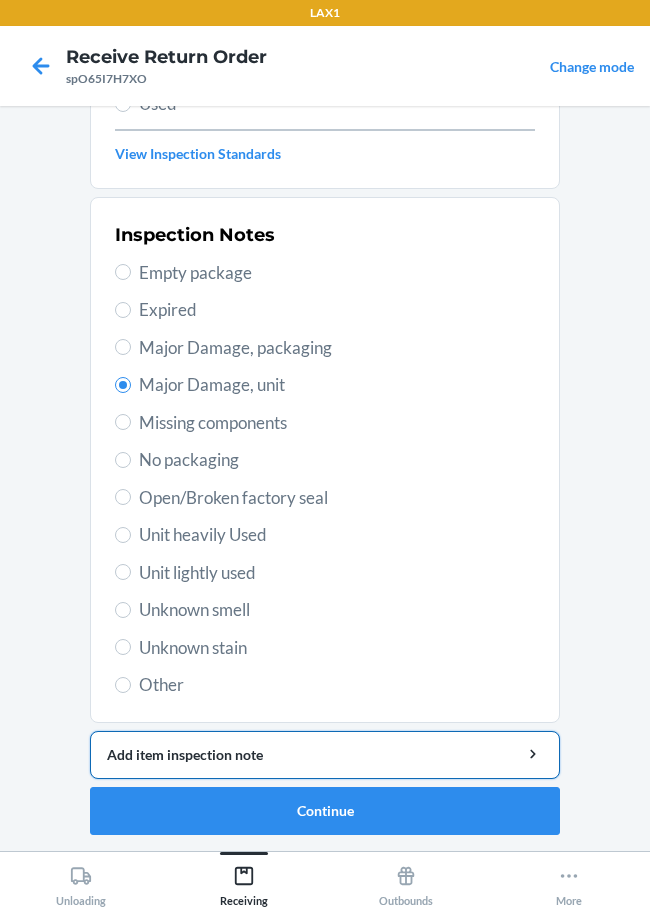 click on "Add item inspection note" at bounding box center (325, 754) 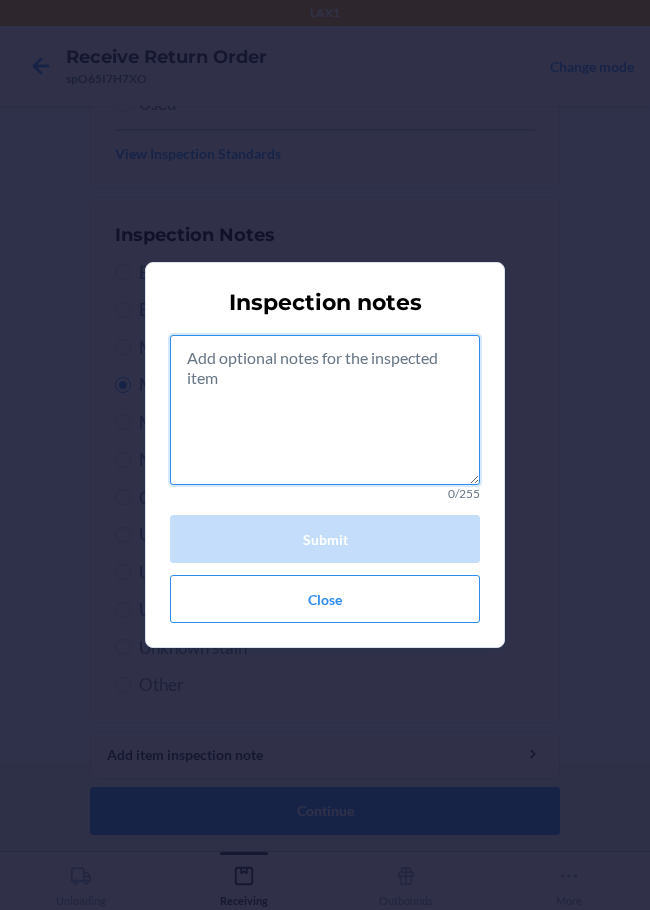 click at bounding box center (325, 410) 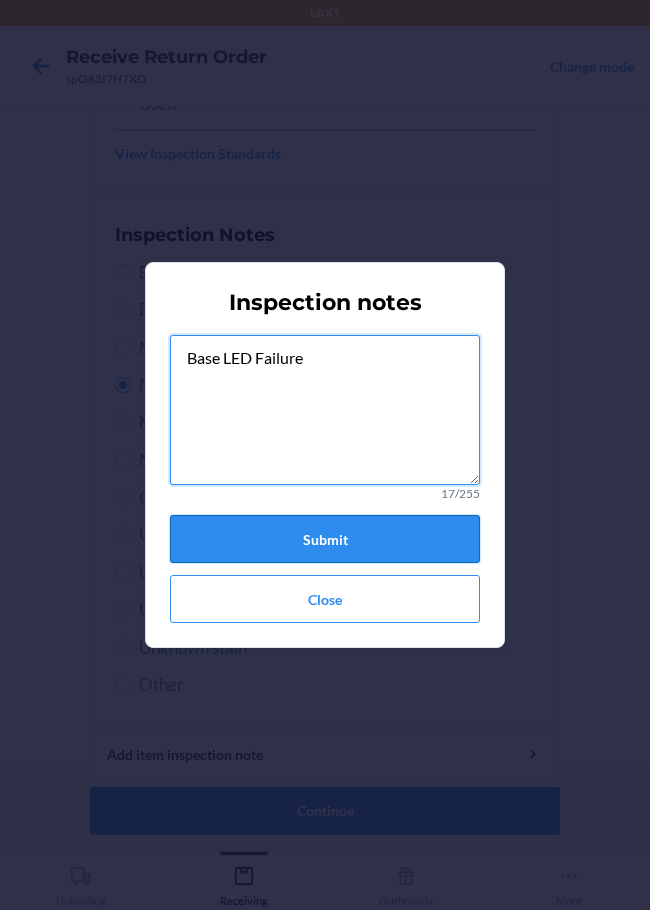 type on "Base LED Failure" 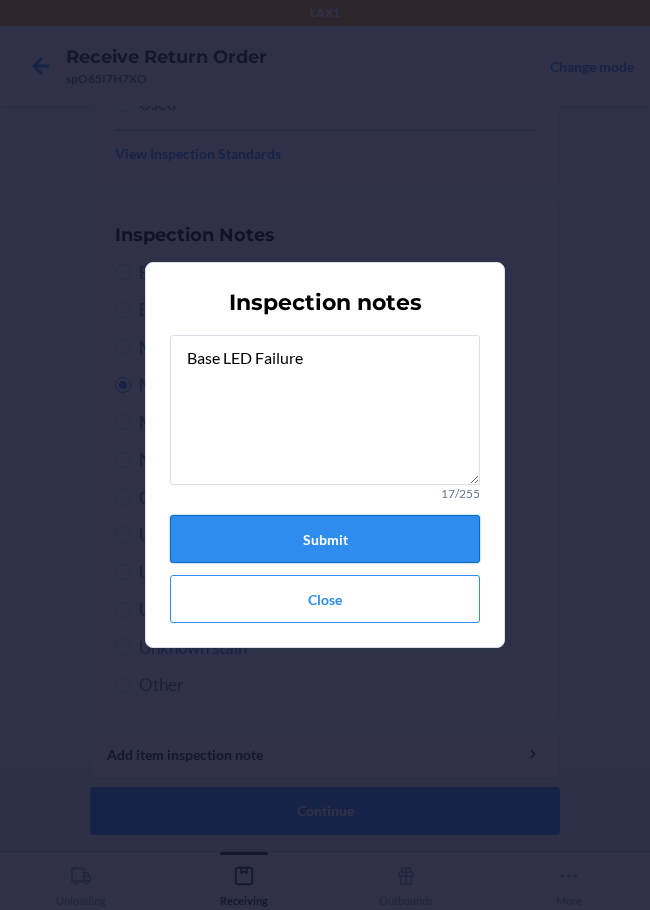click on "Submit" at bounding box center (325, 539) 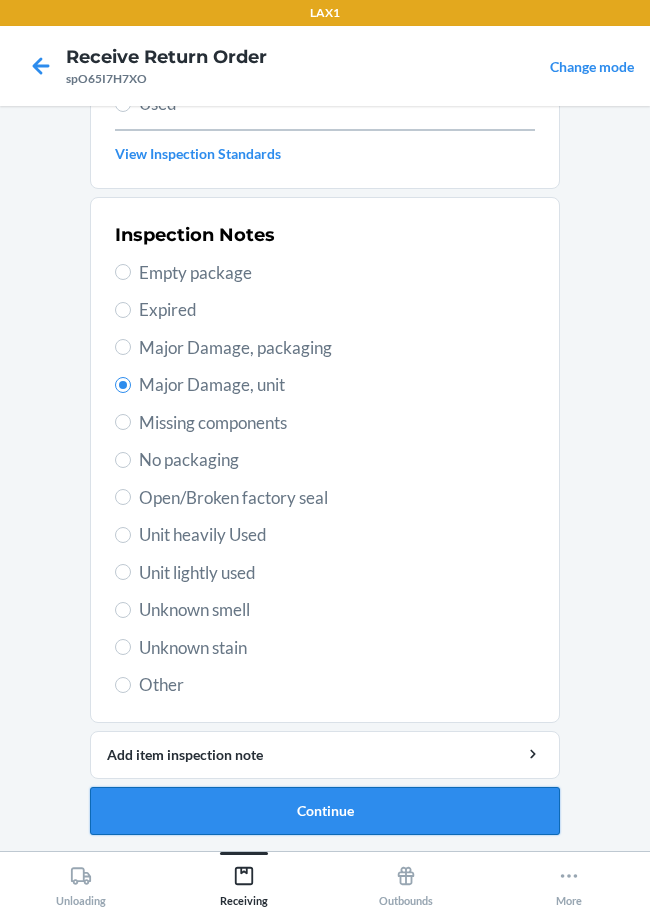 click on "Continue" at bounding box center [325, 811] 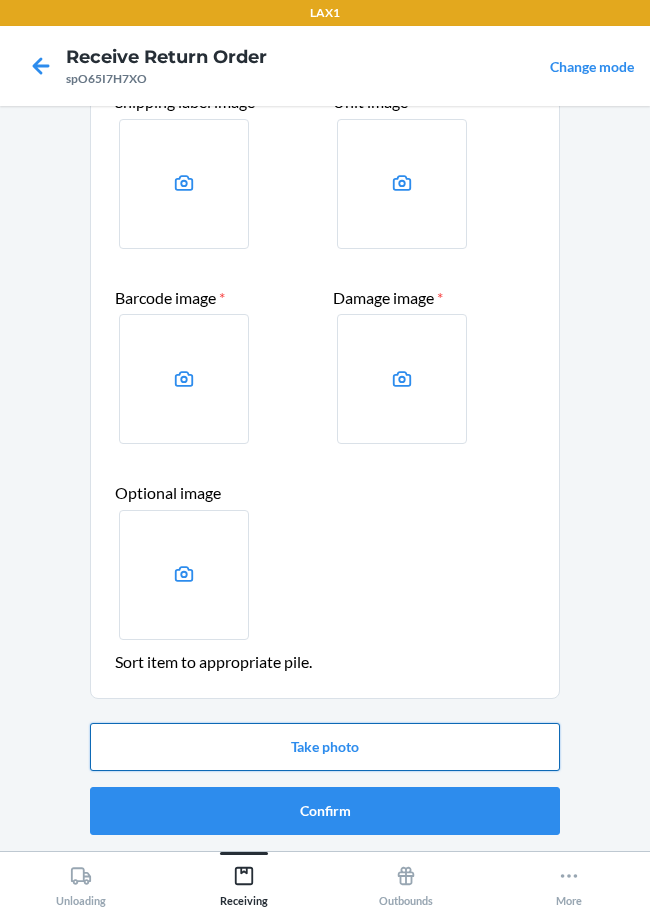 click on "Take photo" at bounding box center [325, 747] 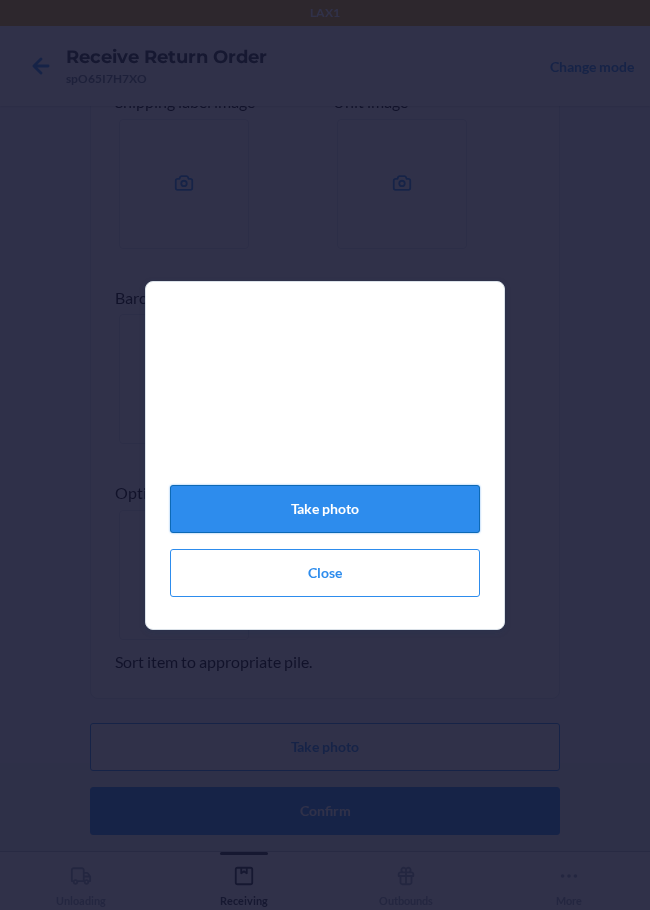 click on "Take photo" 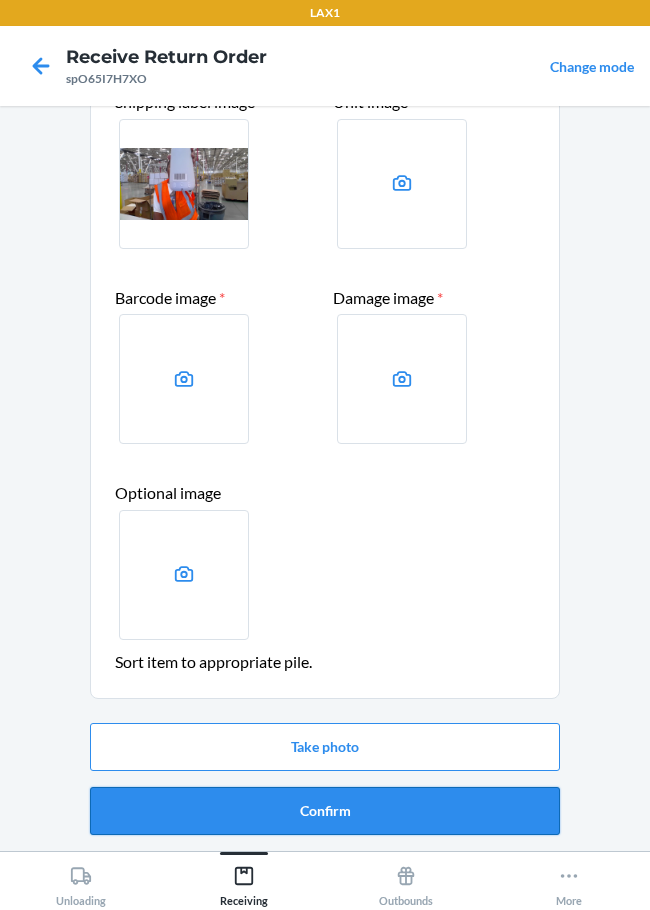 click on "Confirm" at bounding box center [325, 811] 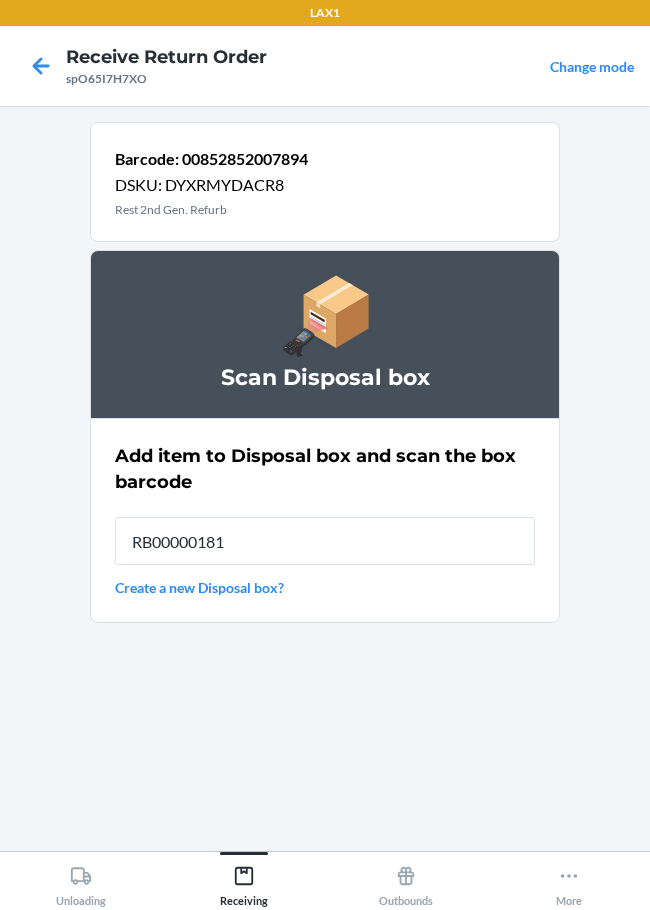 type on "RB000001819" 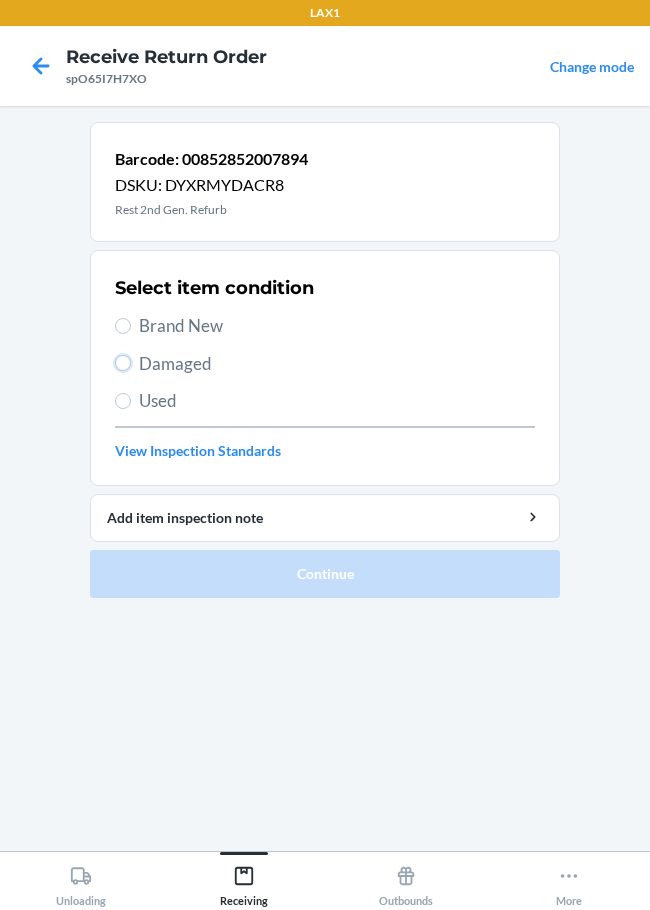 drag, startPoint x: 117, startPoint y: 362, endPoint x: 112, endPoint y: 373, distance: 12.083046 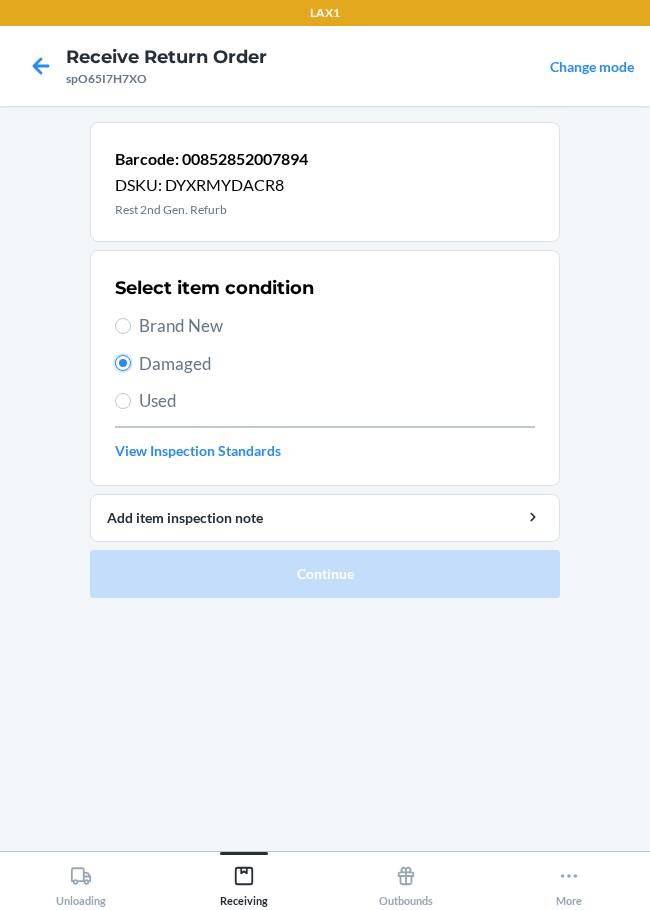 radio on "true" 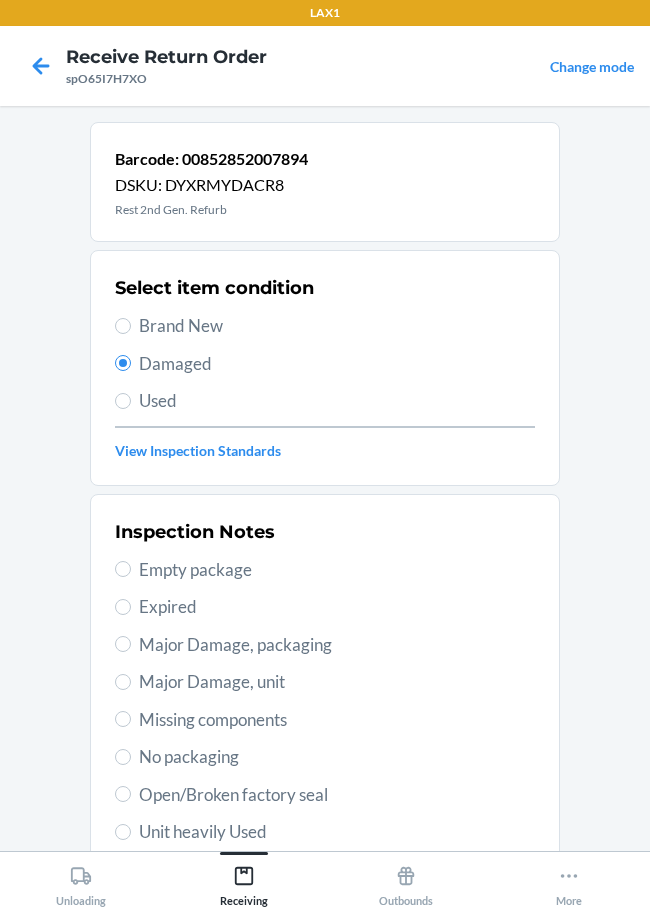 click on "Major Damage, unit" at bounding box center (337, 682) 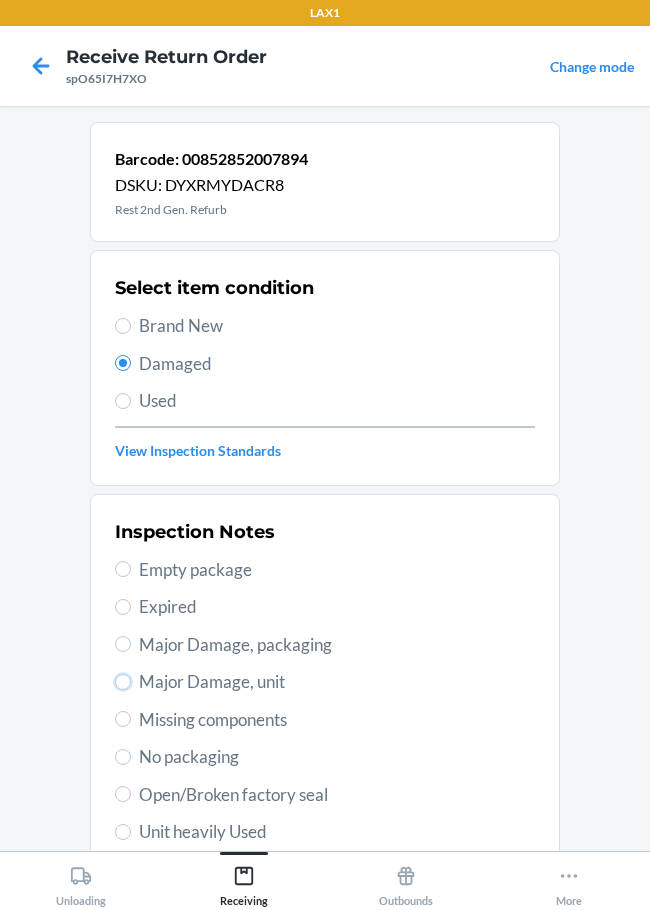 click on "Major Damage, unit" at bounding box center (123, 682) 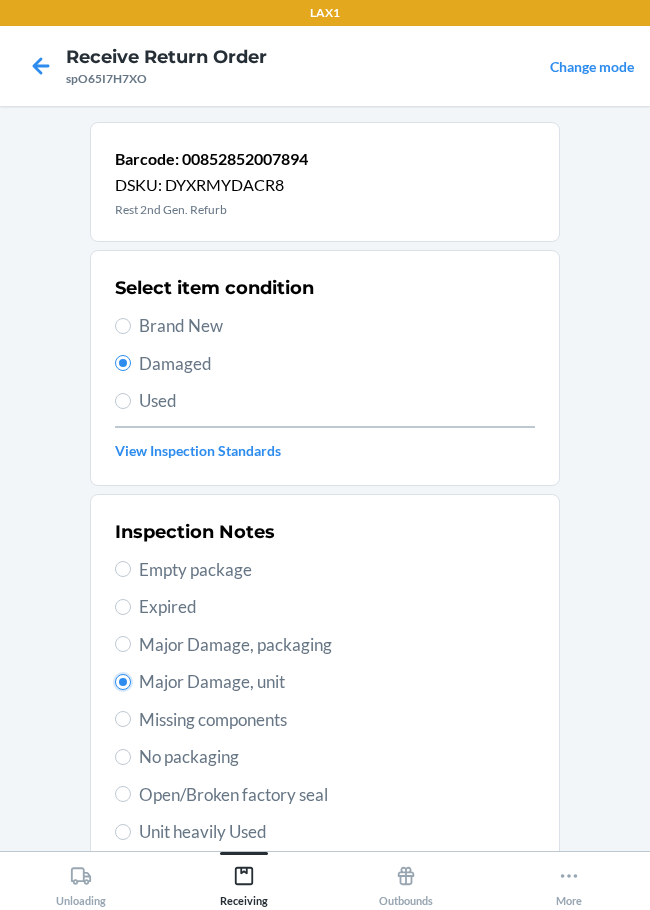 radio on "true" 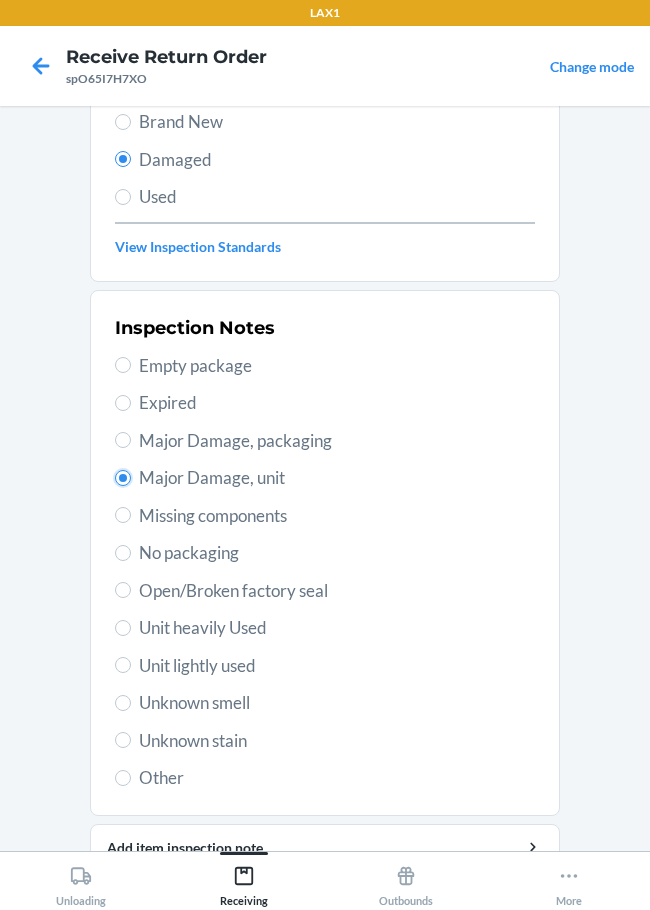 scroll, scrollTop: 297, scrollLeft: 0, axis: vertical 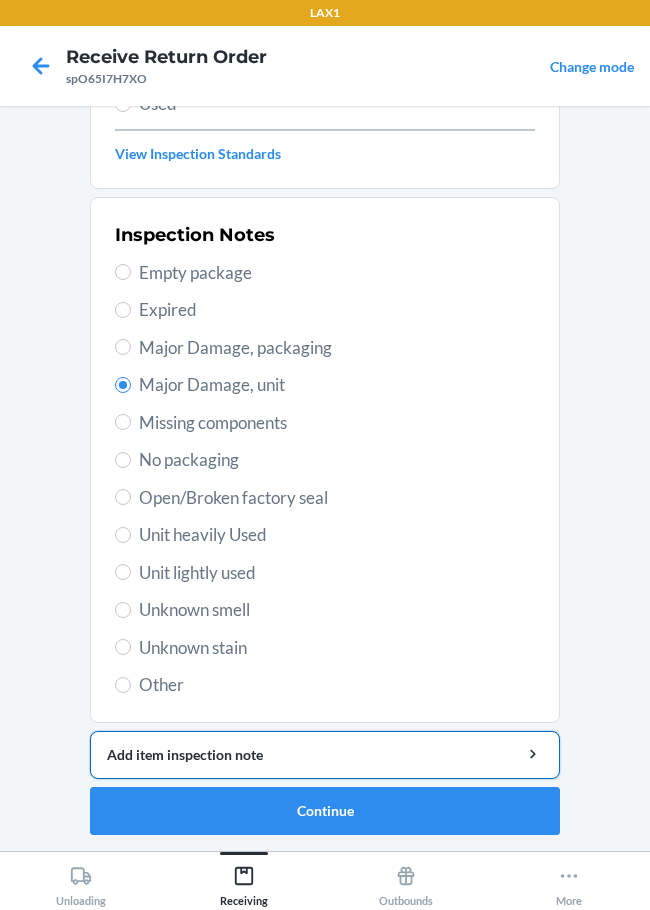 click on "Add item inspection note" at bounding box center (325, 754) 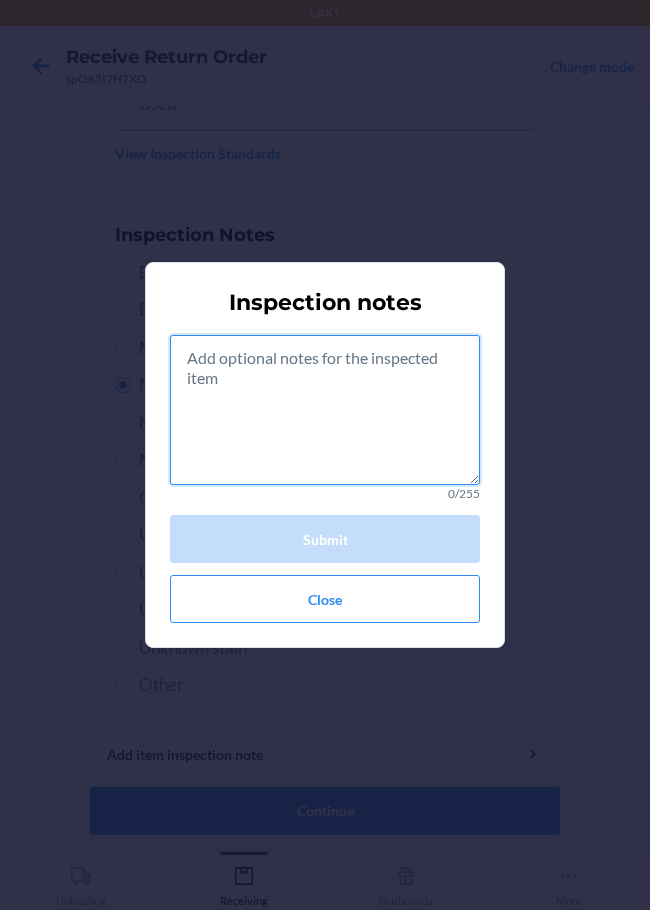click at bounding box center (325, 410) 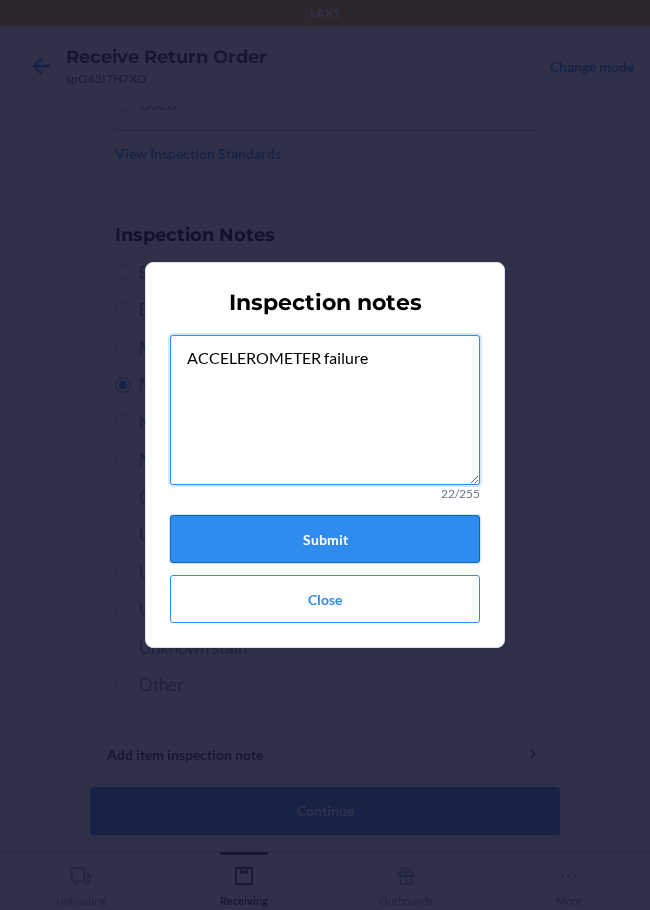 type on "ACCELEROMETER failure" 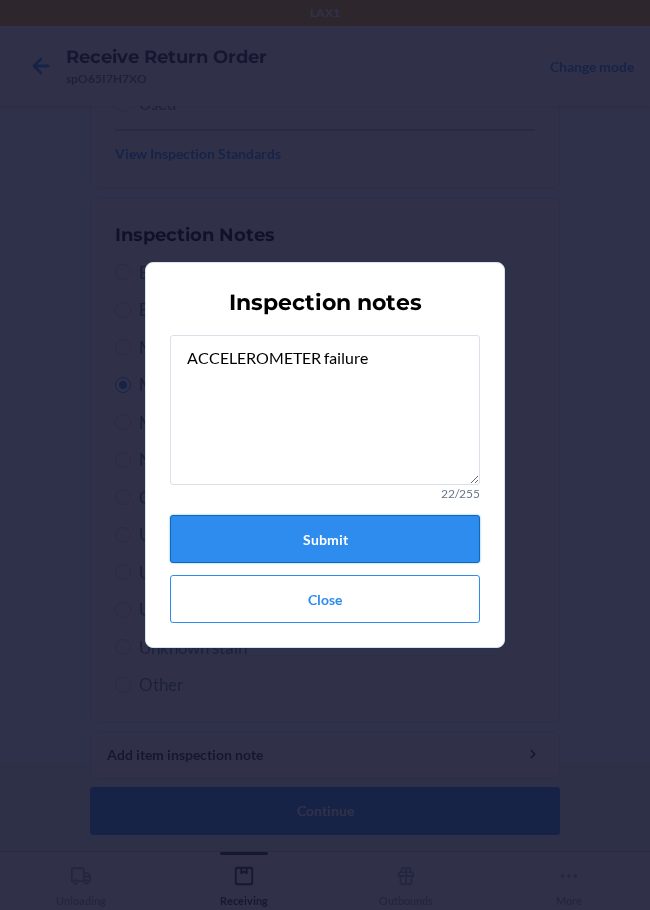 click on "Submit" at bounding box center [325, 539] 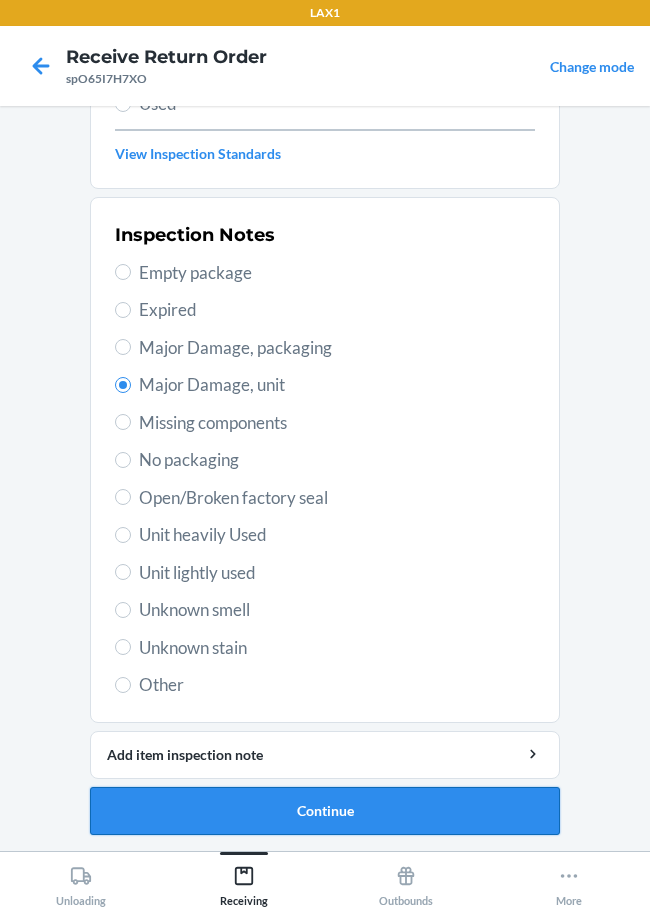 click on "Continue" at bounding box center (325, 811) 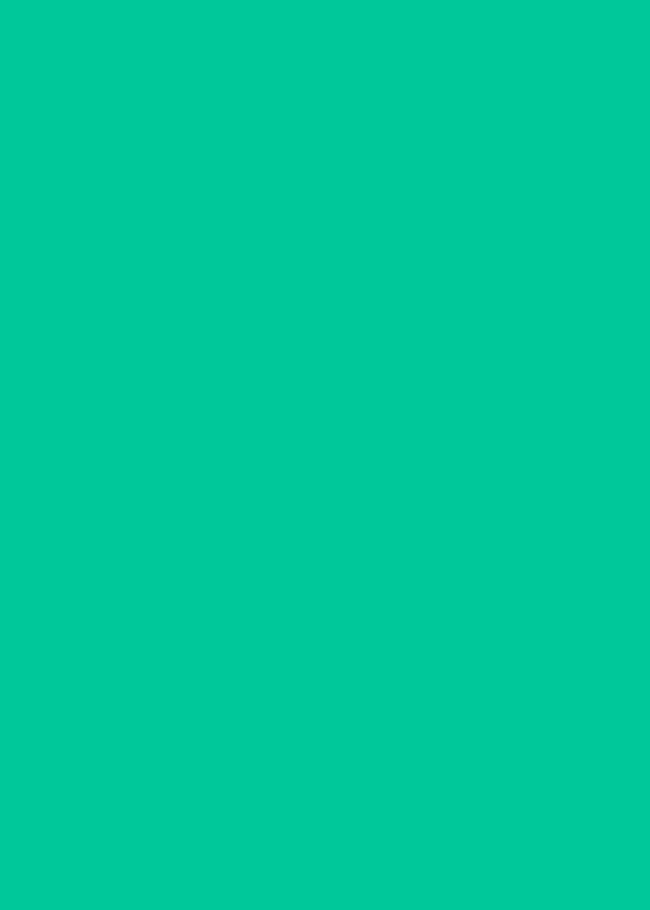 scroll, scrollTop: 120, scrollLeft: 0, axis: vertical 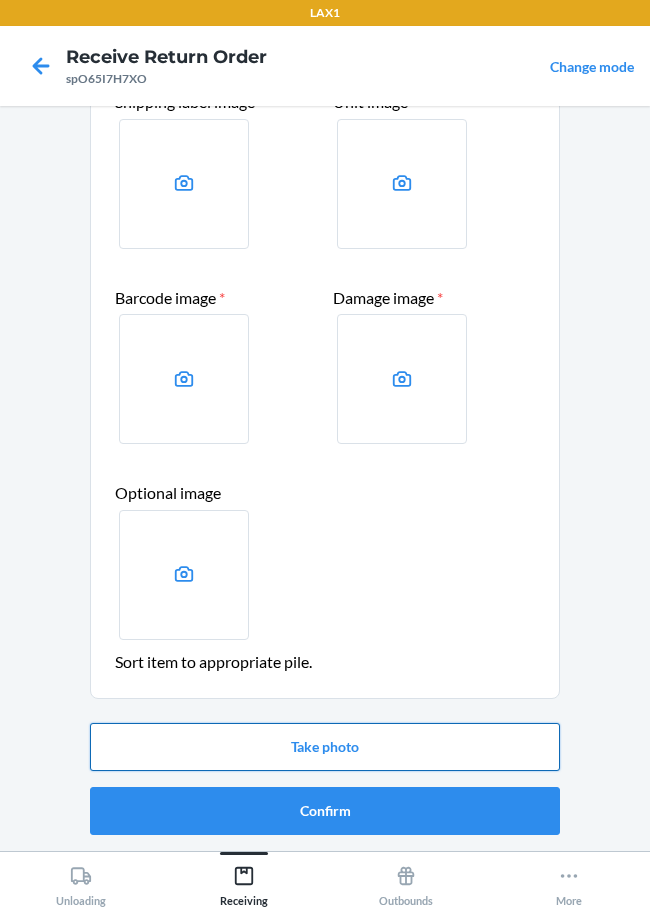 click on "Take photo" at bounding box center [325, 747] 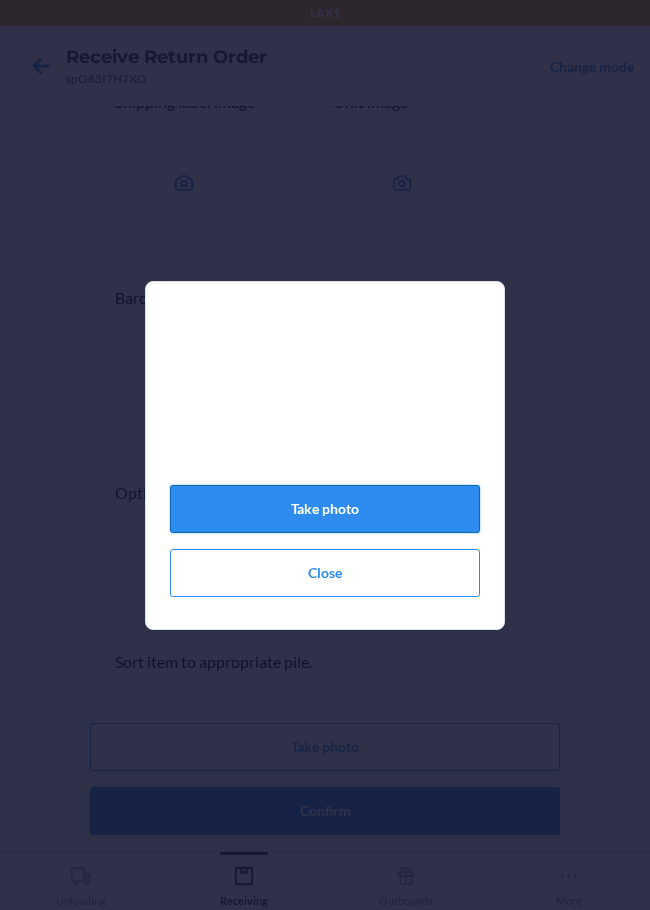 click on "Take photo" 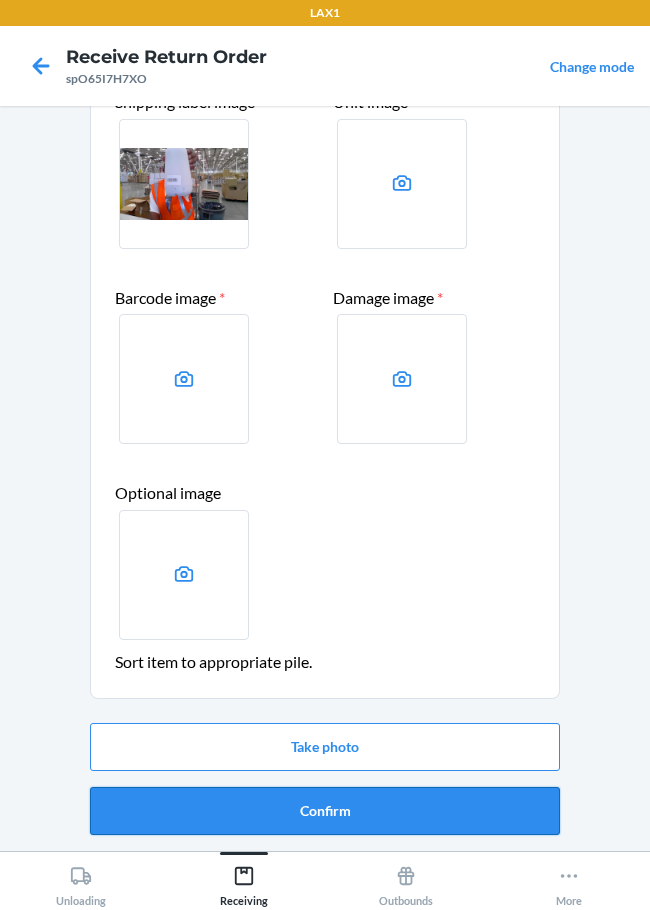 click on "Confirm" at bounding box center (325, 811) 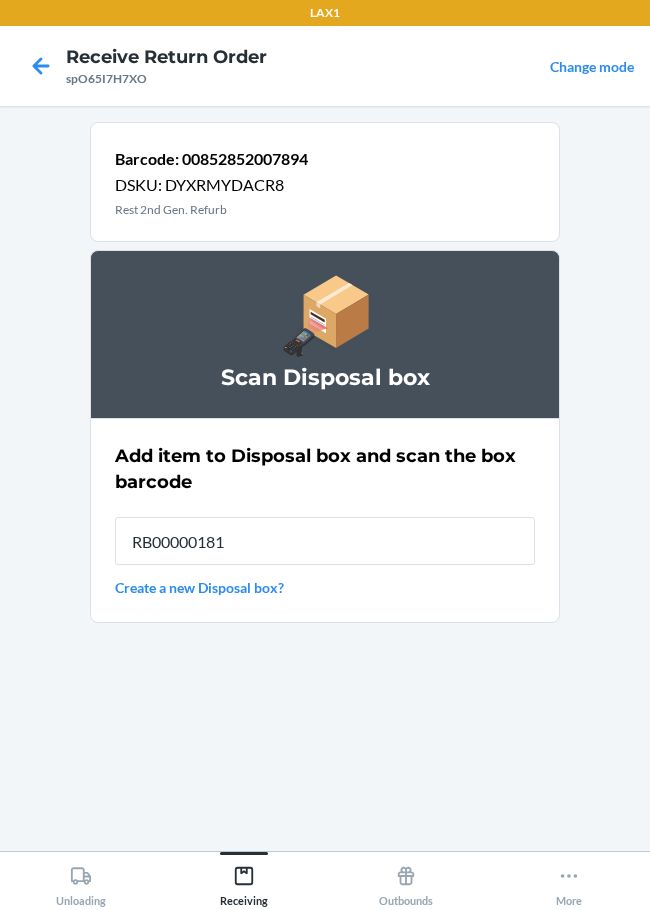 type on "RB000001819" 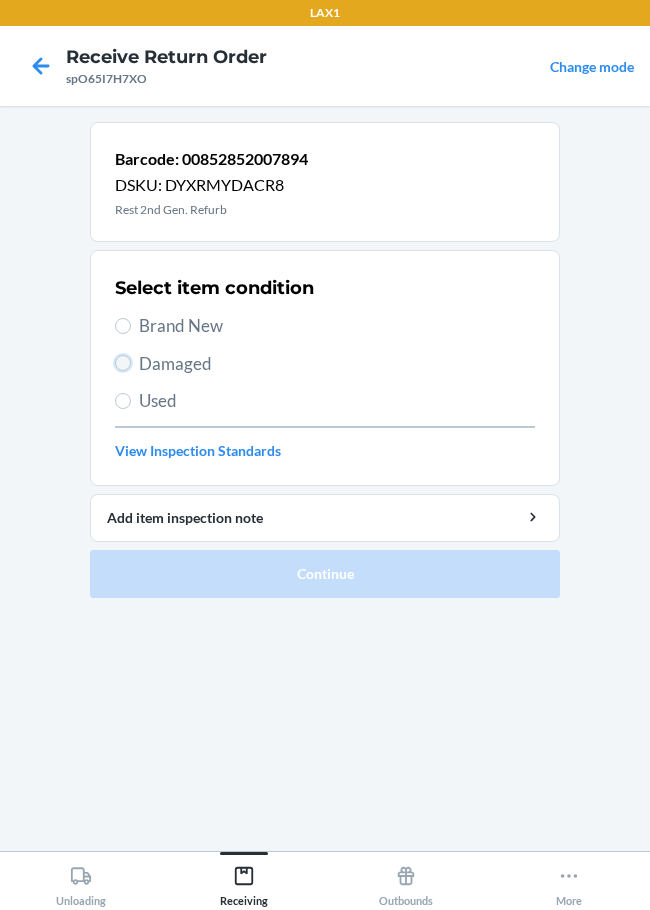 click on "Damaged" at bounding box center (123, 363) 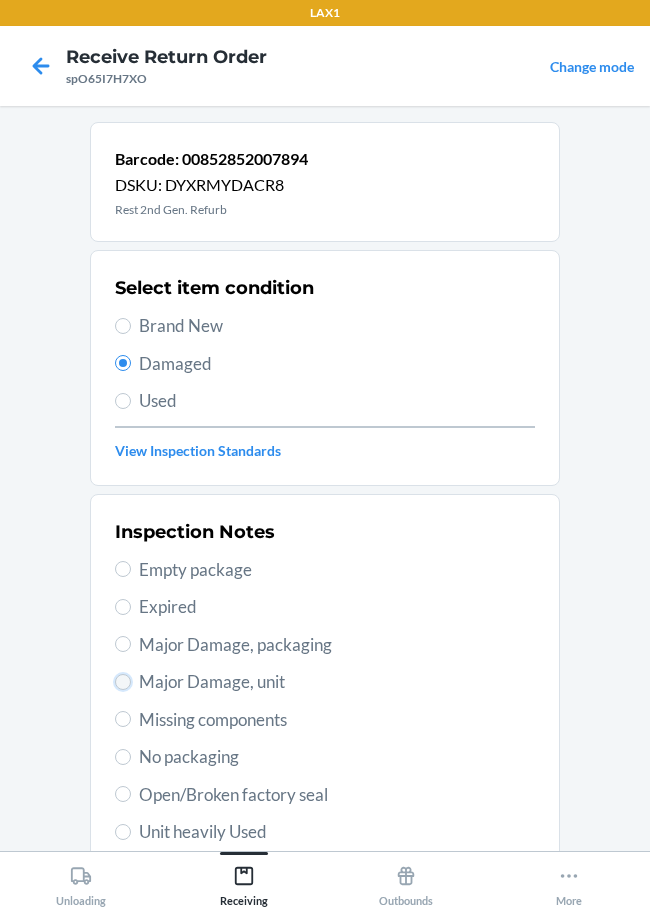click on "Major Damage, unit" at bounding box center [123, 682] 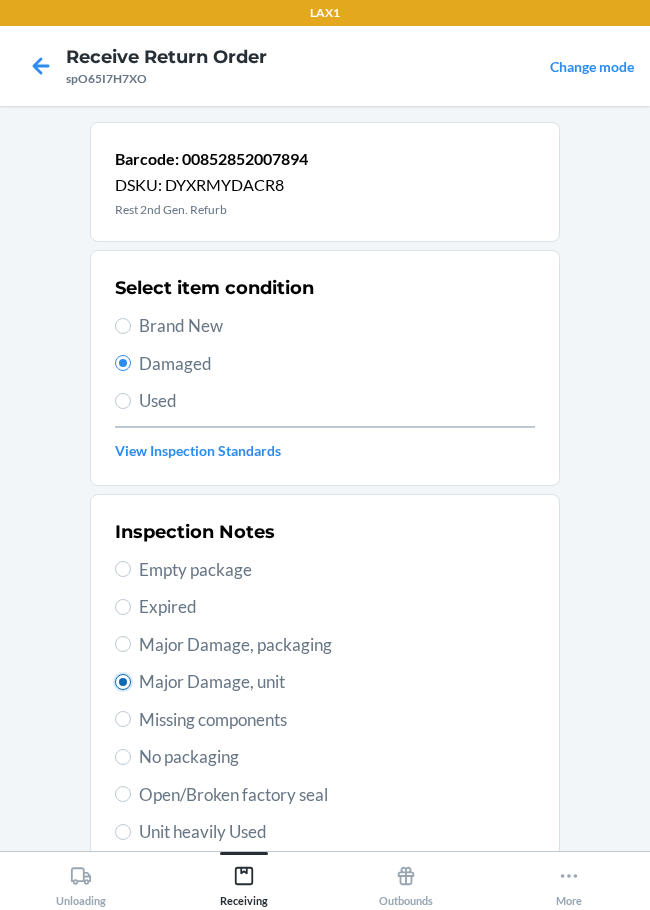 radio on "true" 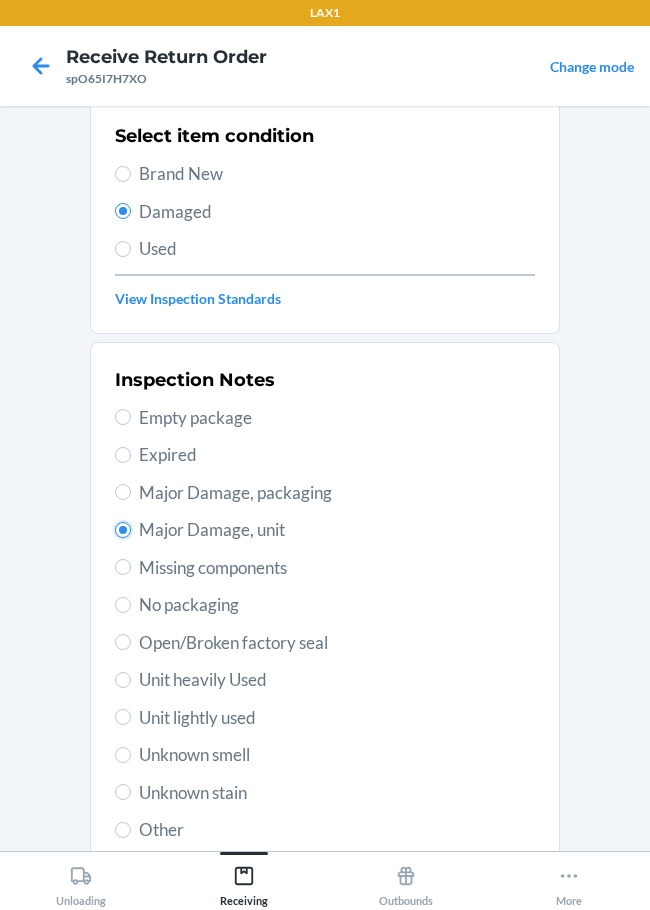 scroll, scrollTop: 297, scrollLeft: 0, axis: vertical 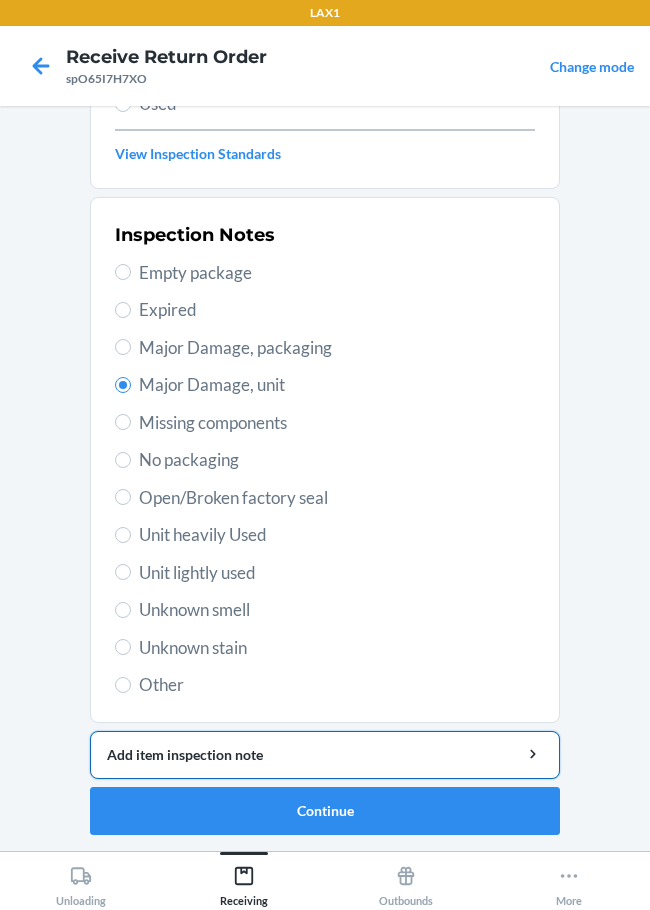 click on "Add item inspection note" at bounding box center [325, 754] 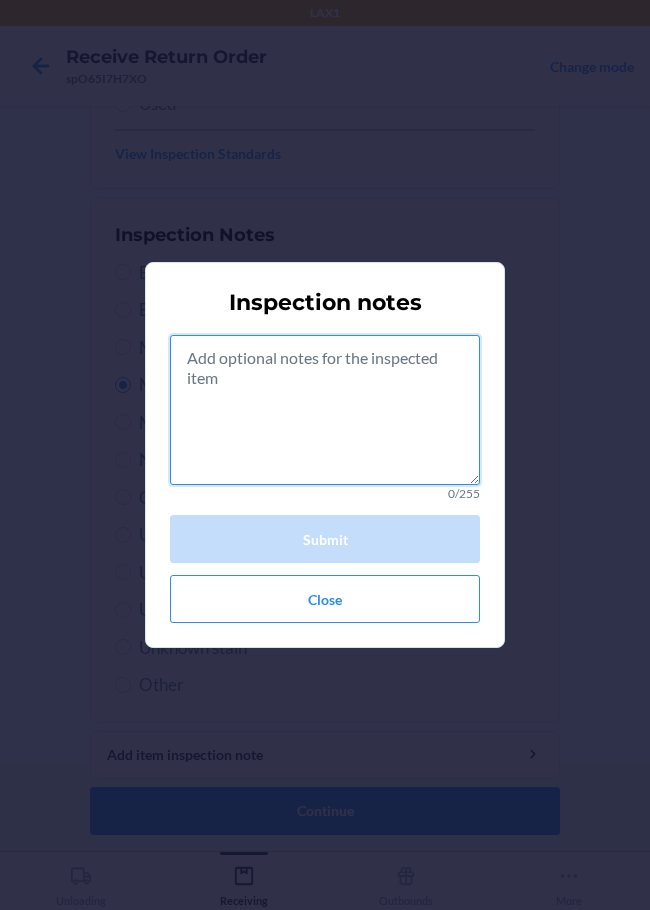 click at bounding box center (325, 410) 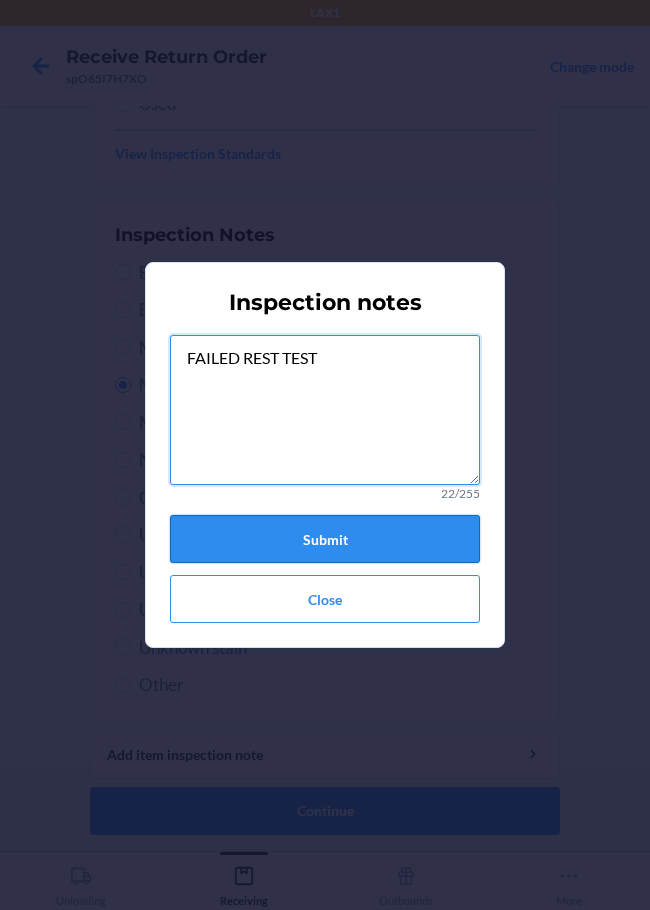 type on "FAILED REST TEST" 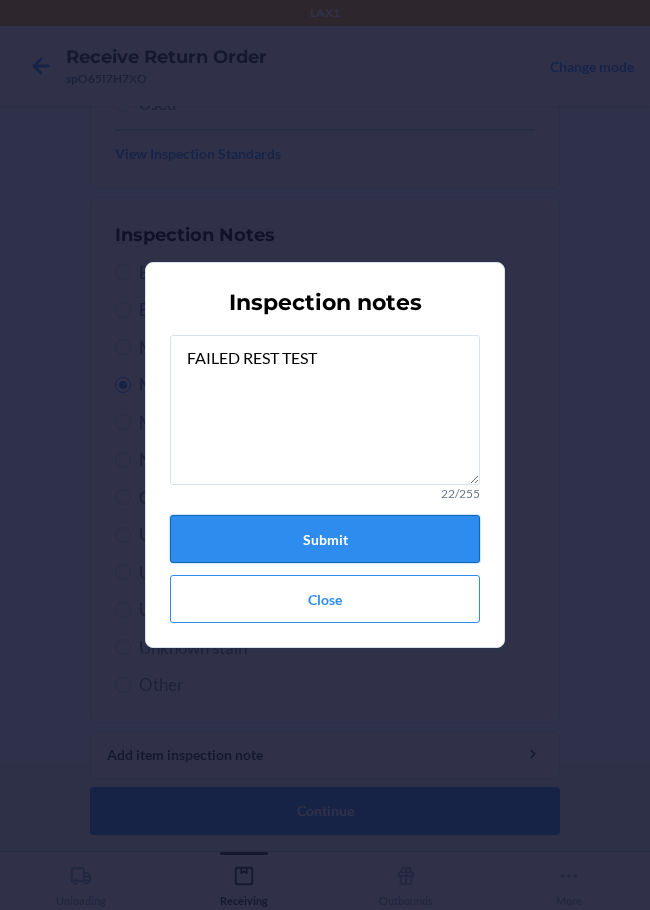 click on "Submit" at bounding box center [325, 539] 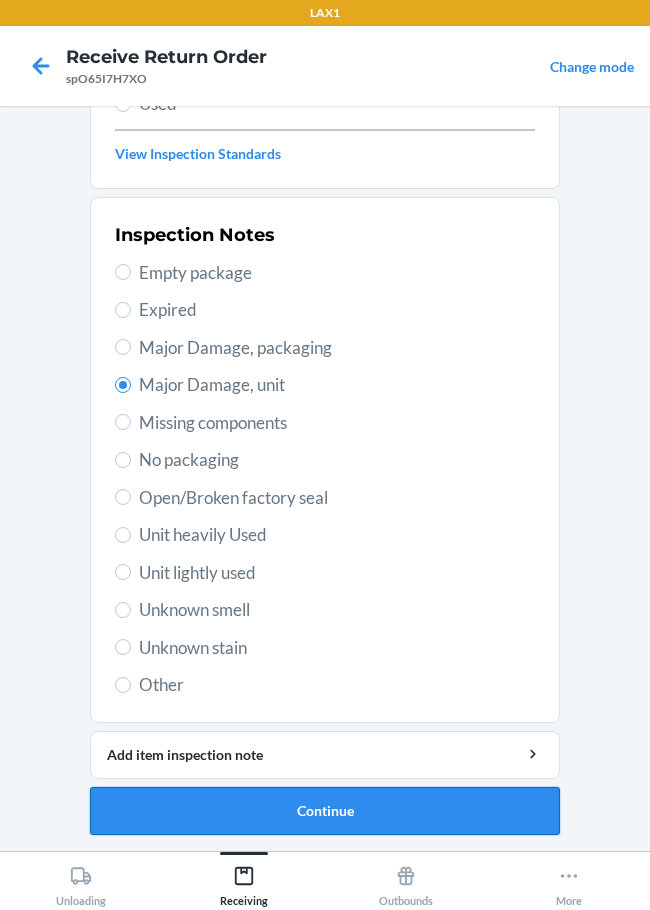 click on "Continue" at bounding box center (325, 811) 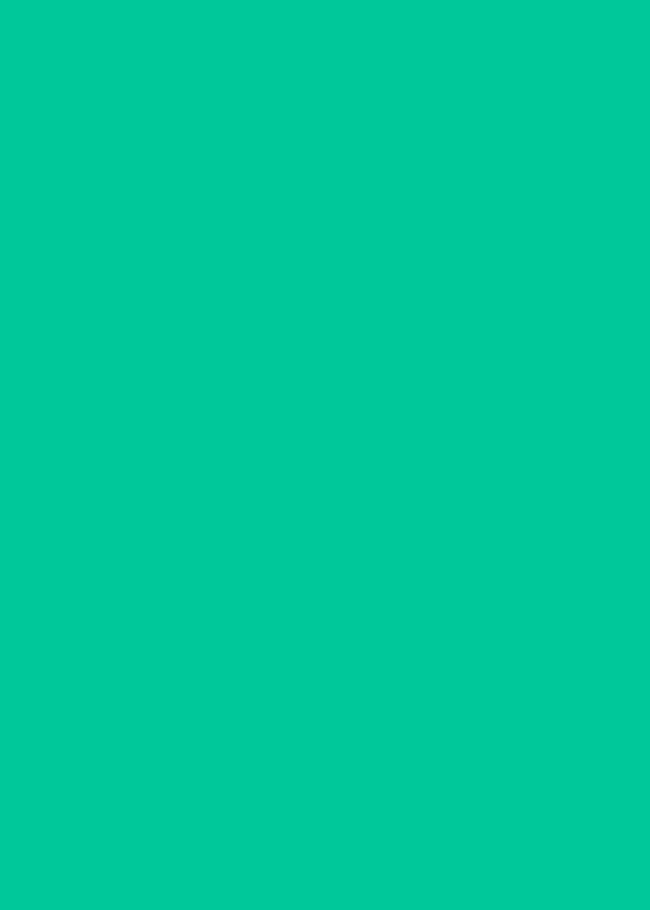 scroll, scrollTop: 120, scrollLeft: 0, axis: vertical 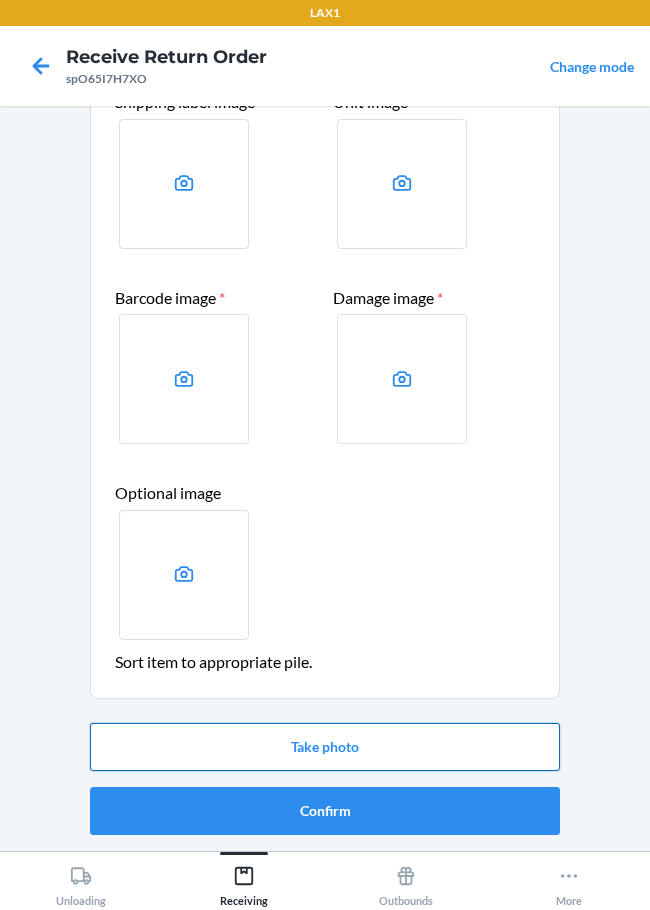click on "Take photo" at bounding box center (325, 747) 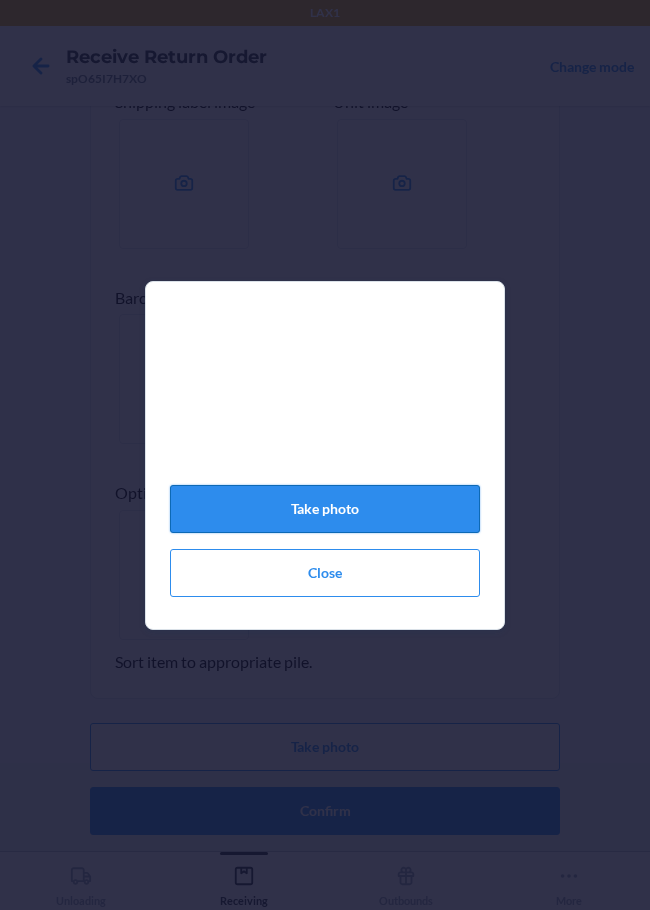 click on "Take photo" 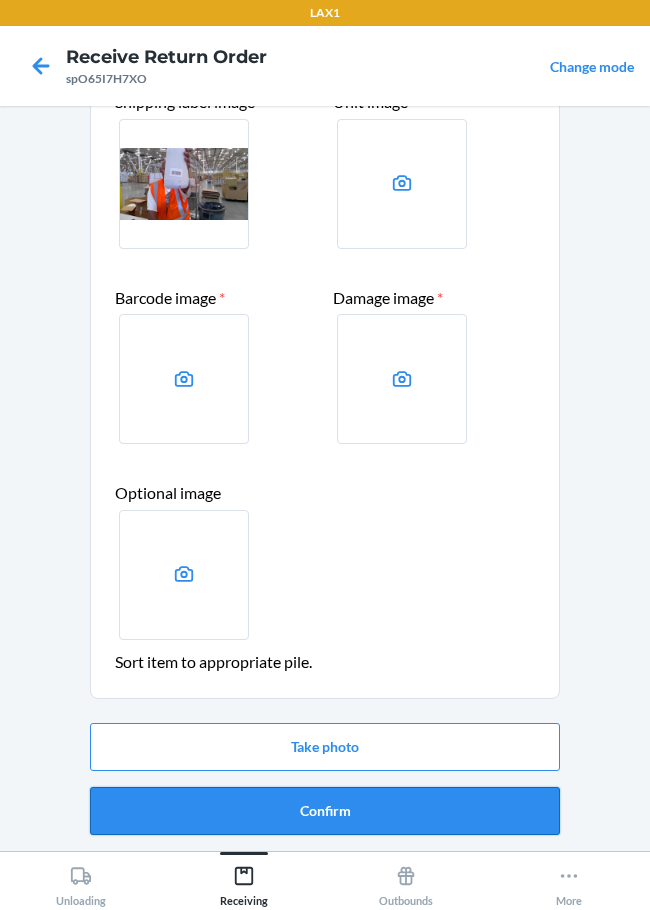click on "Confirm" at bounding box center (325, 811) 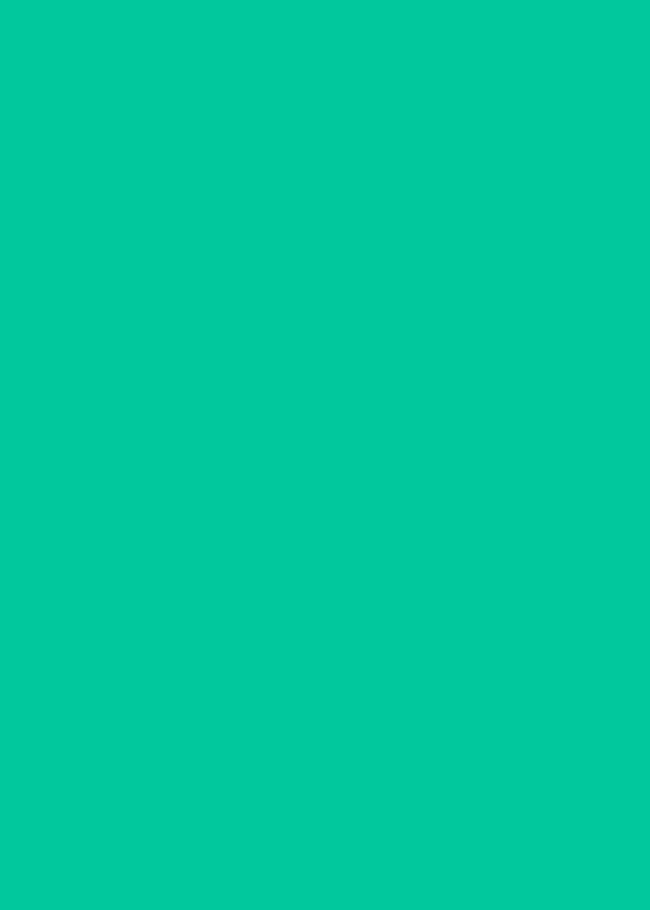 scroll, scrollTop: 0, scrollLeft: 0, axis: both 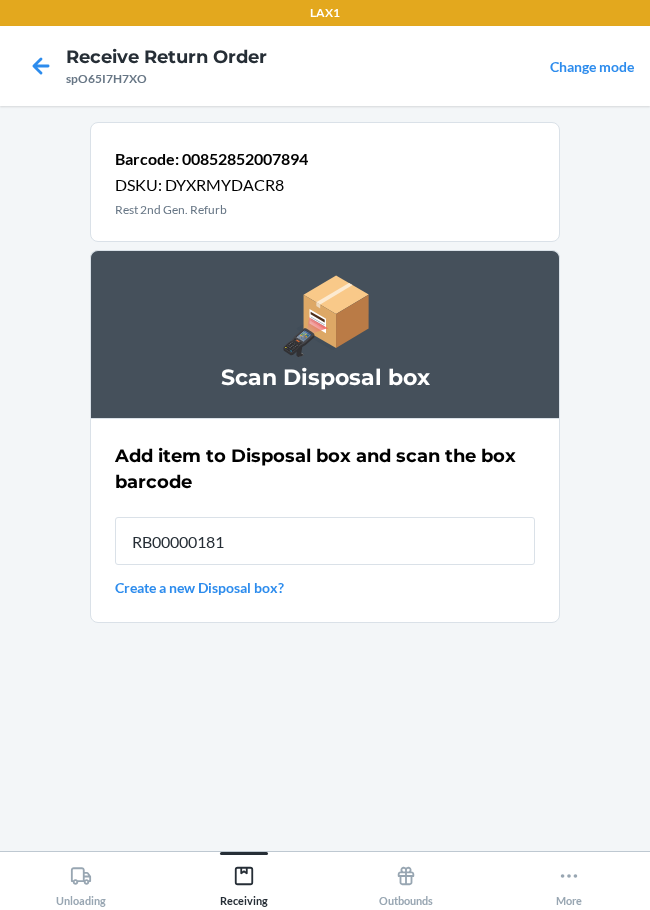type on "RB000001819" 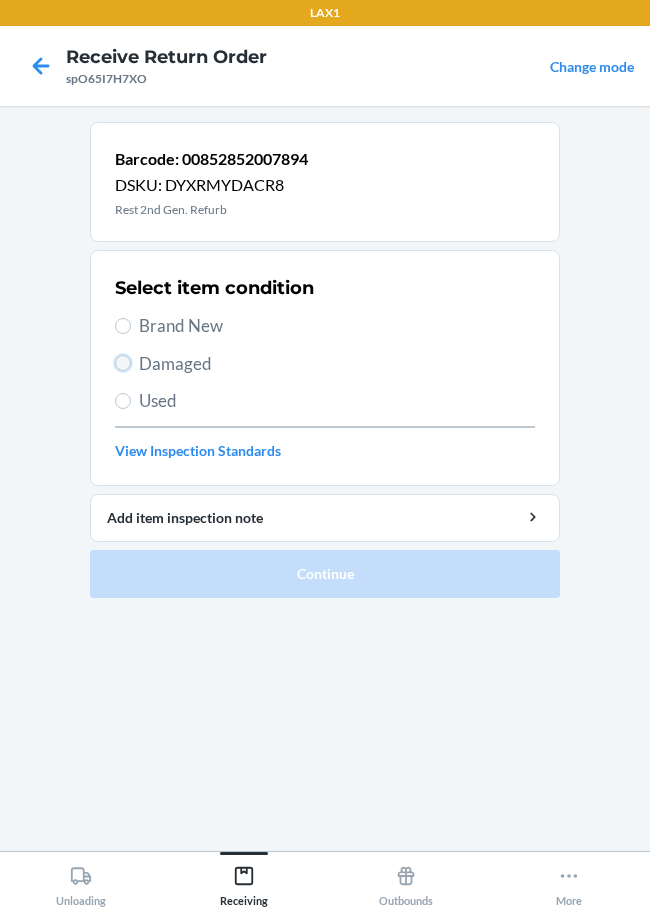 click on "Damaged" at bounding box center (123, 363) 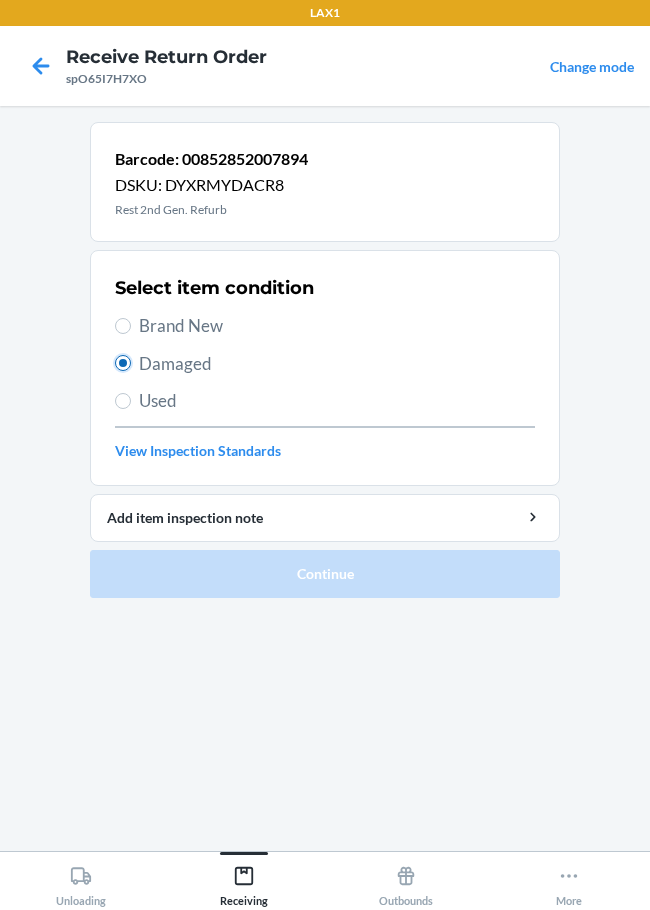 radio on "true" 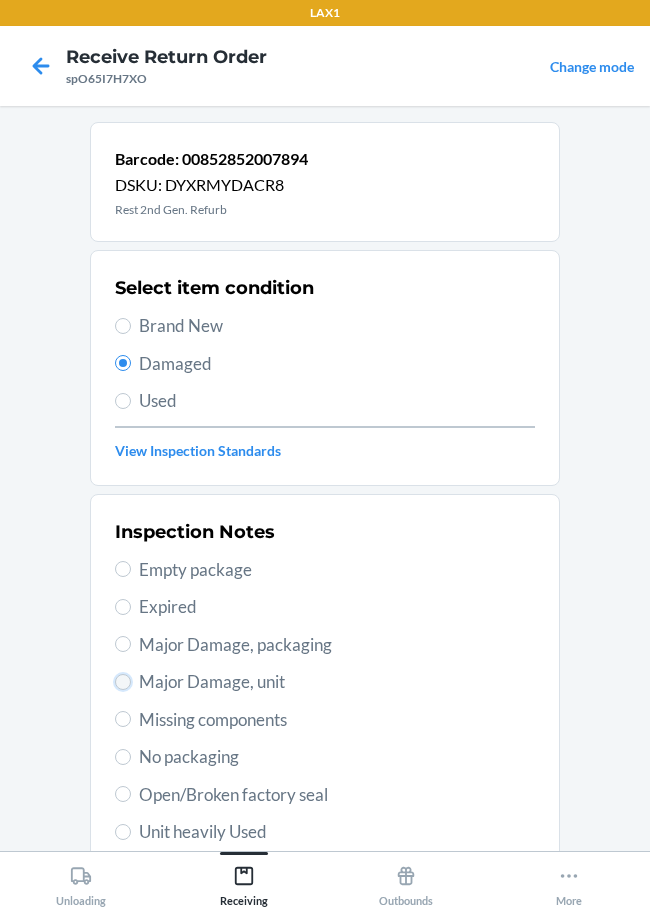 click on "Major Damage, unit" at bounding box center [123, 682] 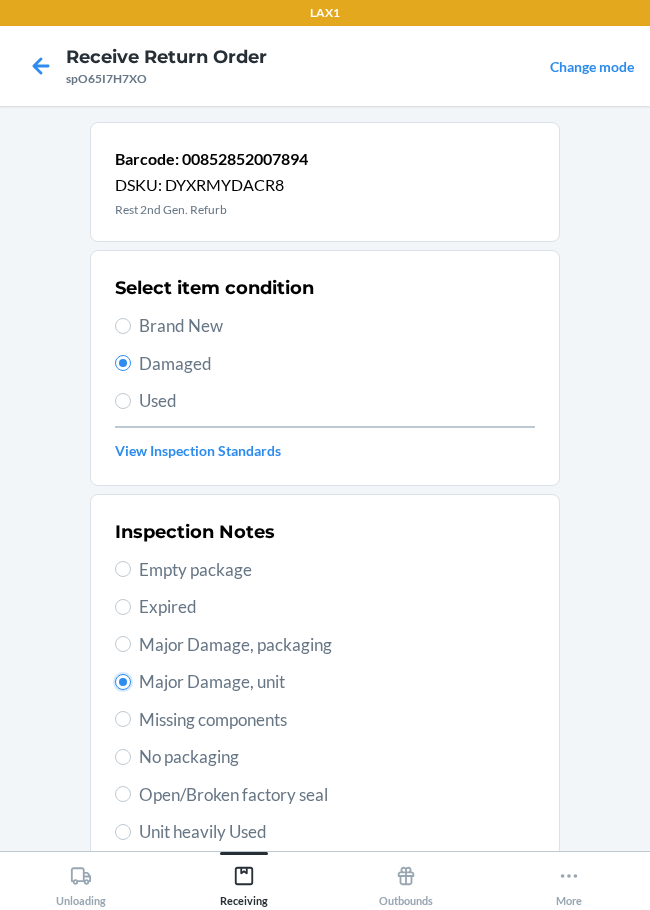 scroll, scrollTop: 297, scrollLeft: 0, axis: vertical 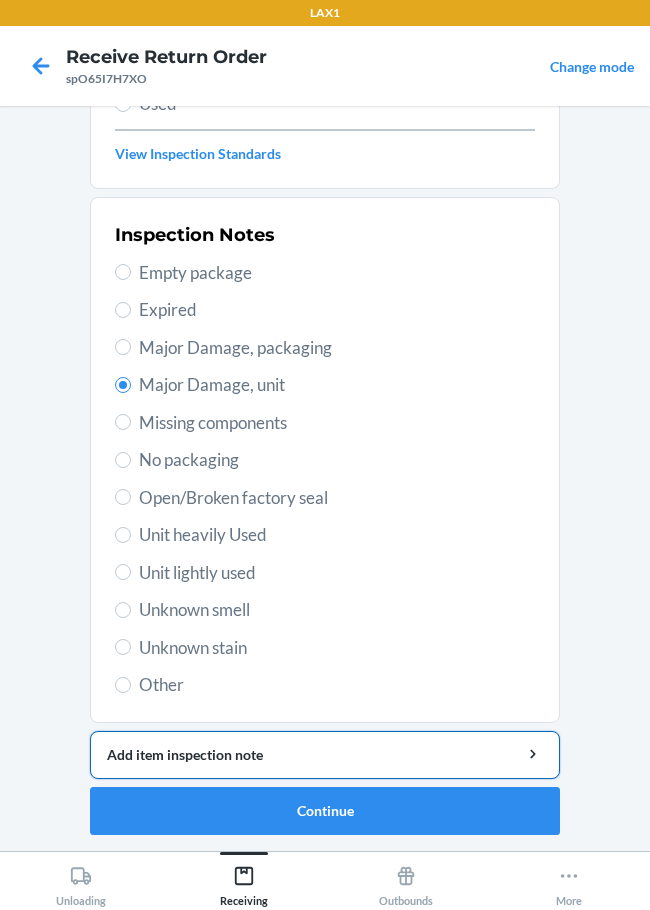 click on "Add item inspection note" at bounding box center [325, 754] 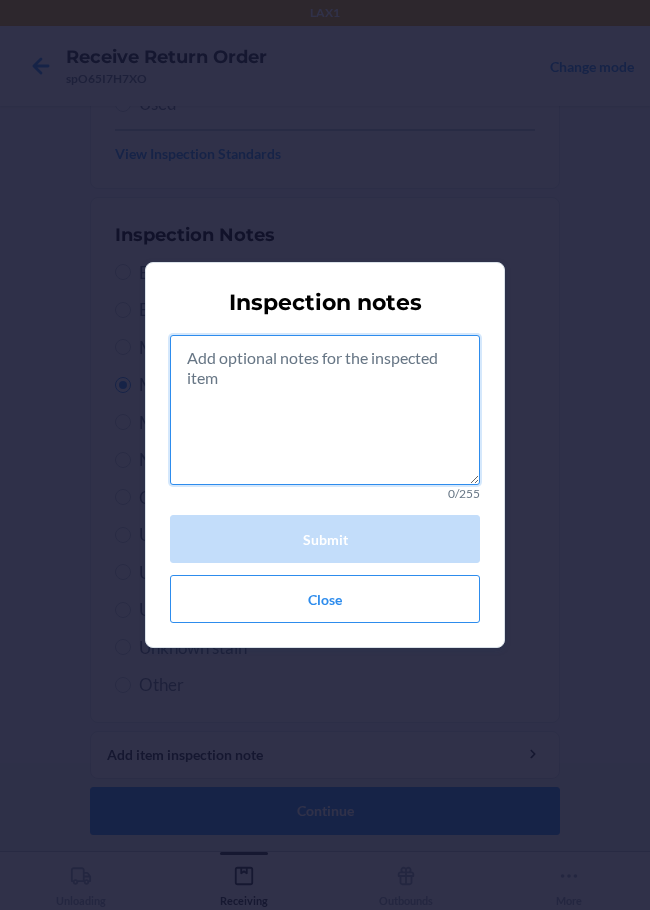 click at bounding box center (325, 410) 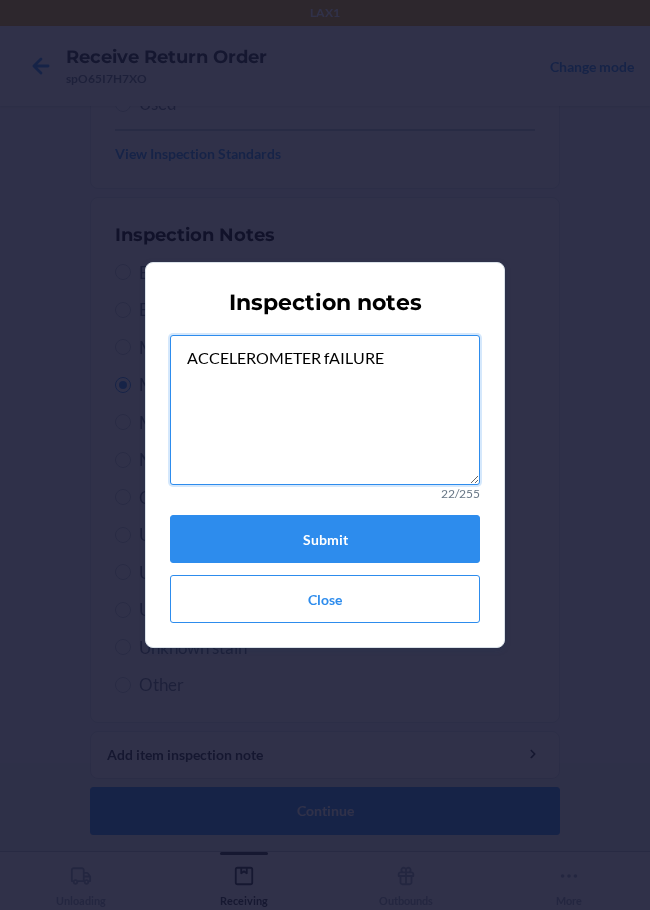 click on "ACCELEROMETER fAILURE" at bounding box center (325, 410) 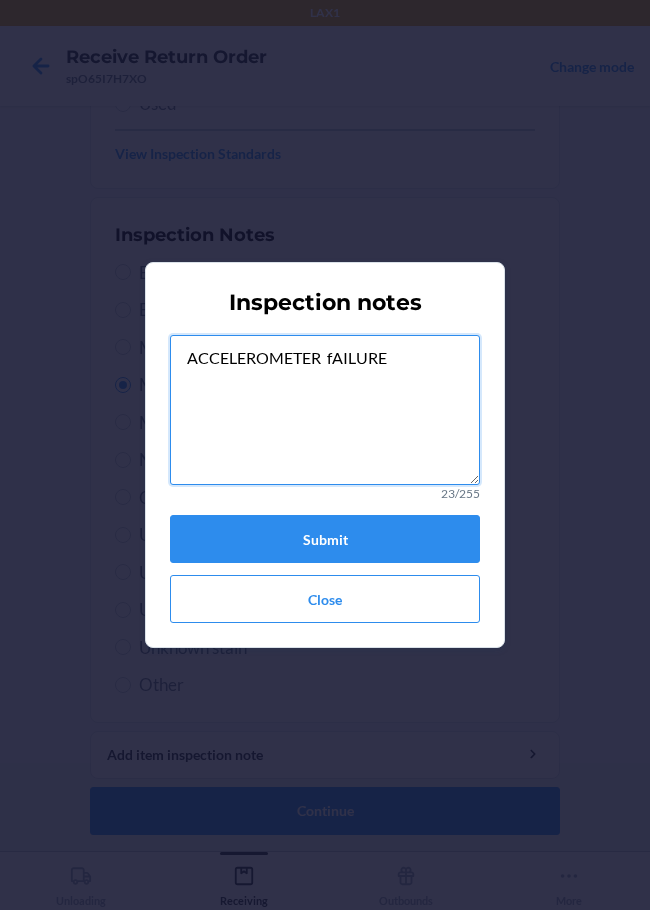 click on "ACCELEROMETER  fAILURE" at bounding box center (325, 410) 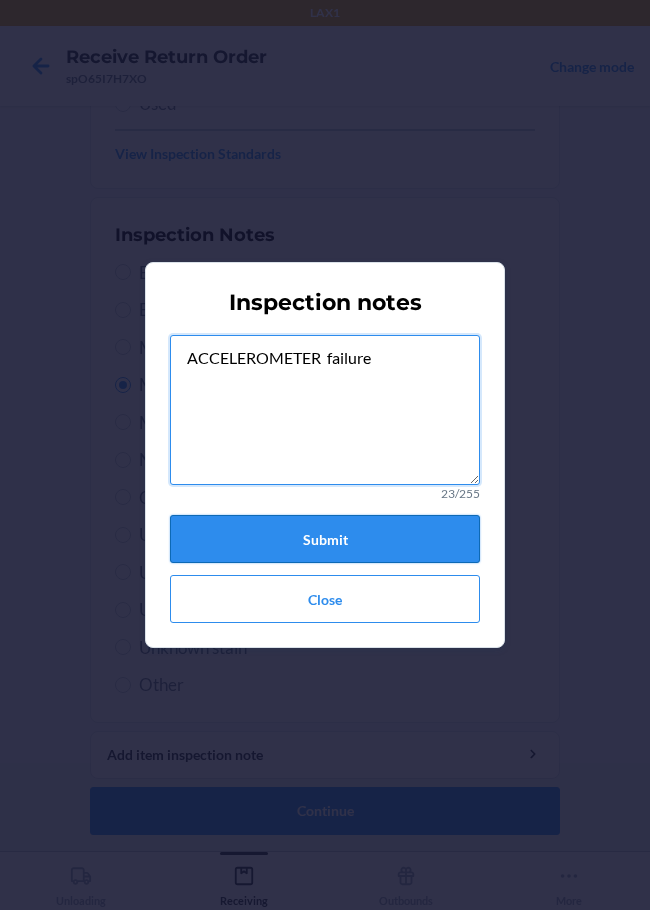 type on "ACCELEROMETER  failure" 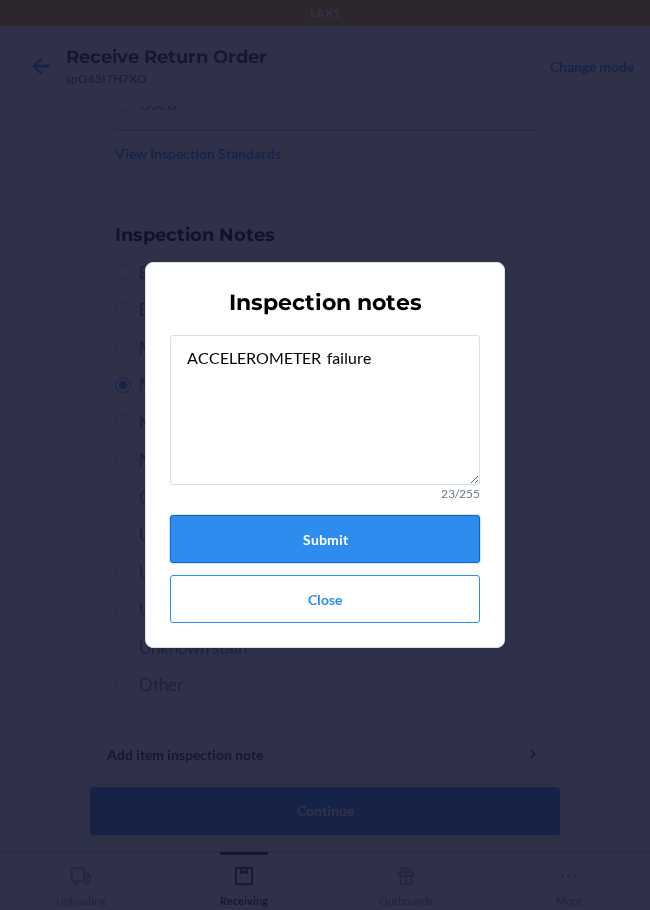 click on "Submit" at bounding box center [325, 539] 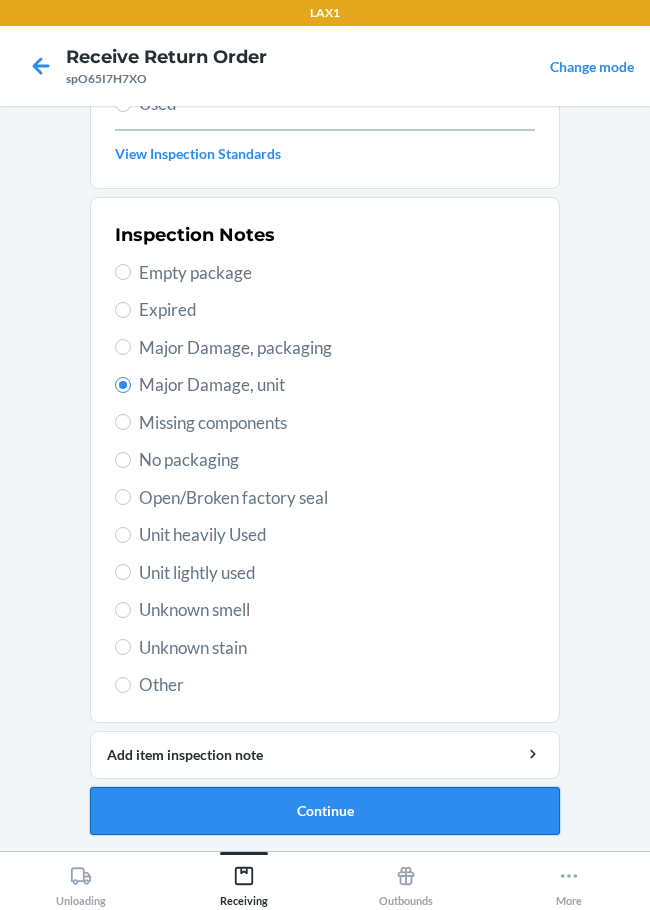click on "Continue" at bounding box center [325, 811] 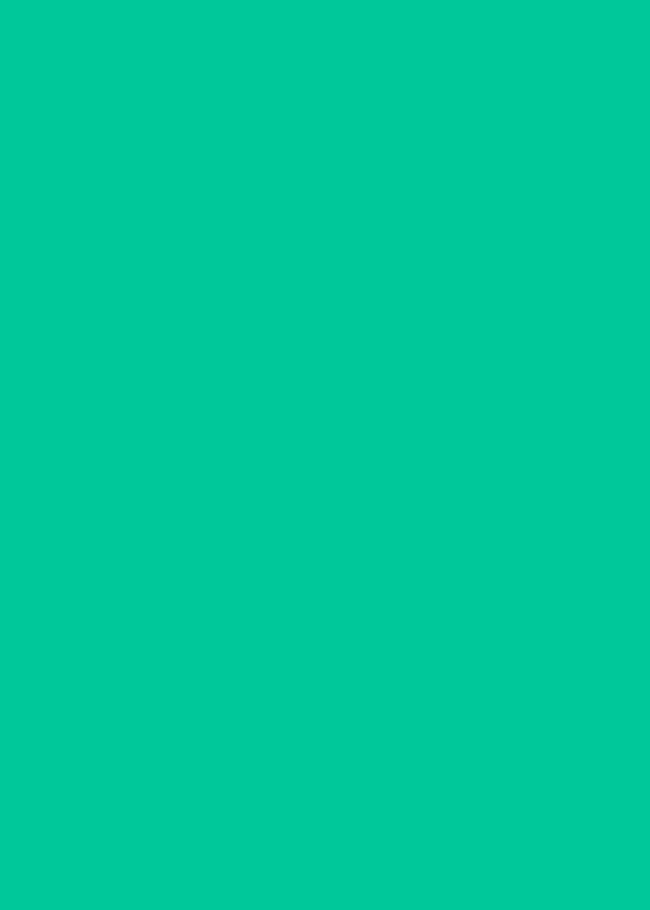 scroll, scrollTop: 120, scrollLeft: 0, axis: vertical 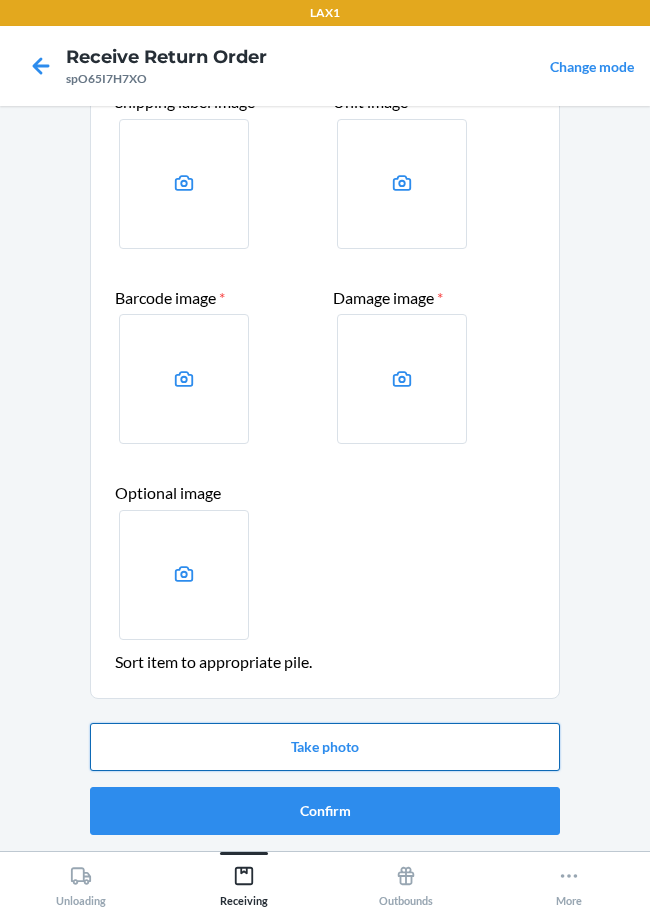 click on "Take photo" at bounding box center [325, 747] 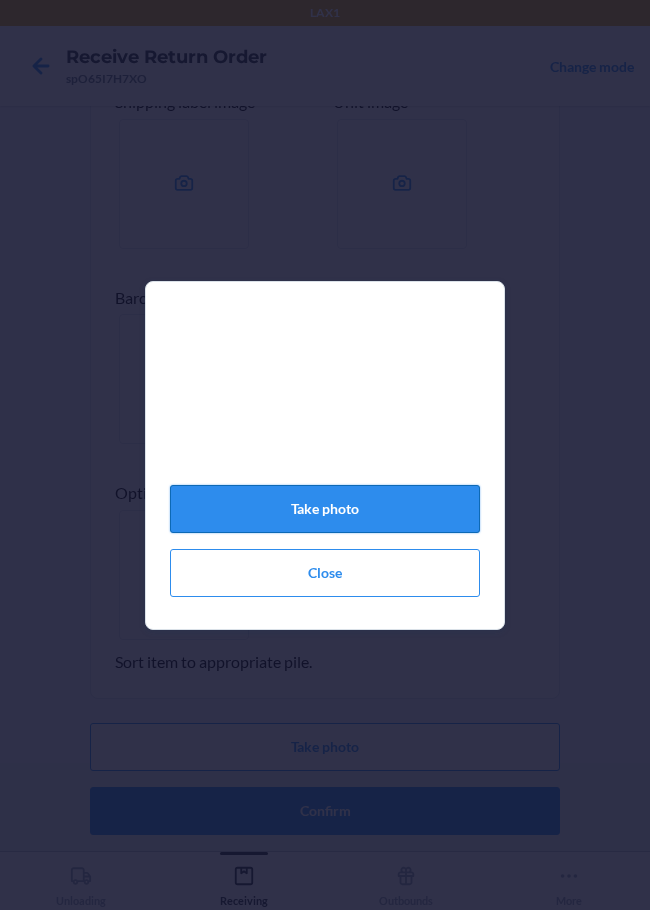 click on "Take photo" 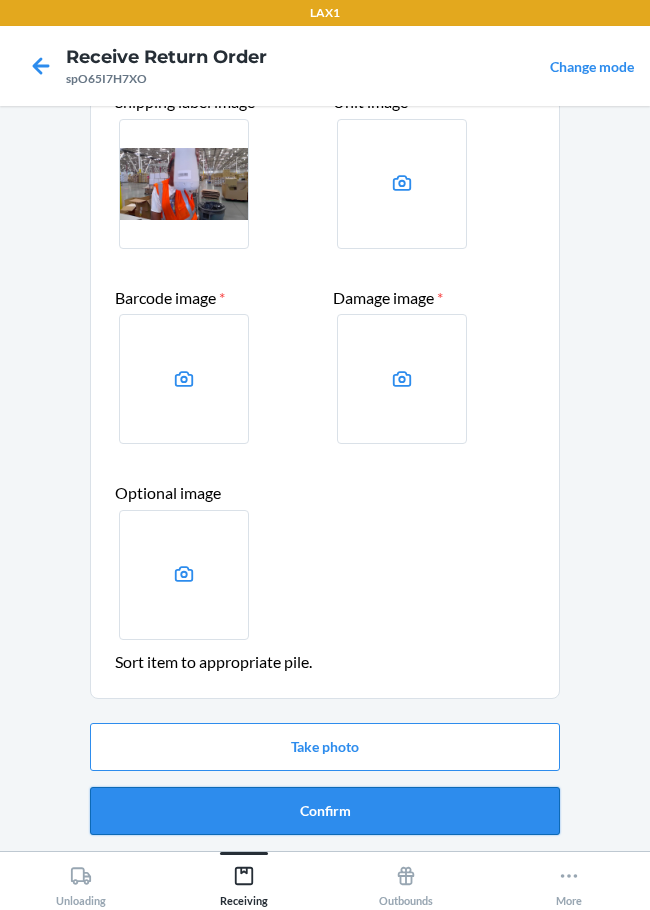 click on "Confirm" at bounding box center [325, 811] 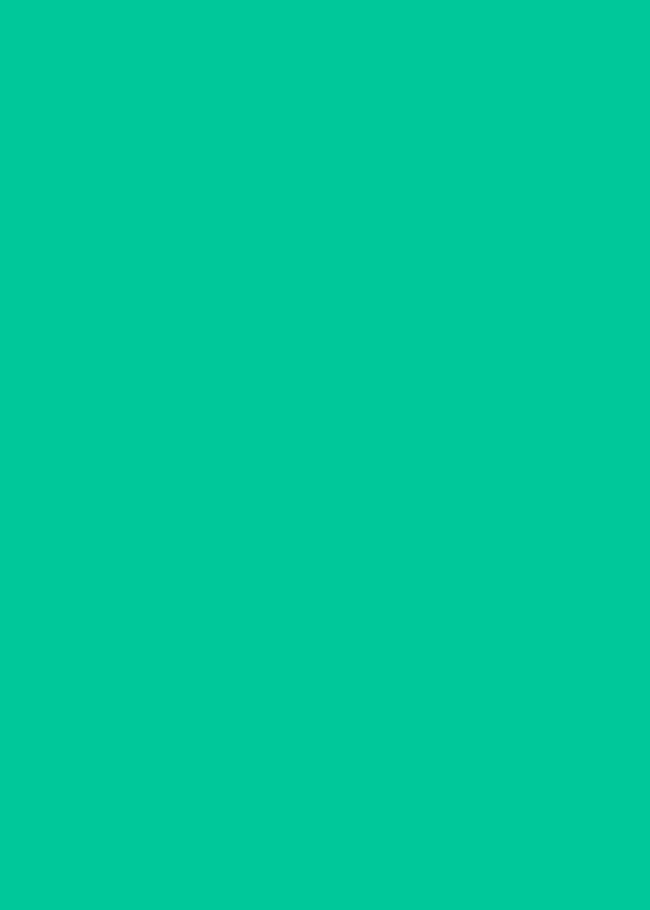 scroll, scrollTop: 0, scrollLeft: 0, axis: both 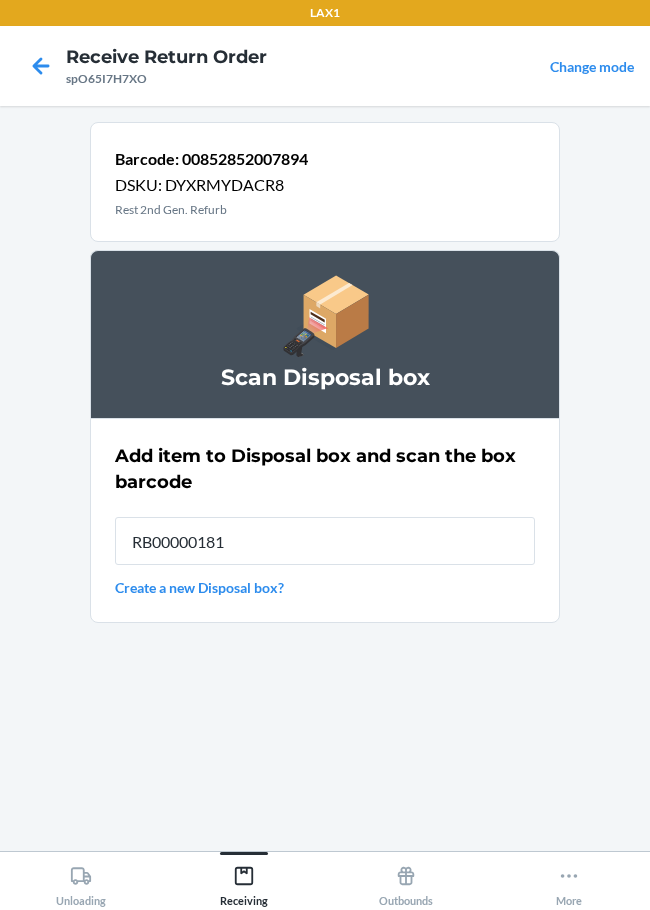 type on "RB000001819" 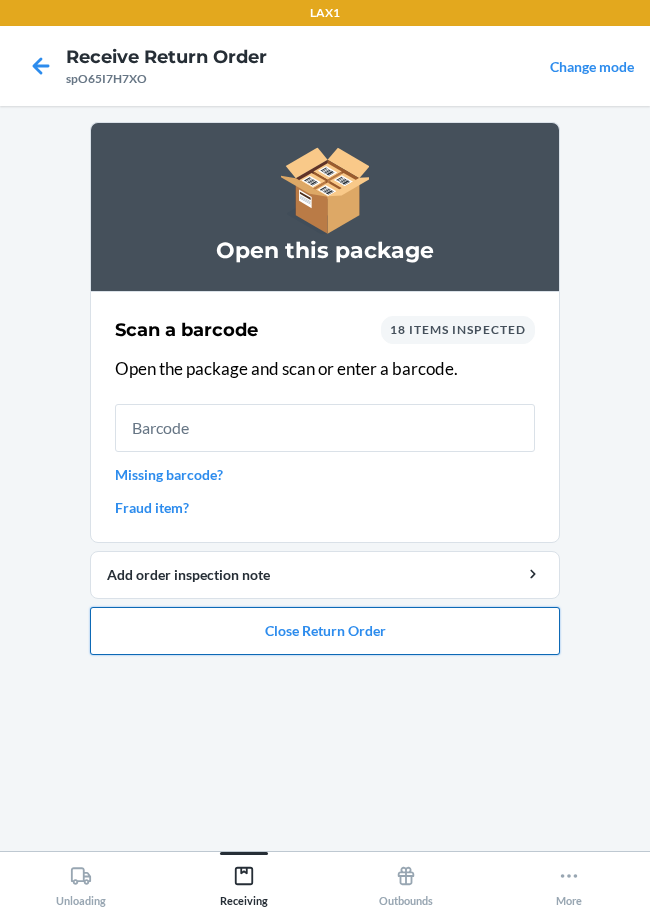 click on "Close Return Order" at bounding box center [325, 631] 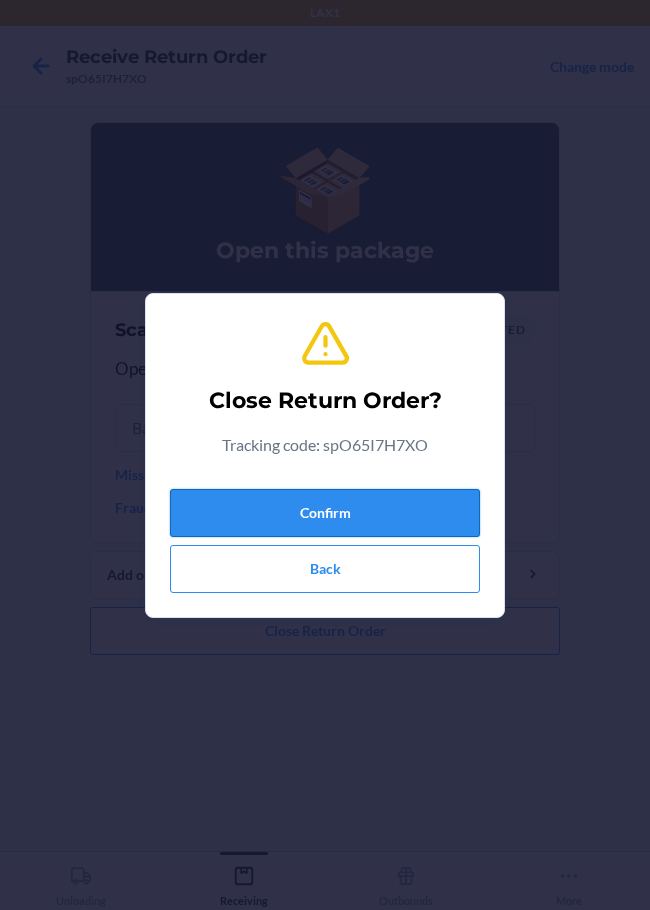 click on "Confirm" at bounding box center (325, 513) 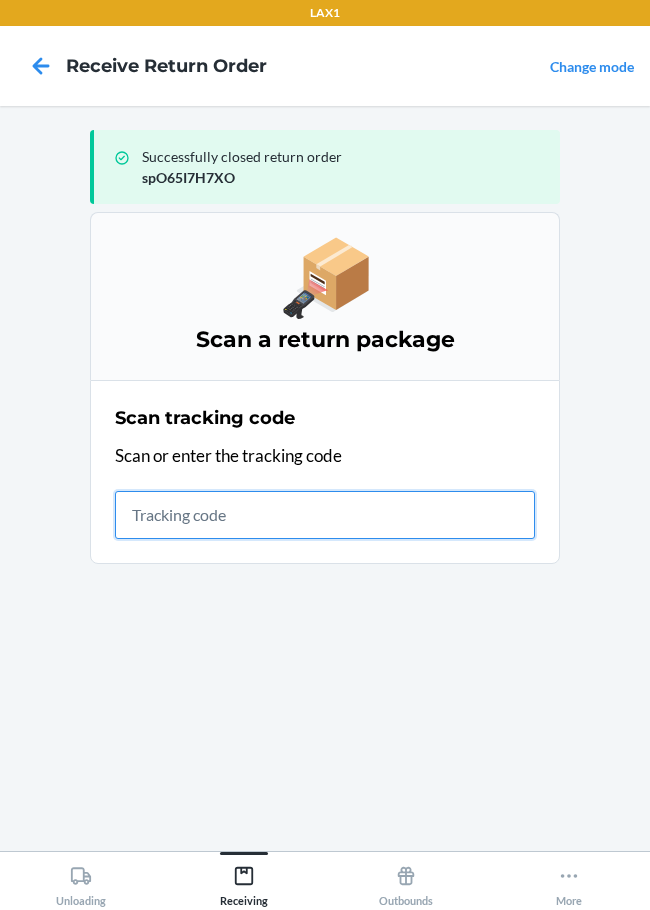 click at bounding box center (325, 515) 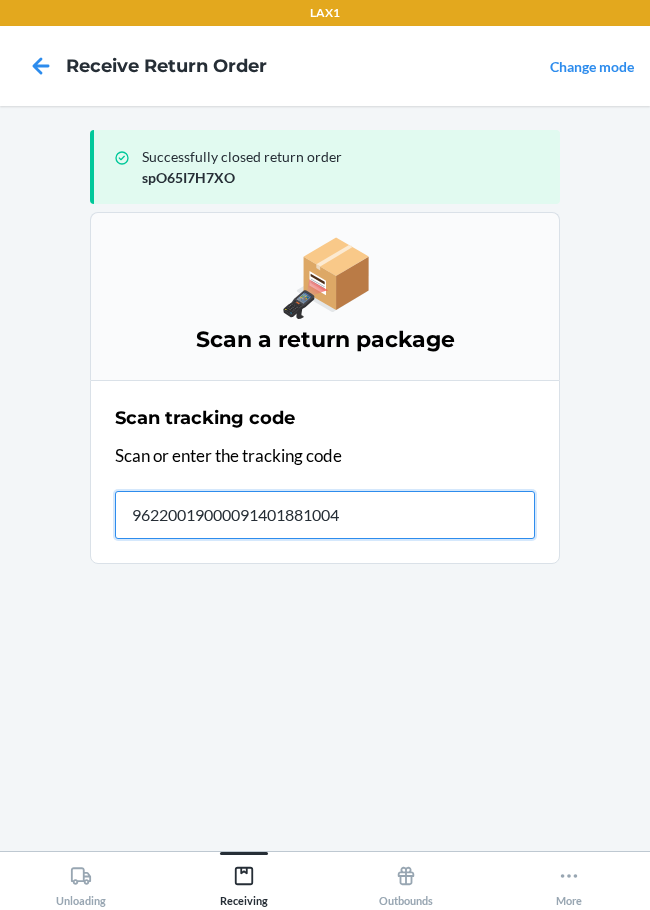 type on "[NUMBER]" 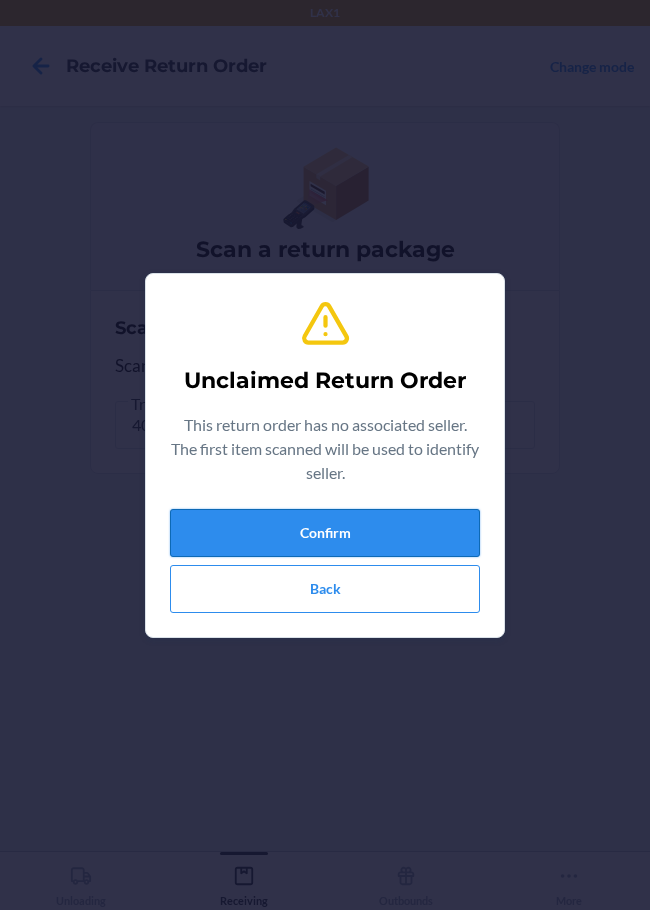click on "Confirm" at bounding box center (325, 533) 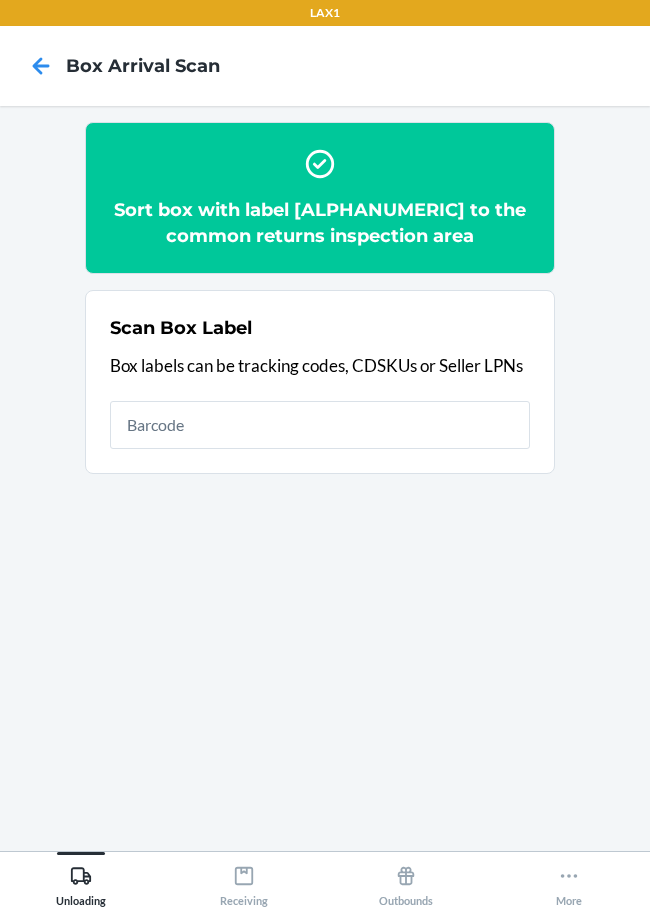scroll, scrollTop: 0, scrollLeft: 0, axis: both 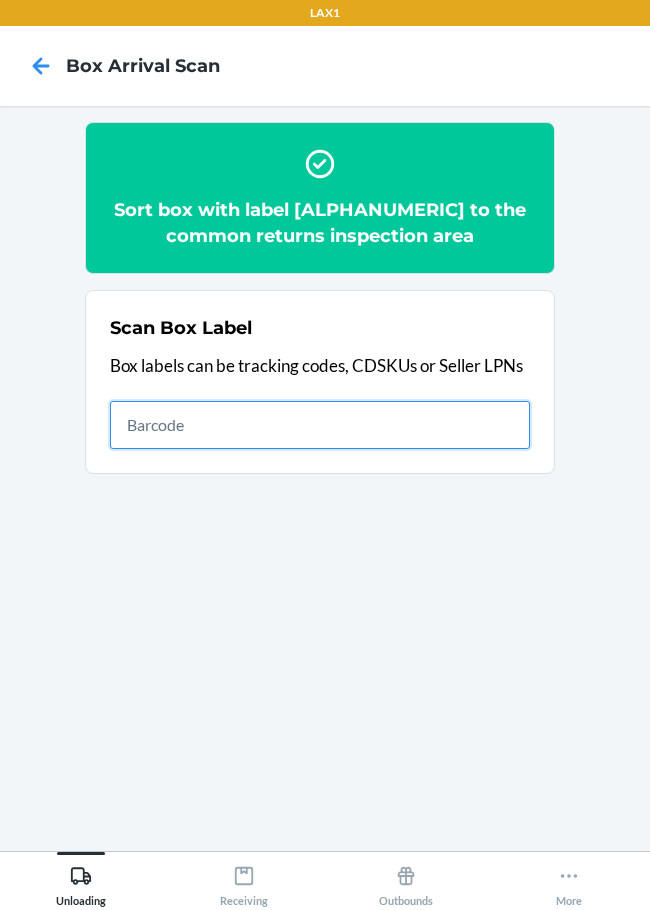 click at bounding box center [320, 425] 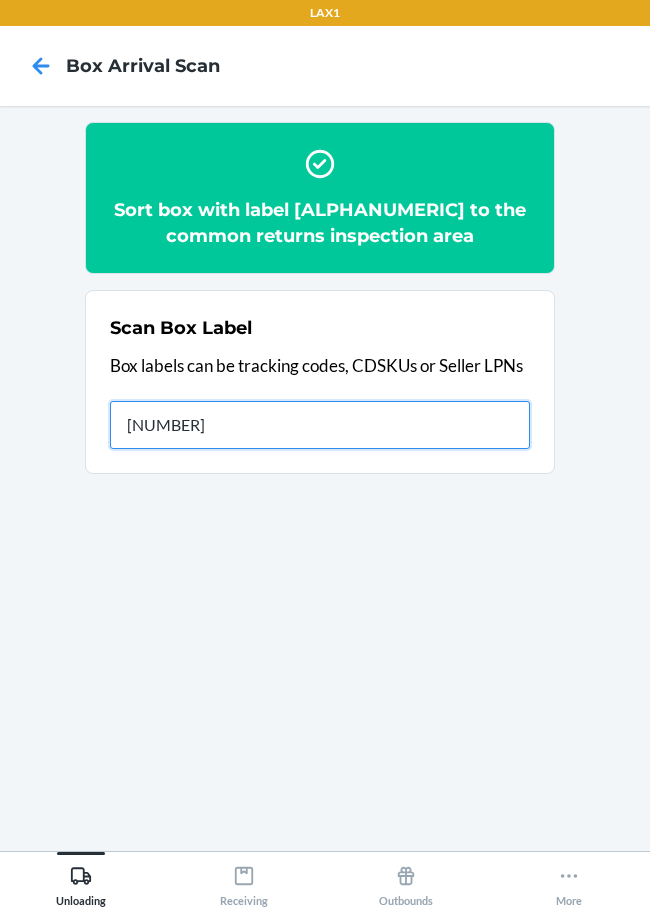 type on "[NUMBER]" 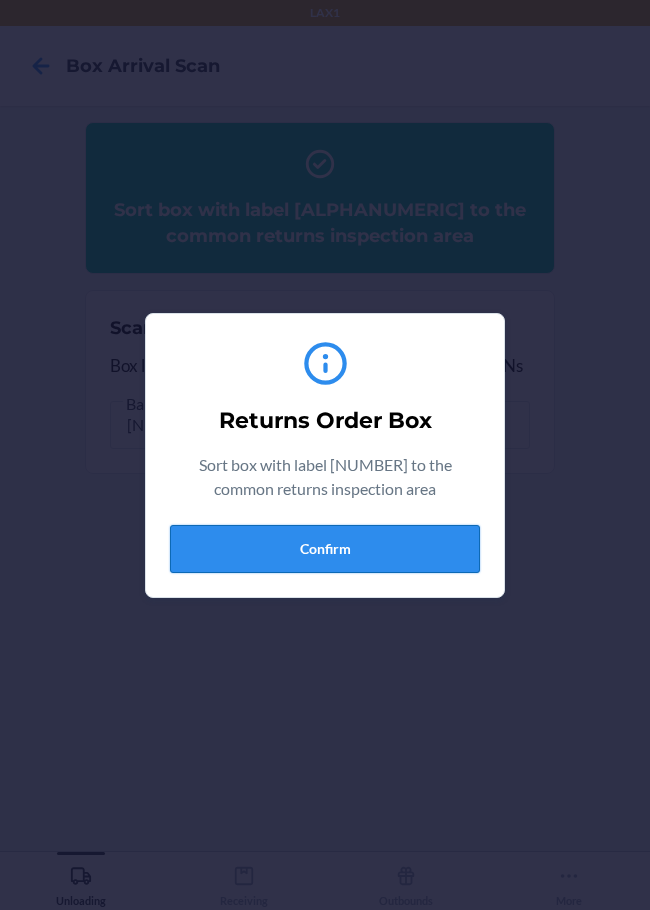 click on "Confirm" at bounding box center (325, 549) 